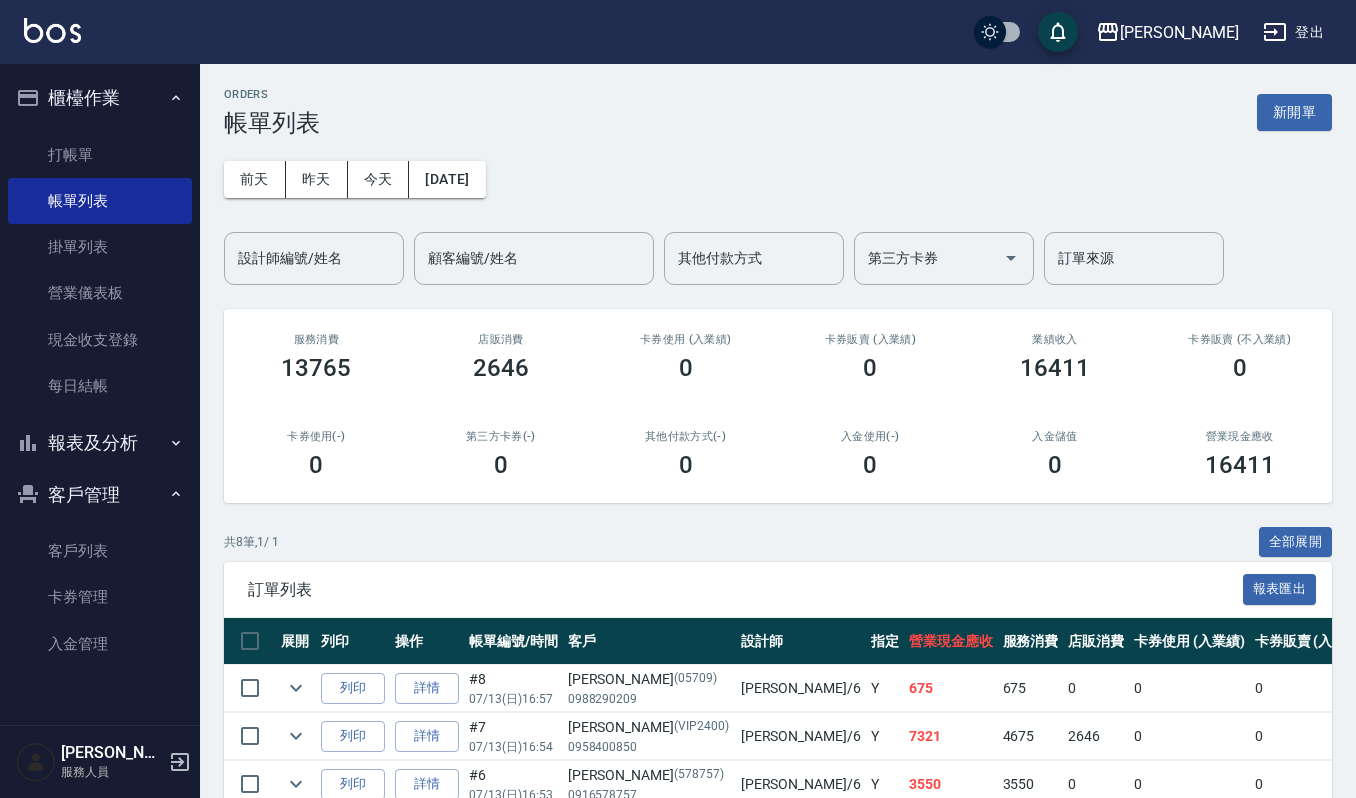 scroll, scrollTop: 133, scrollLeft: 0, axis: vertical 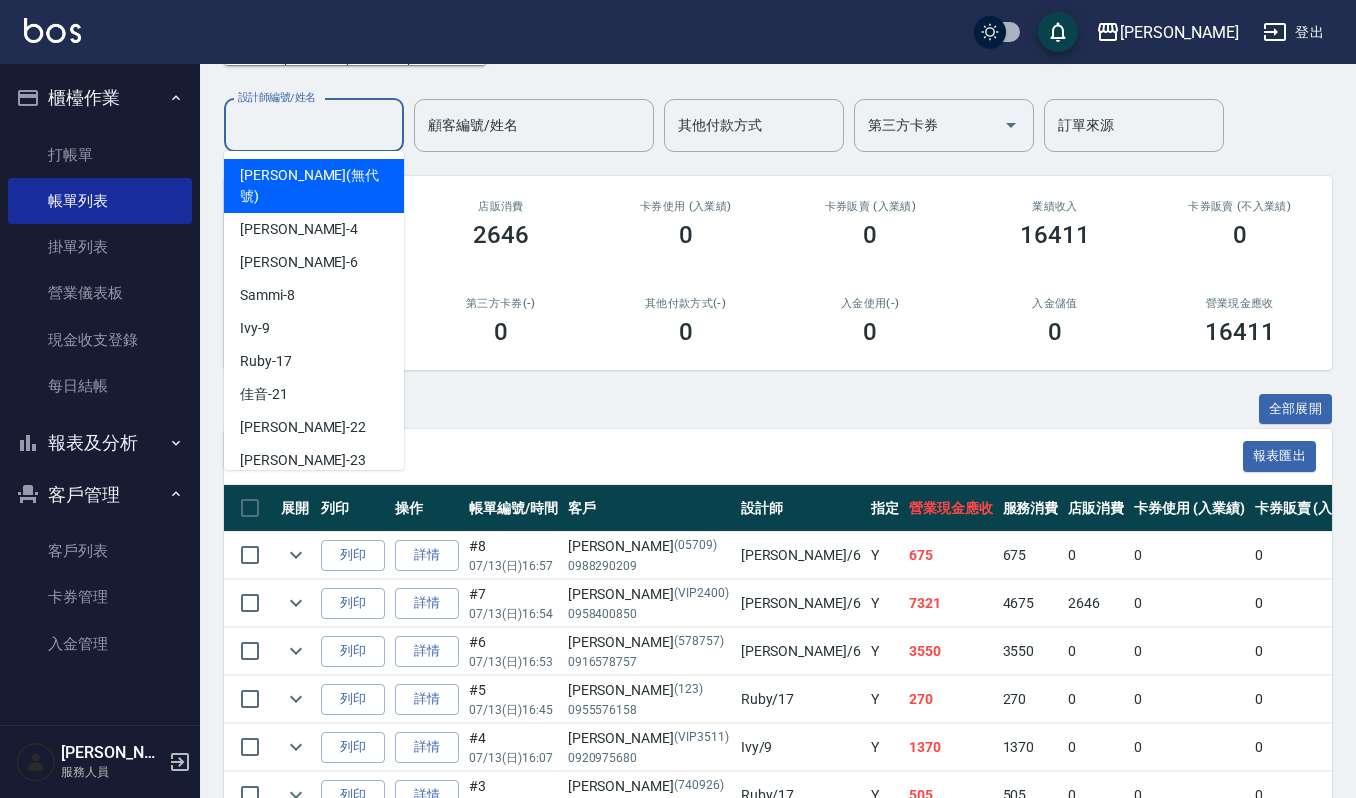 click on "設計師編號/姓名" at bounding box center (314, 125) 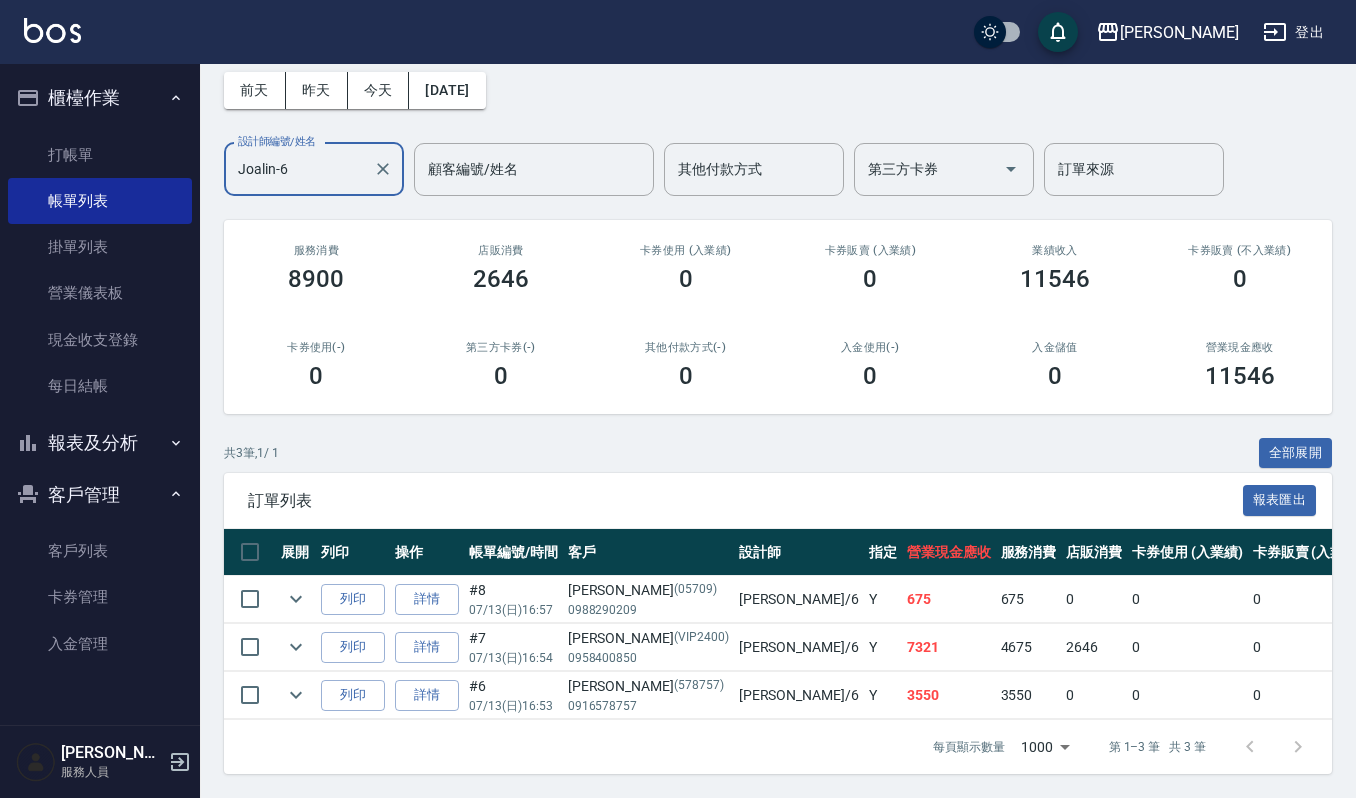 scroll, scrollTop: 0, scrollLeft: 0, axis: both 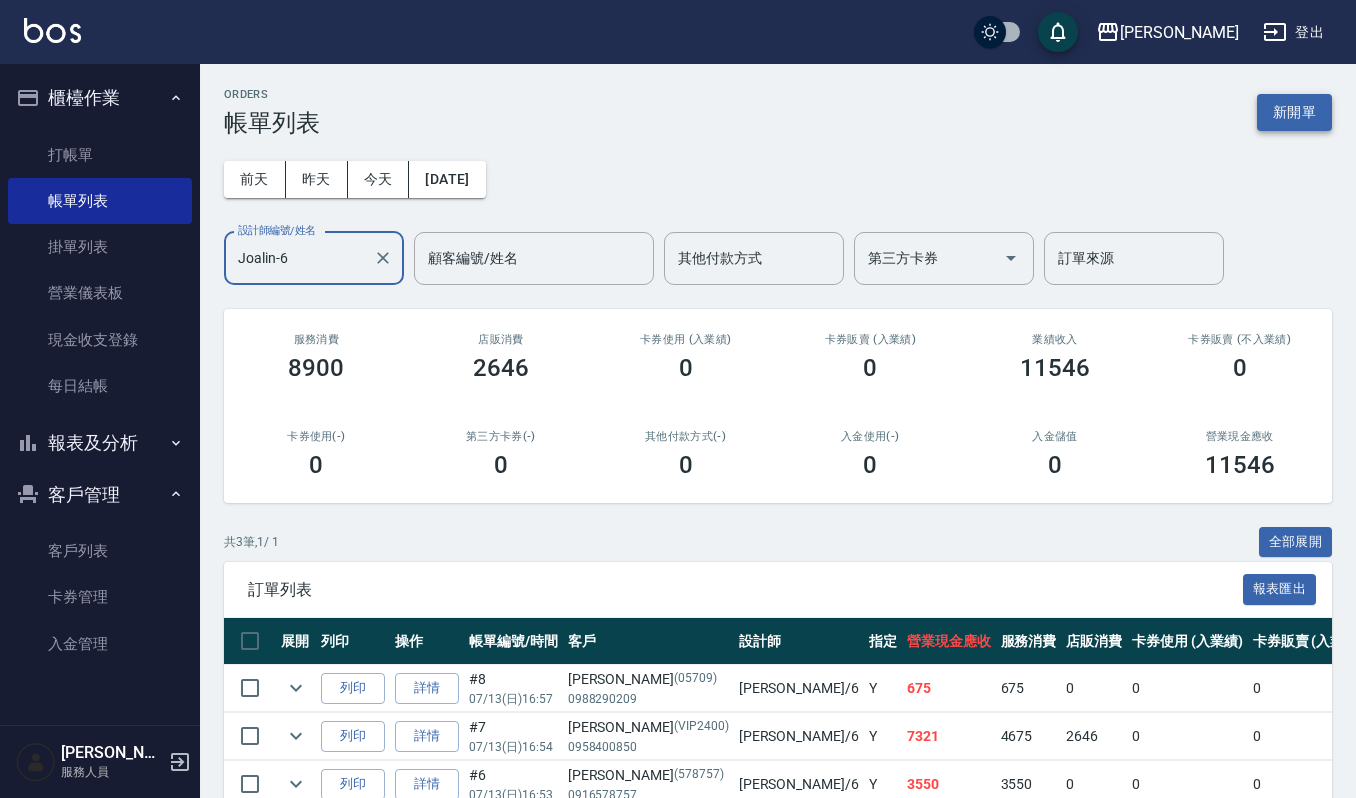 type on "Joalin-6" 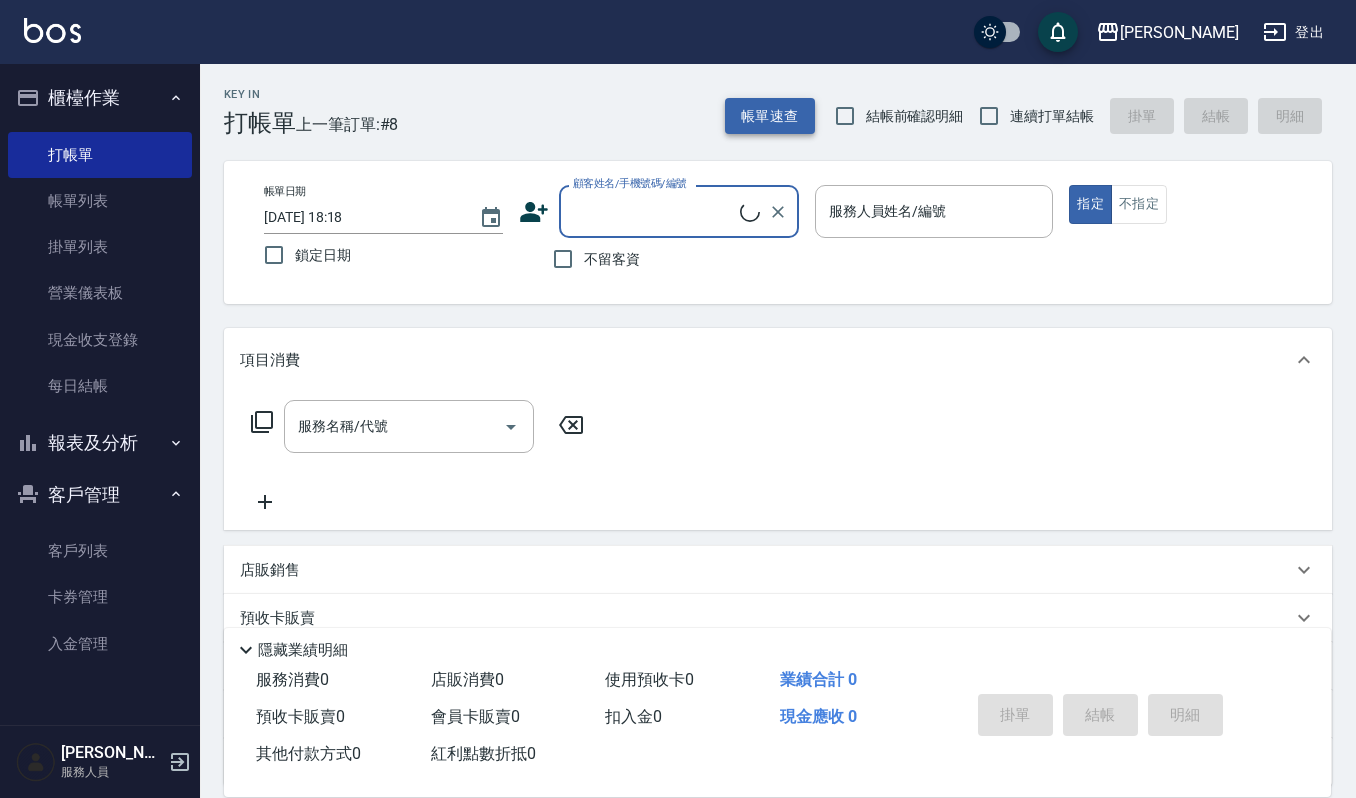 click on "帳單速查" at bounding box center (770, 116) 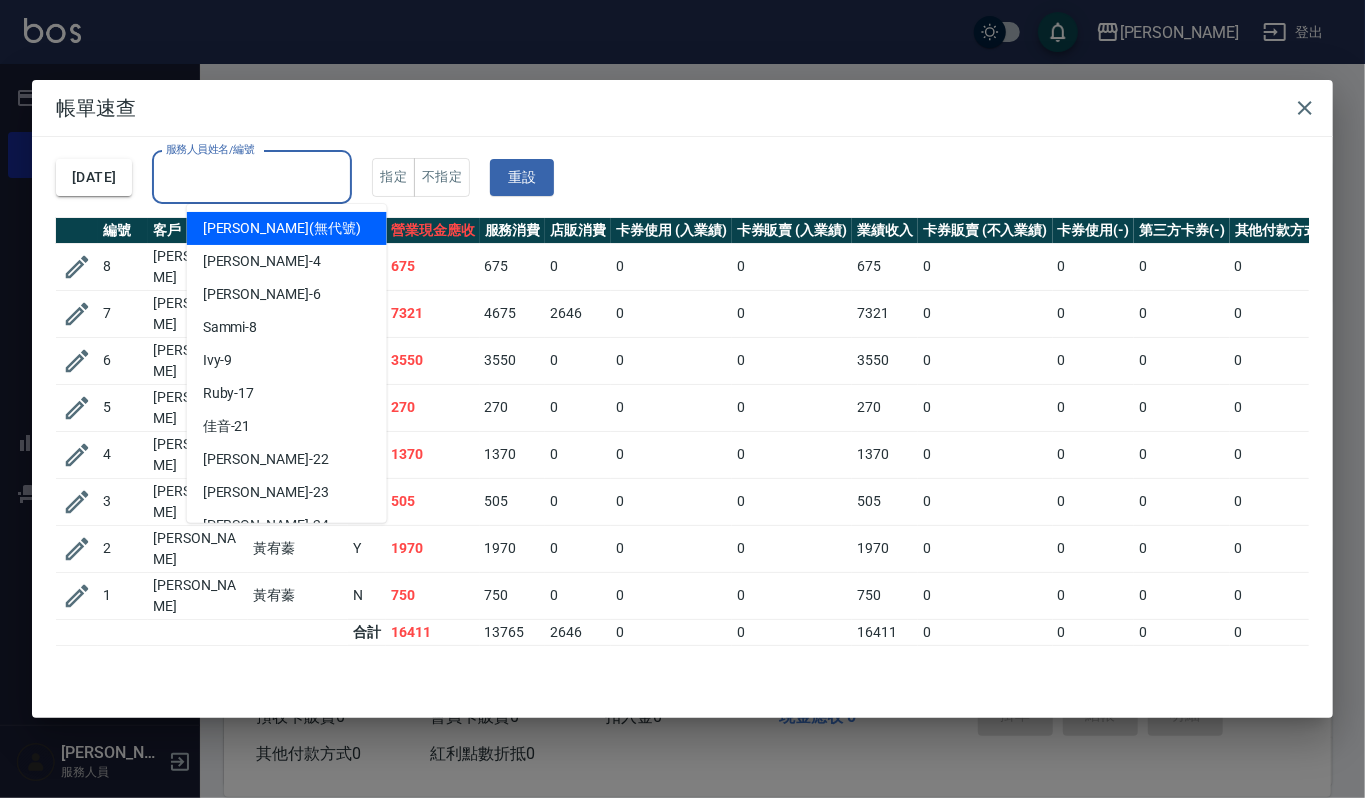 click on "服務人員姓名/編號" at bounding box center (252, 177) 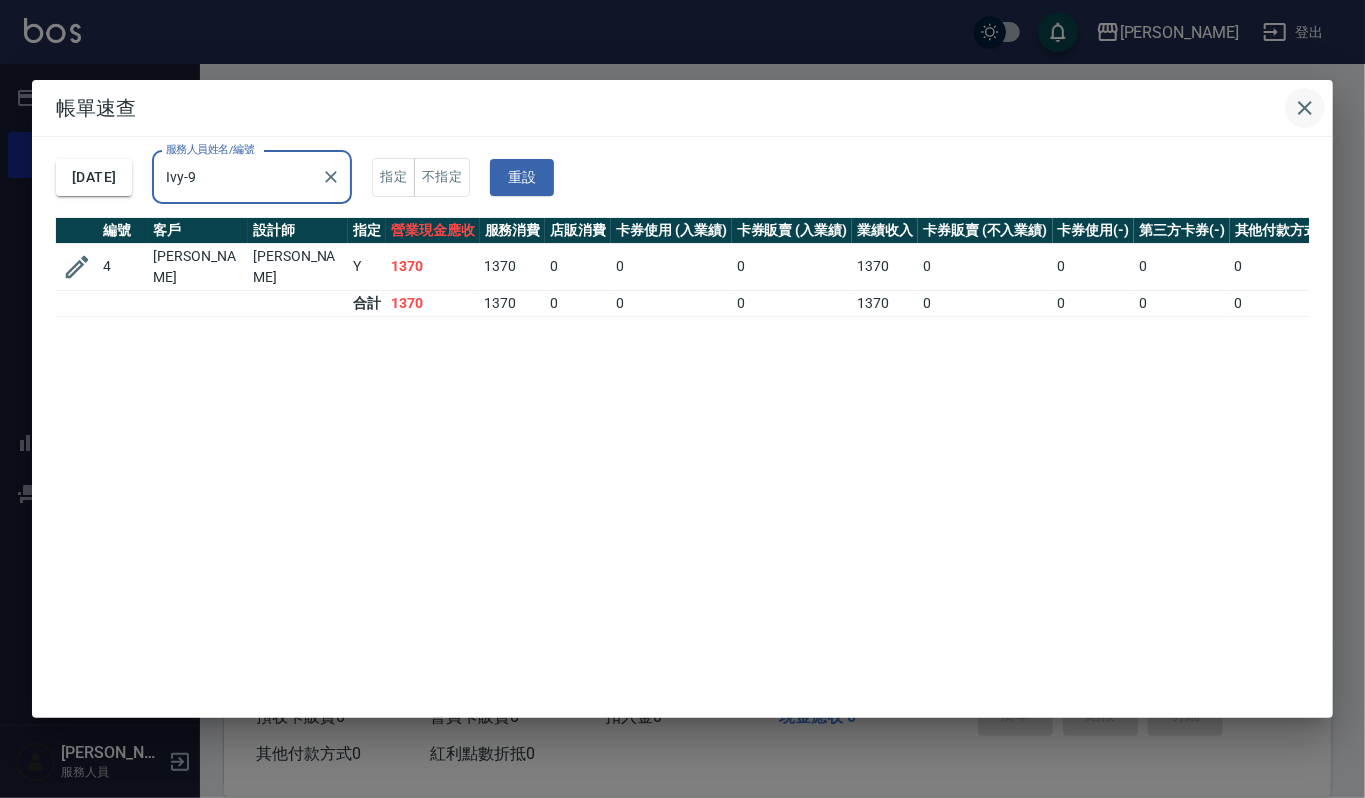 type on "Ivy-9" 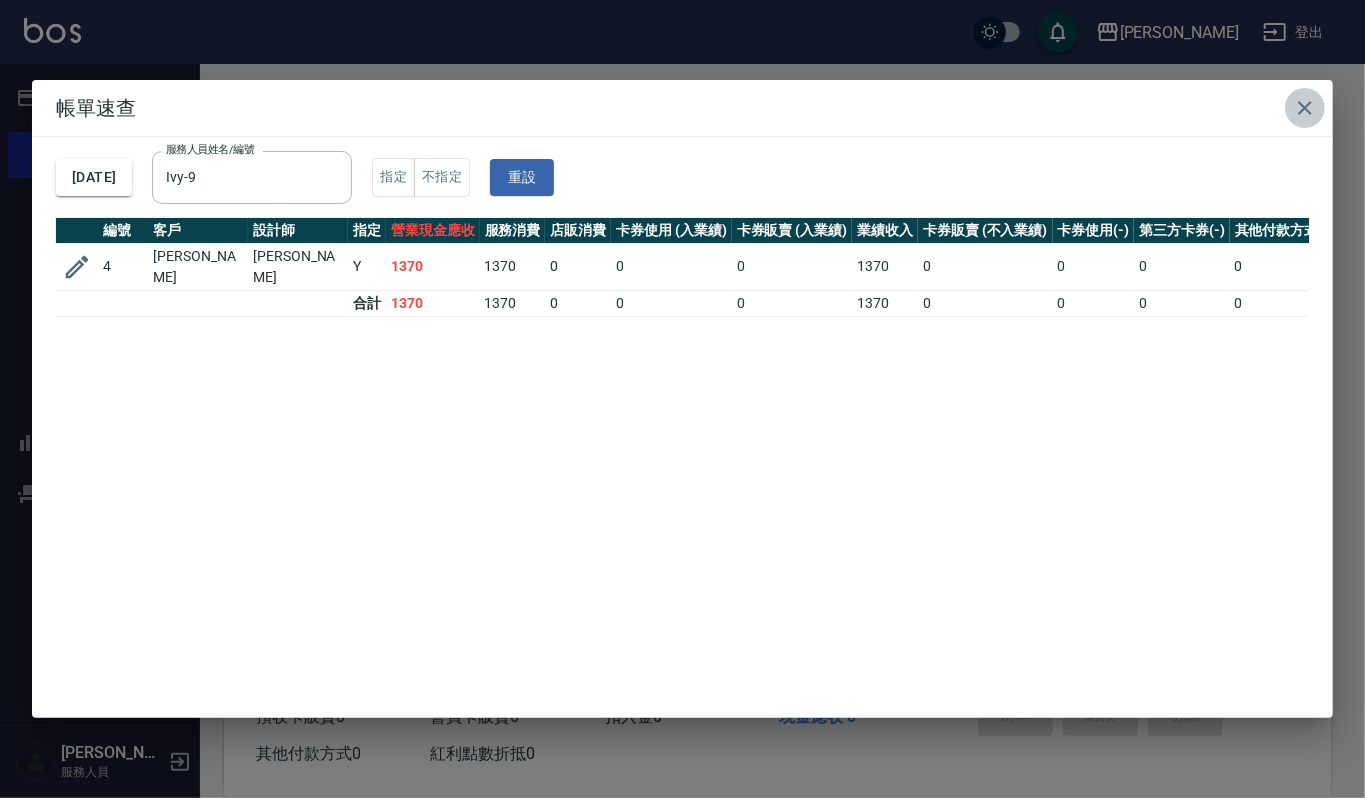 click 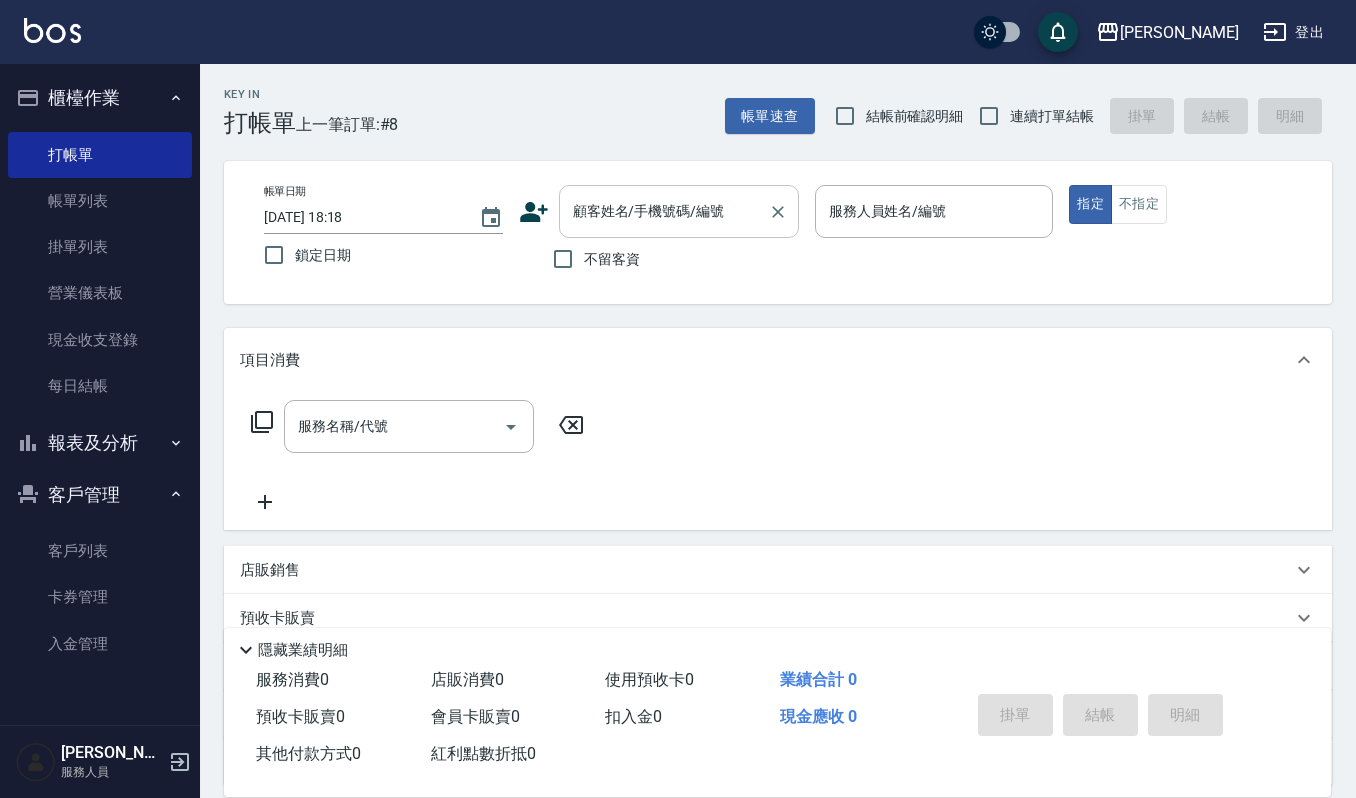 click on "顧客姓名/手機號碼/編號" at bounding box center (679, 211) 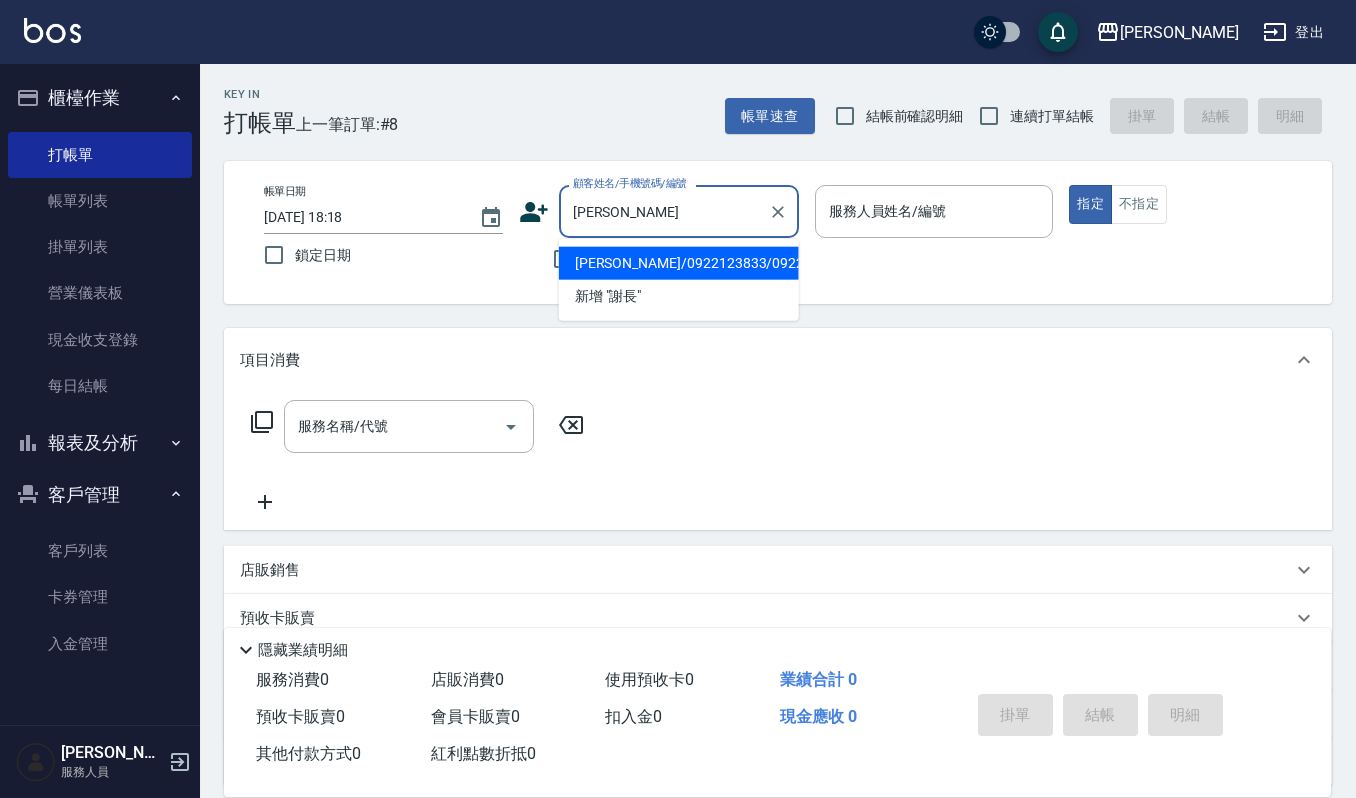 click on "謝長諭/0922123833/0922123833" at bounding box center (679, 263) 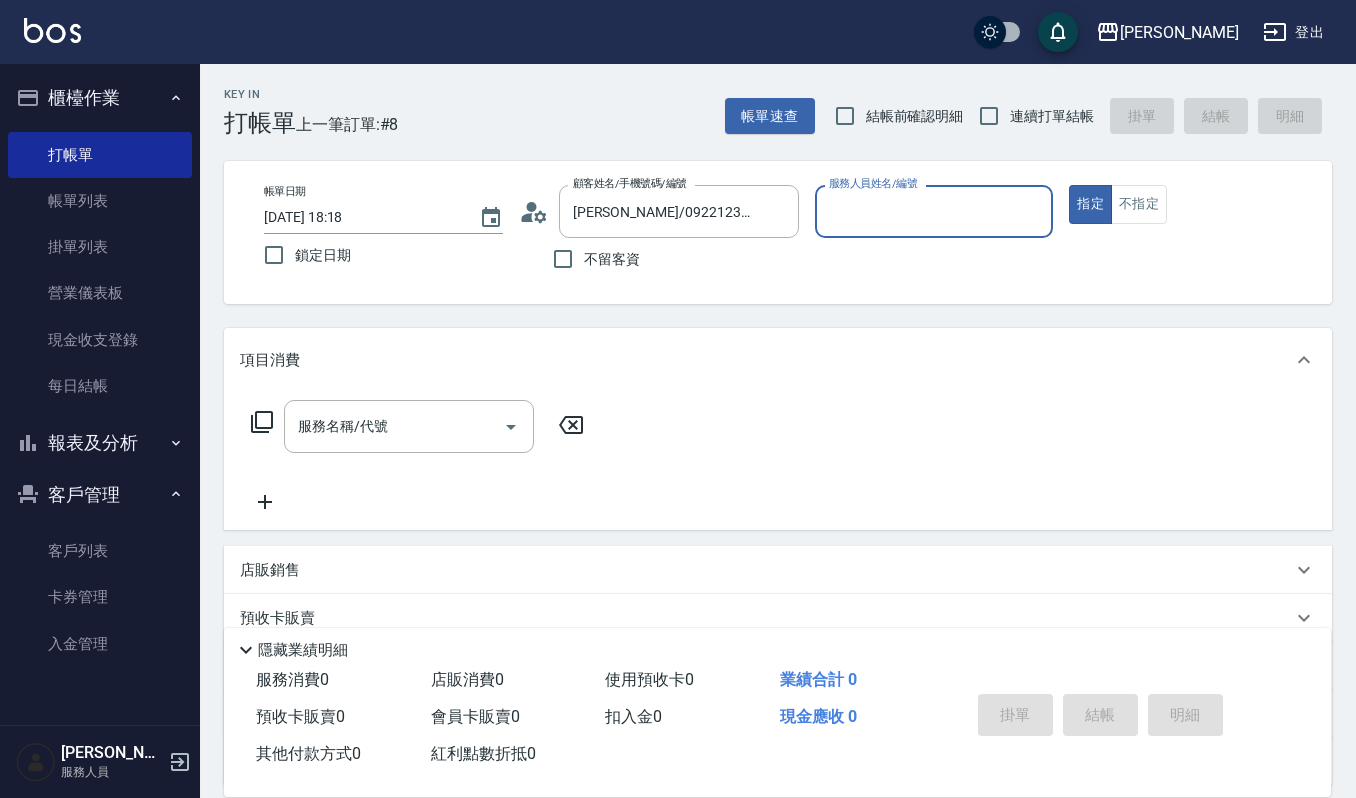 type on "Ivy-9" 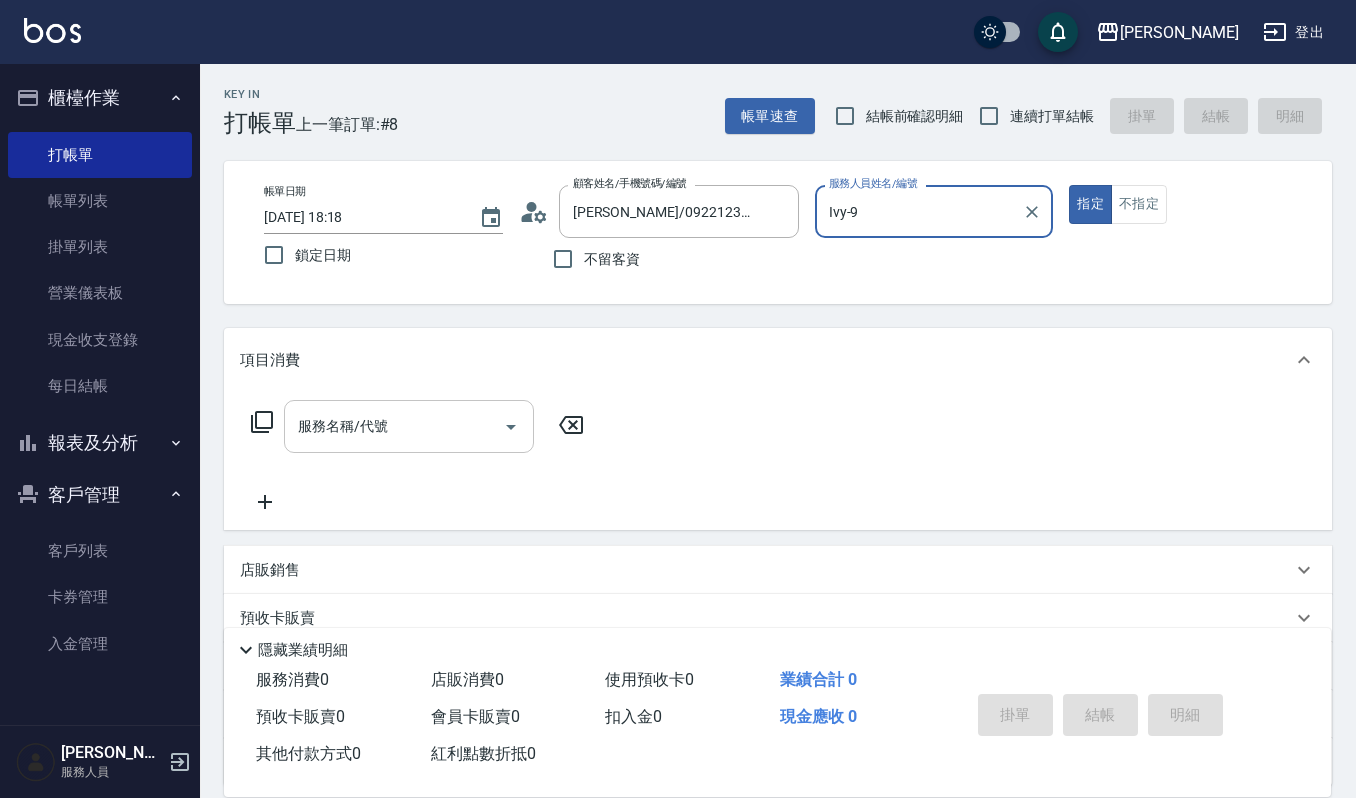 click on "服務名稱/代號" at bounding box center (394, 426) 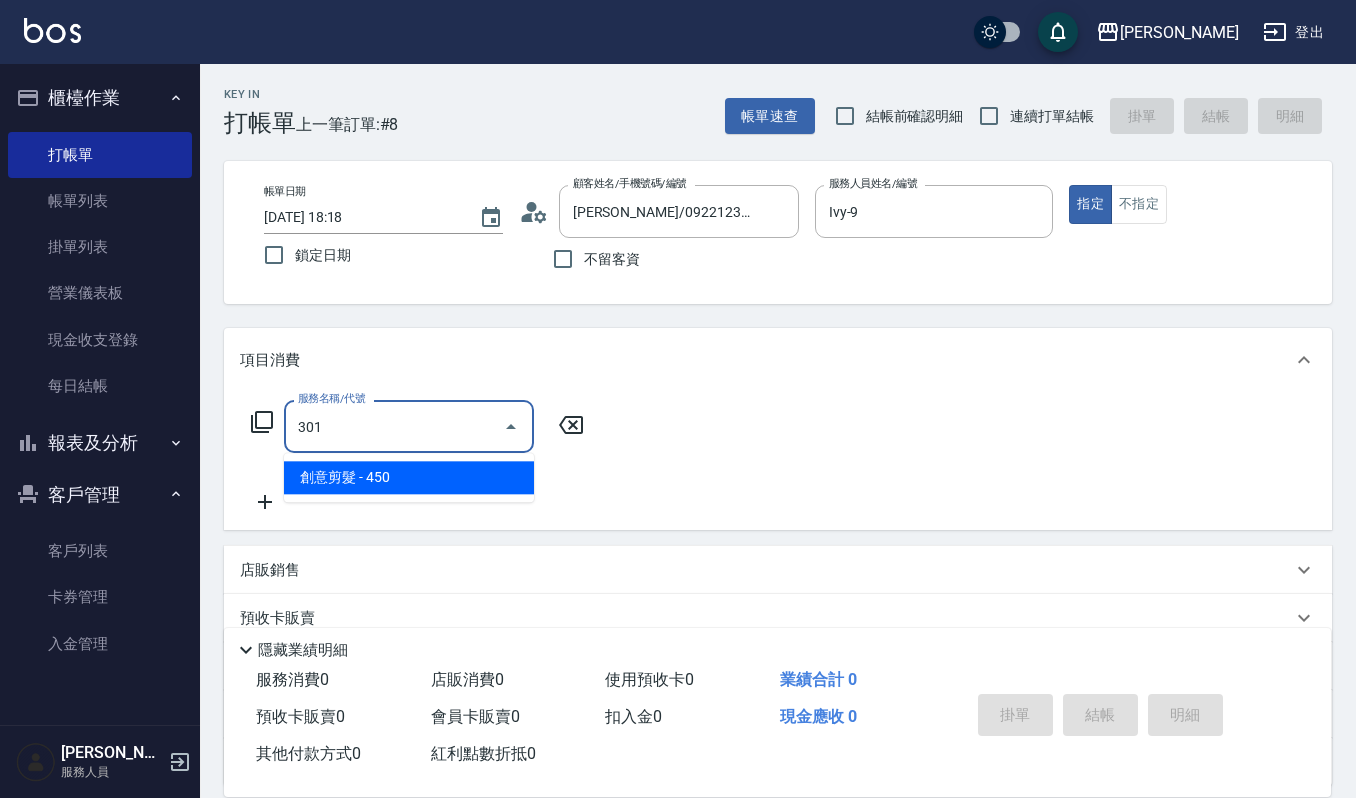 type on "創意剪髮(301)" 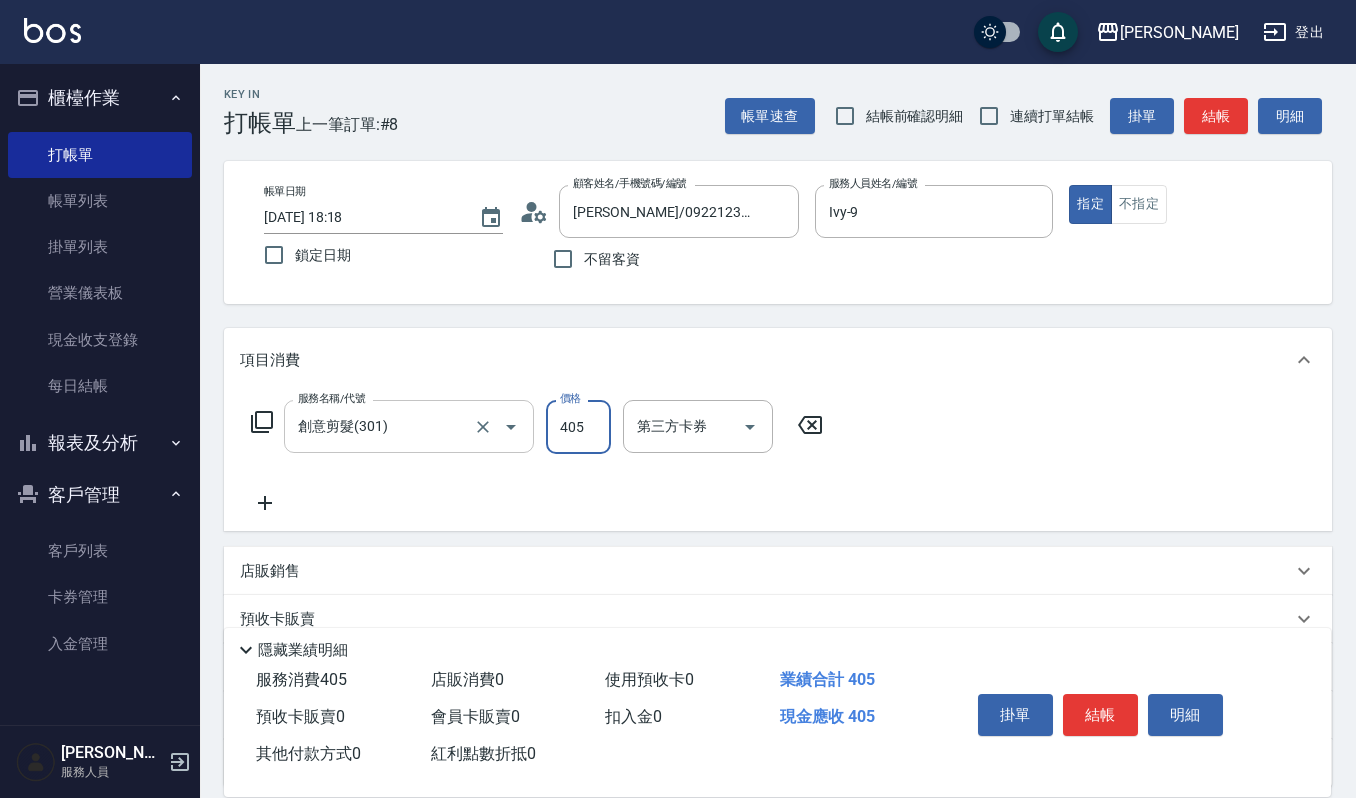 type on "405" 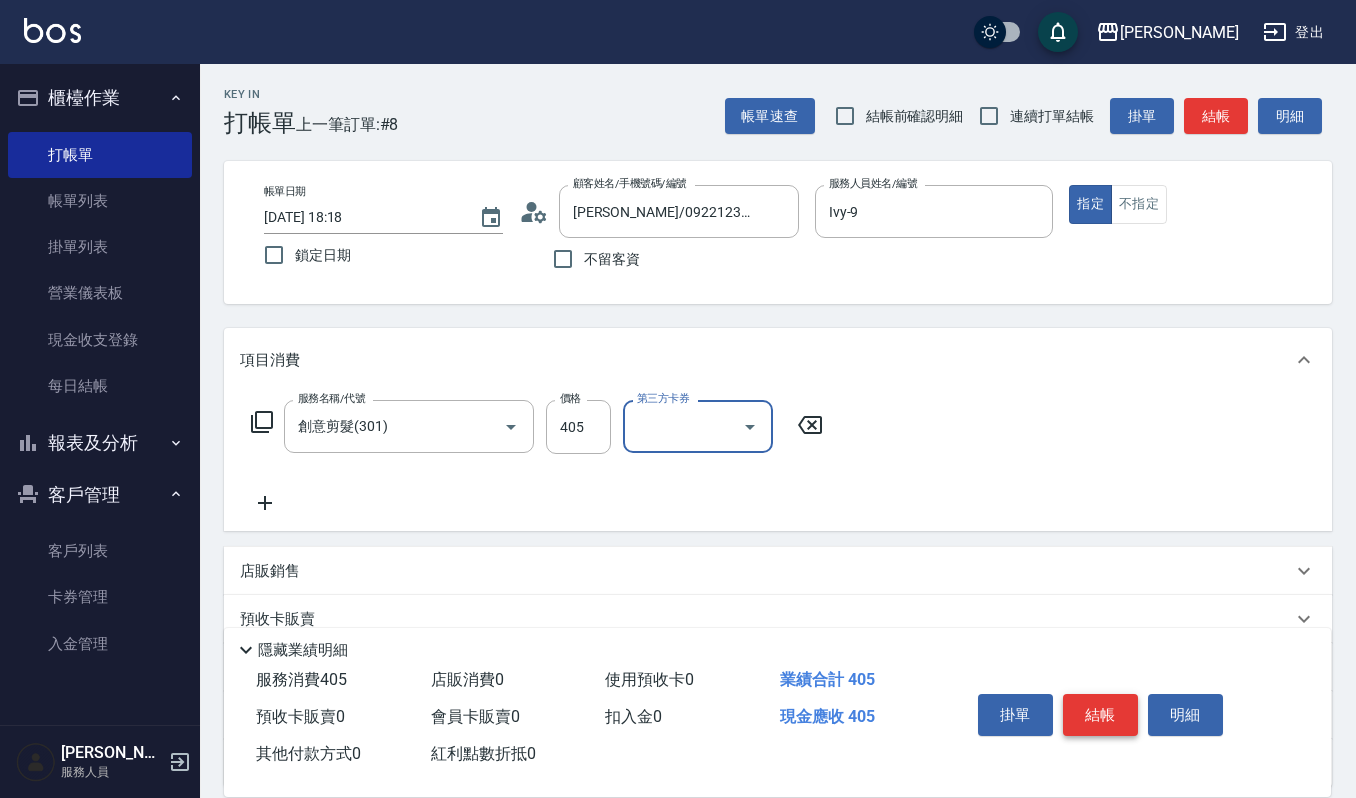 click on "結帳" at bounding box center (1100, 715) 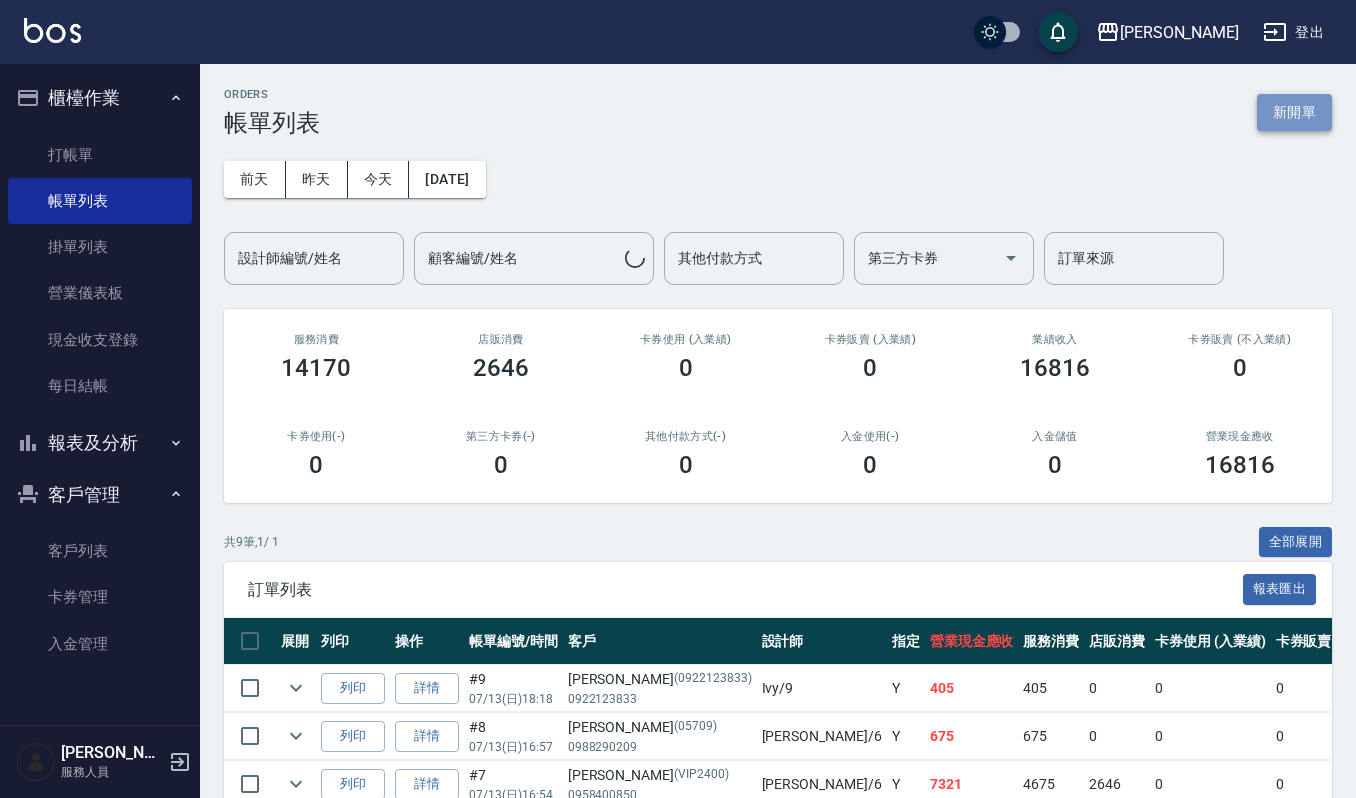 click on "新開單" at bounding box center [1294, 112] 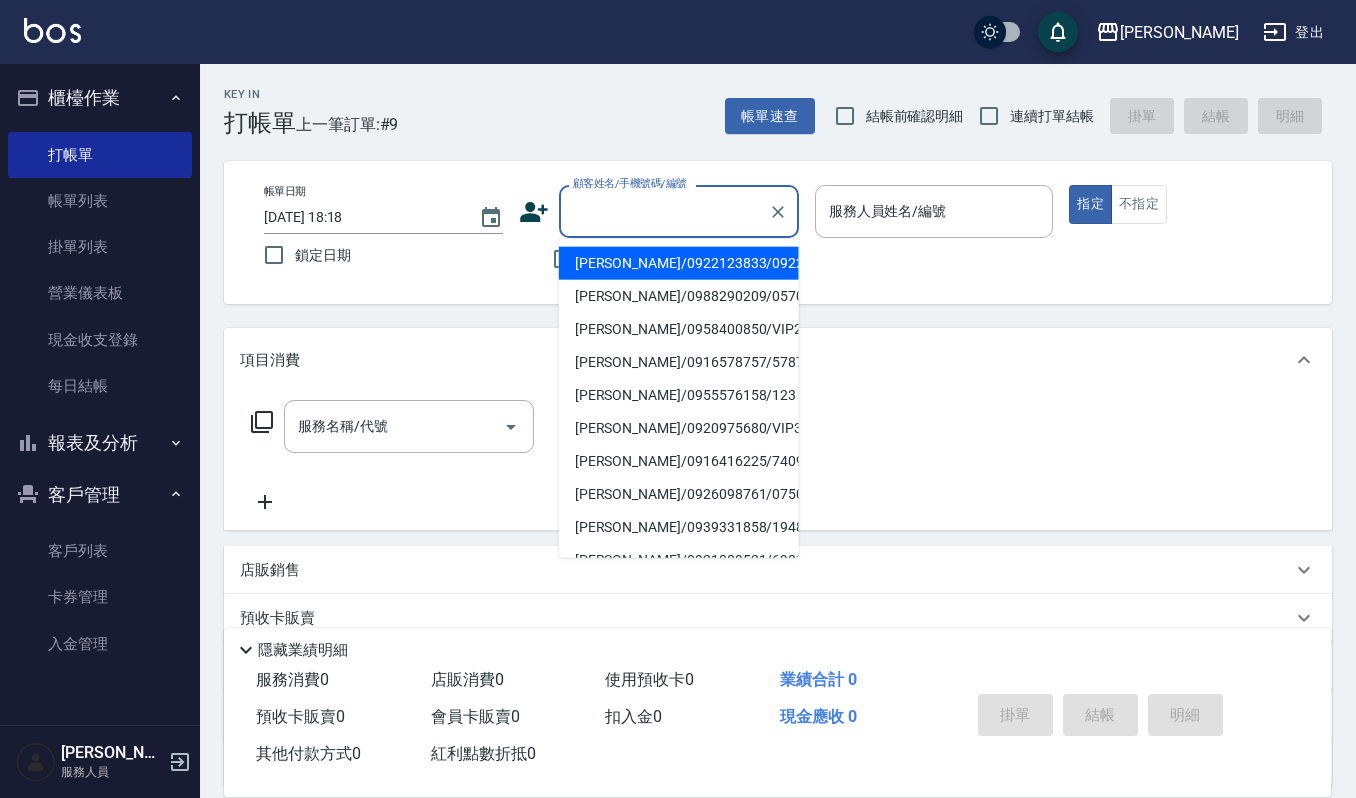 click on "顧客姓名/手機號碼/編號" at bounding box center [664, 211] 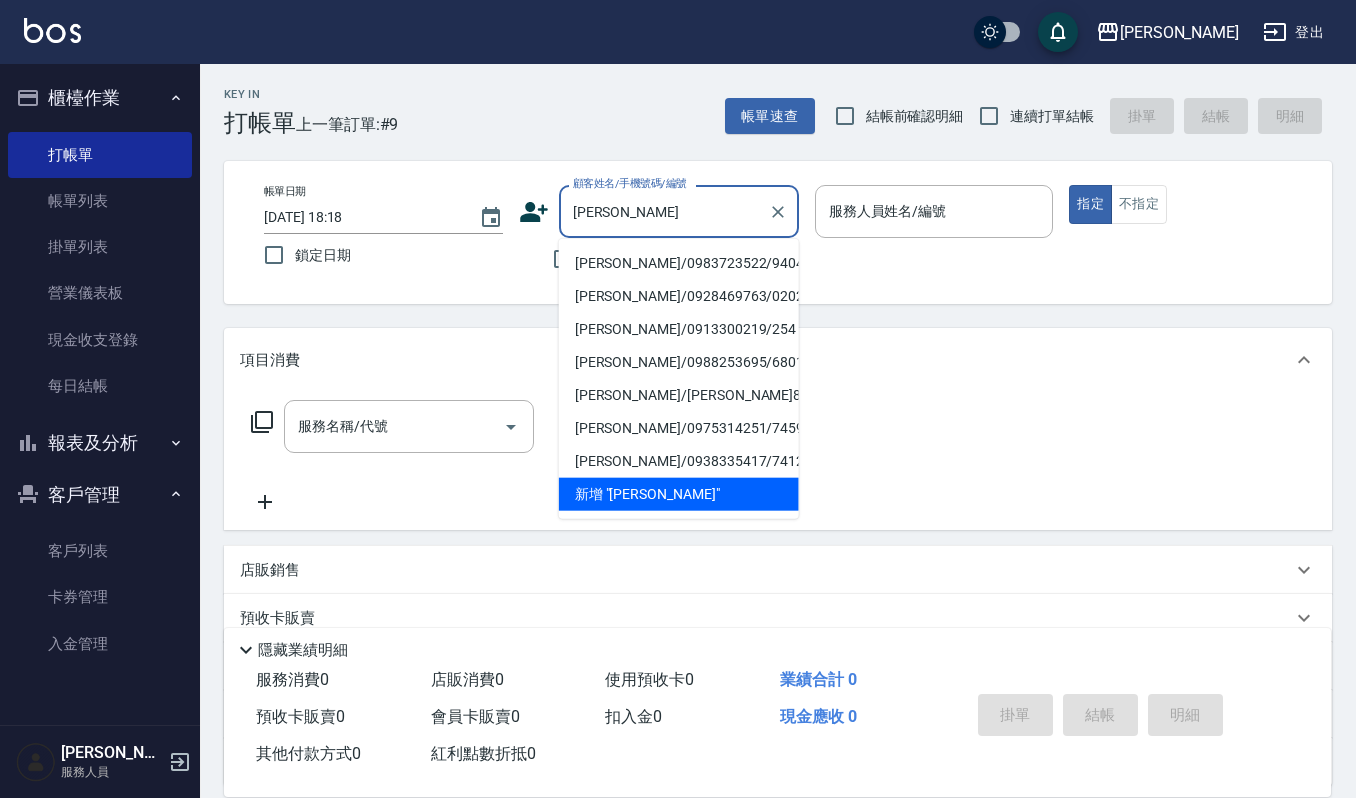 click on "黃世新/0983723522/9404220" at bounding box center [679, 263] 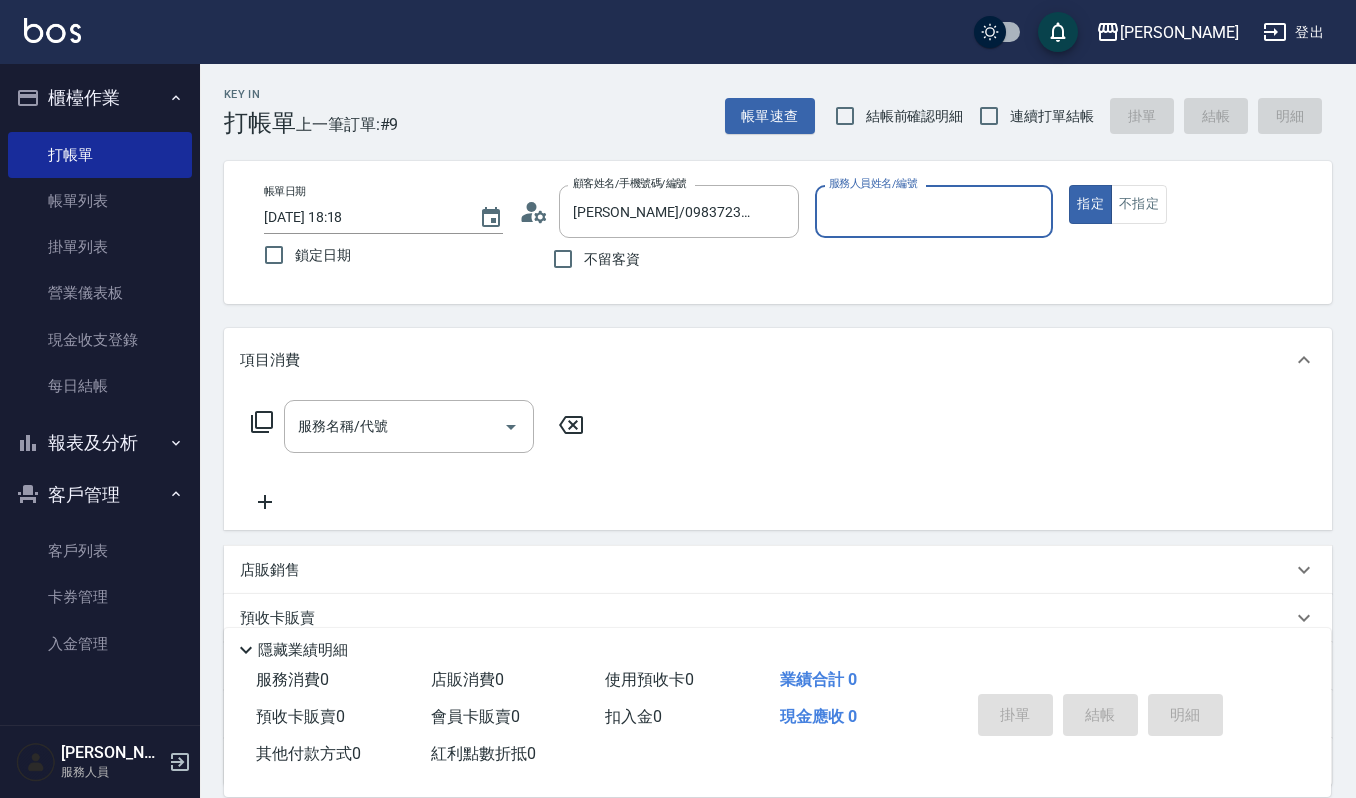 type on "Ivy-9" 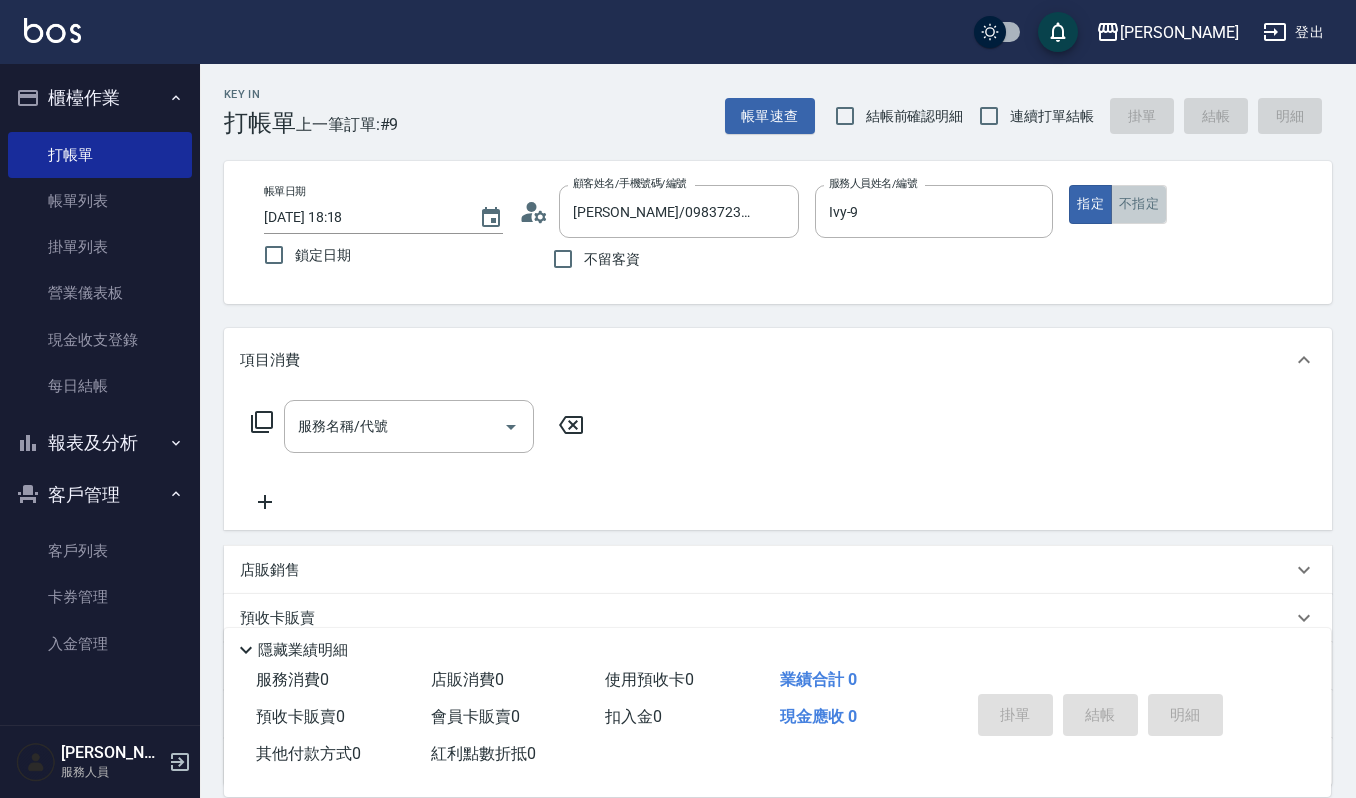 click on "不指定" at bounding box center [1139, 204] 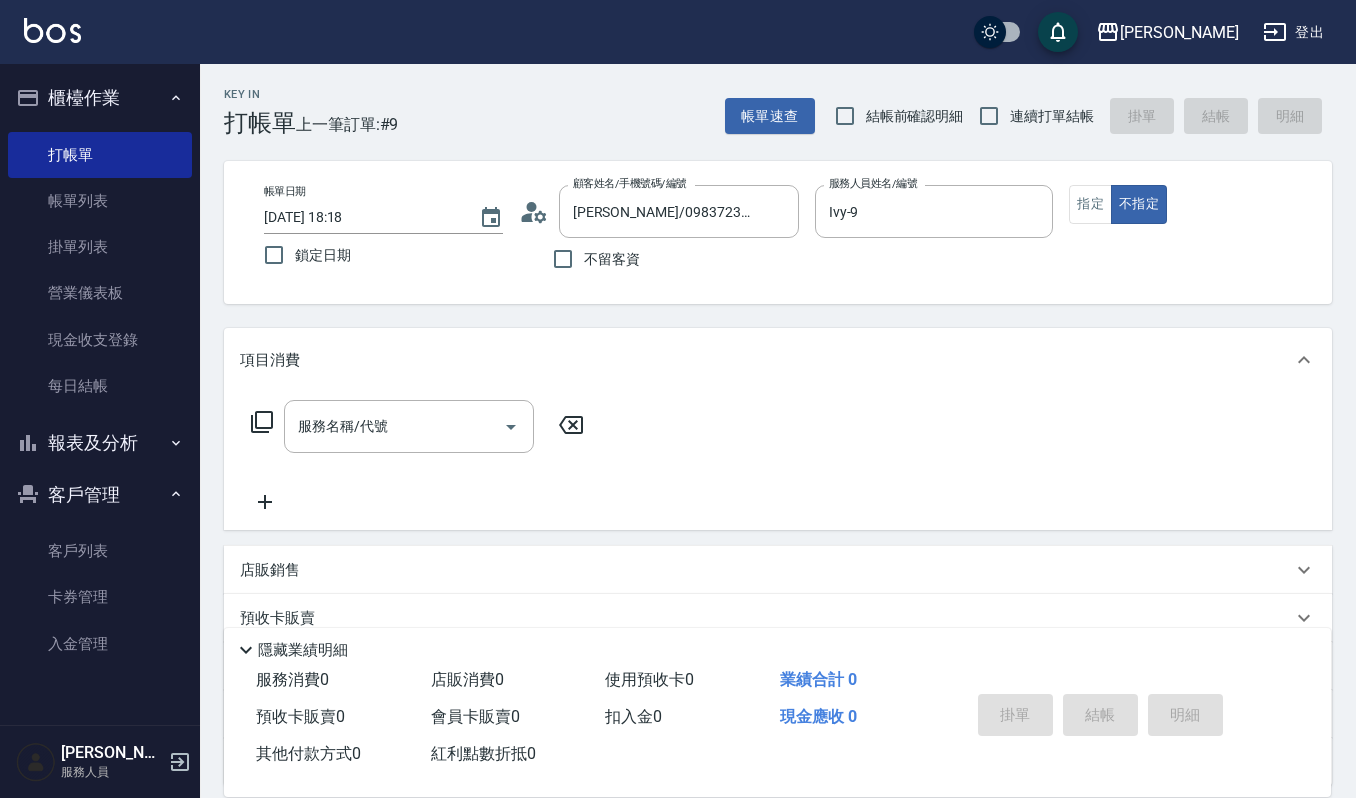 click on "服務名稱/代號 服務名稱/代號" at bounding box center [418, 457] 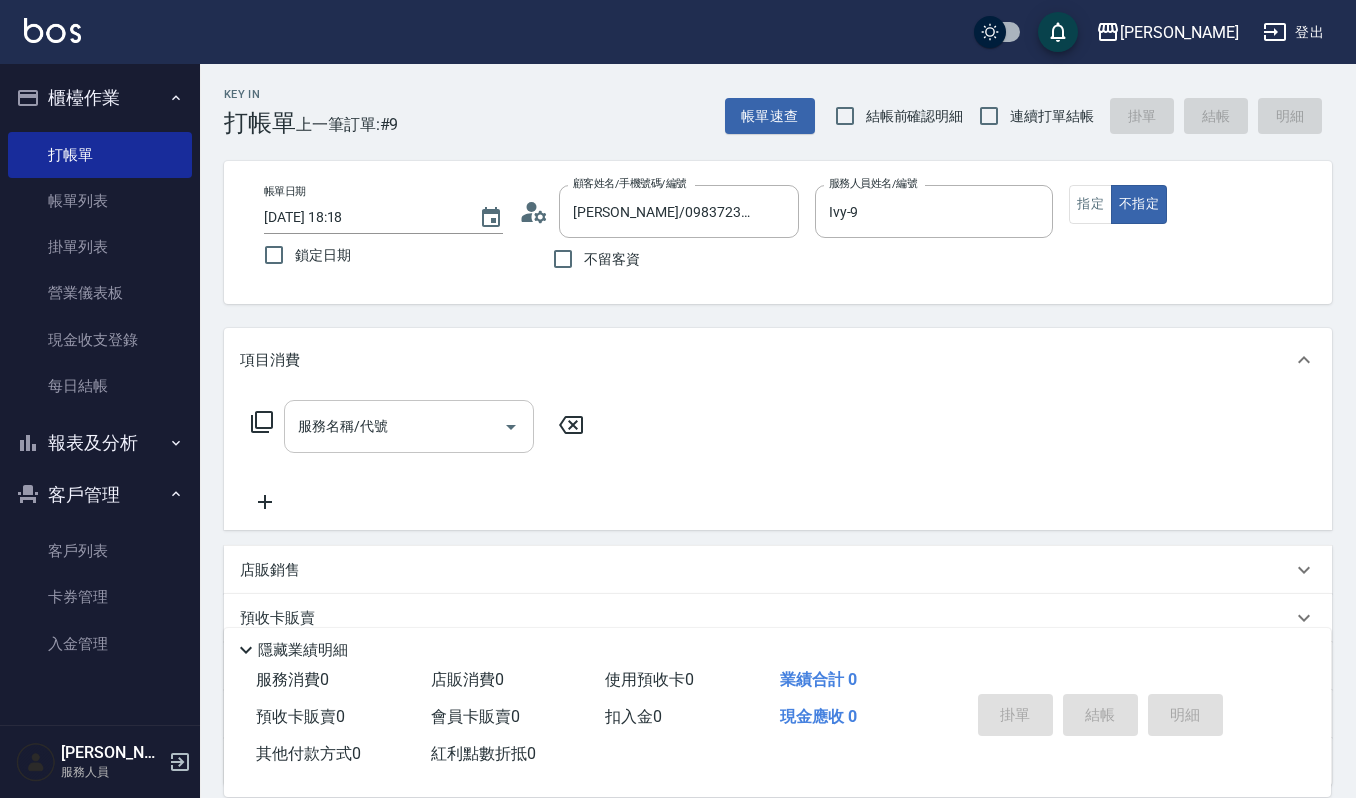 drag, startPoint x: 361, startPoint y: 449, endPoint x: 369, endPoint y: 442, distance: 10.630146 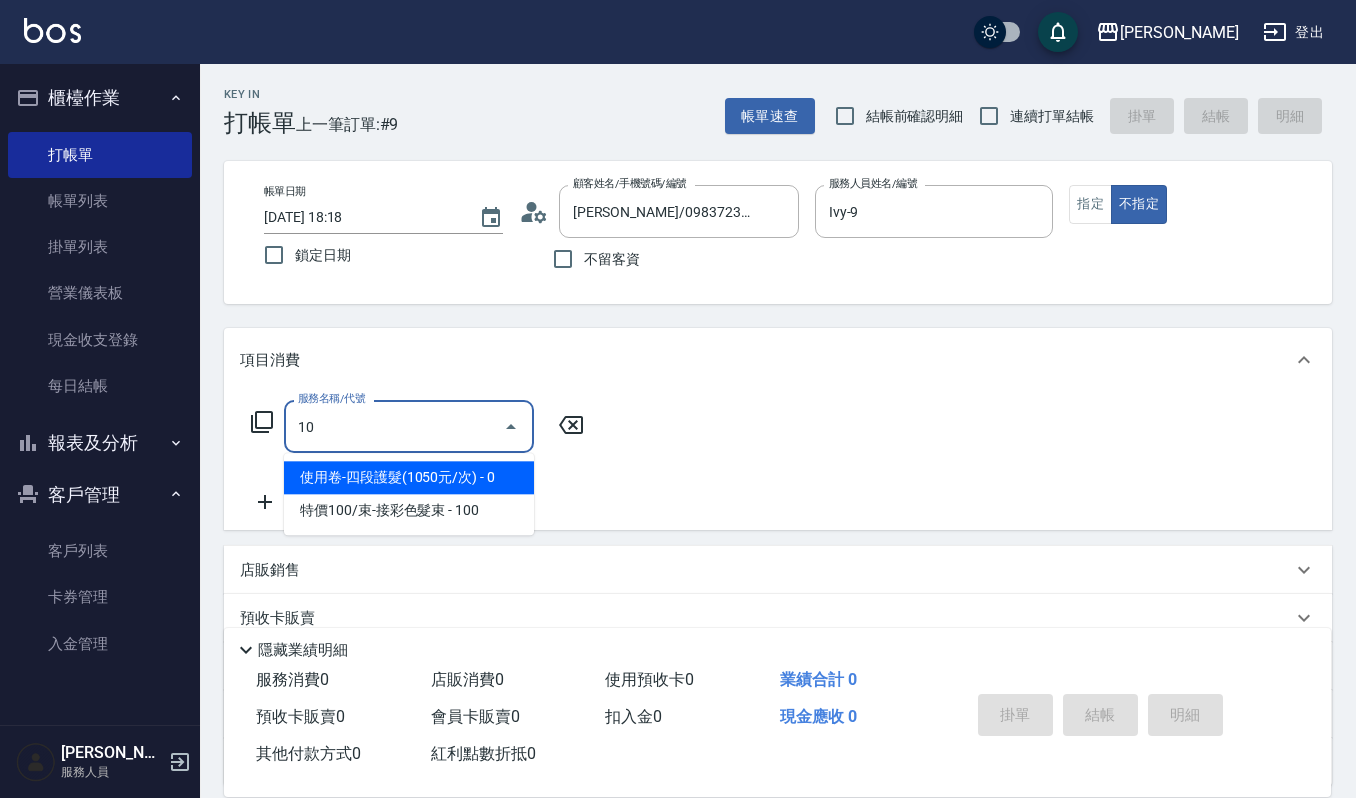 type on "使用卷-四段護髮(1050元/次)(557)" 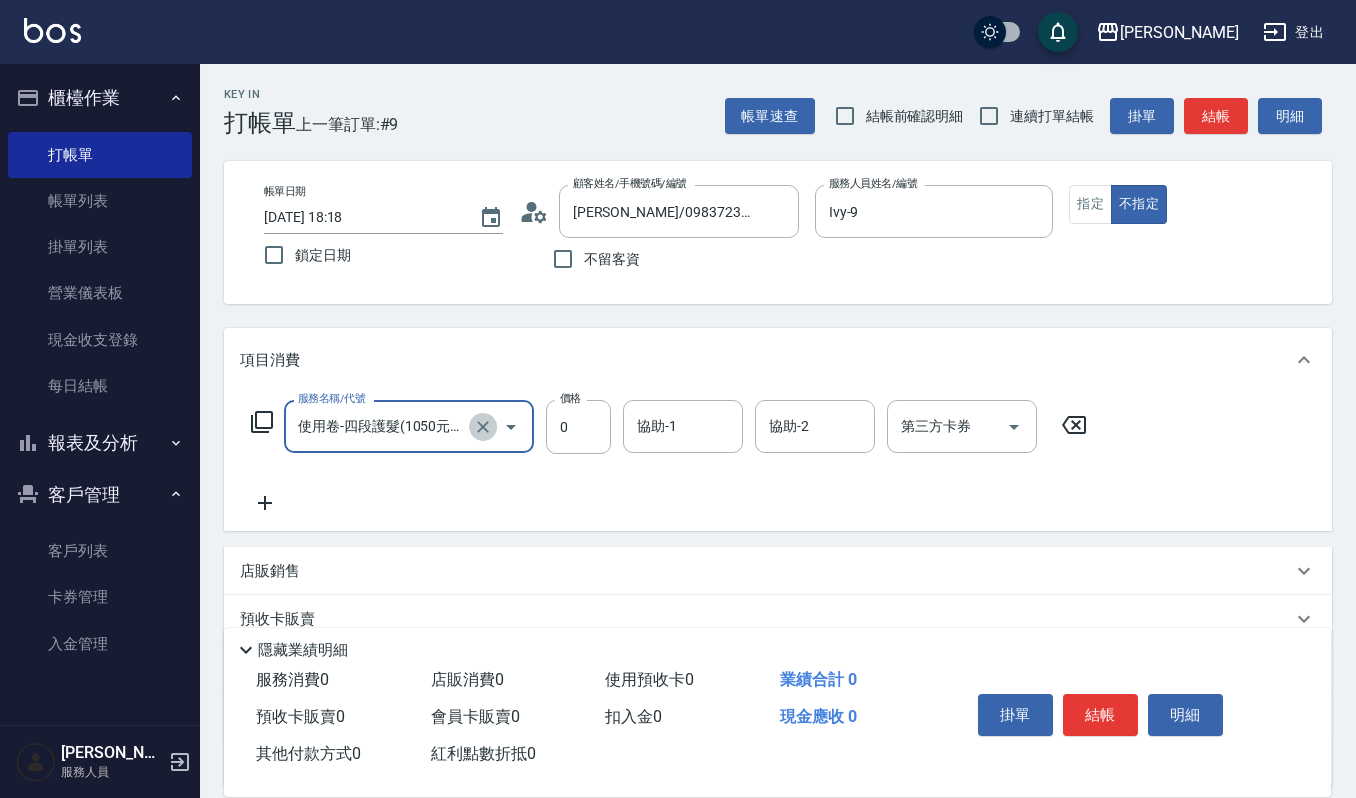 click 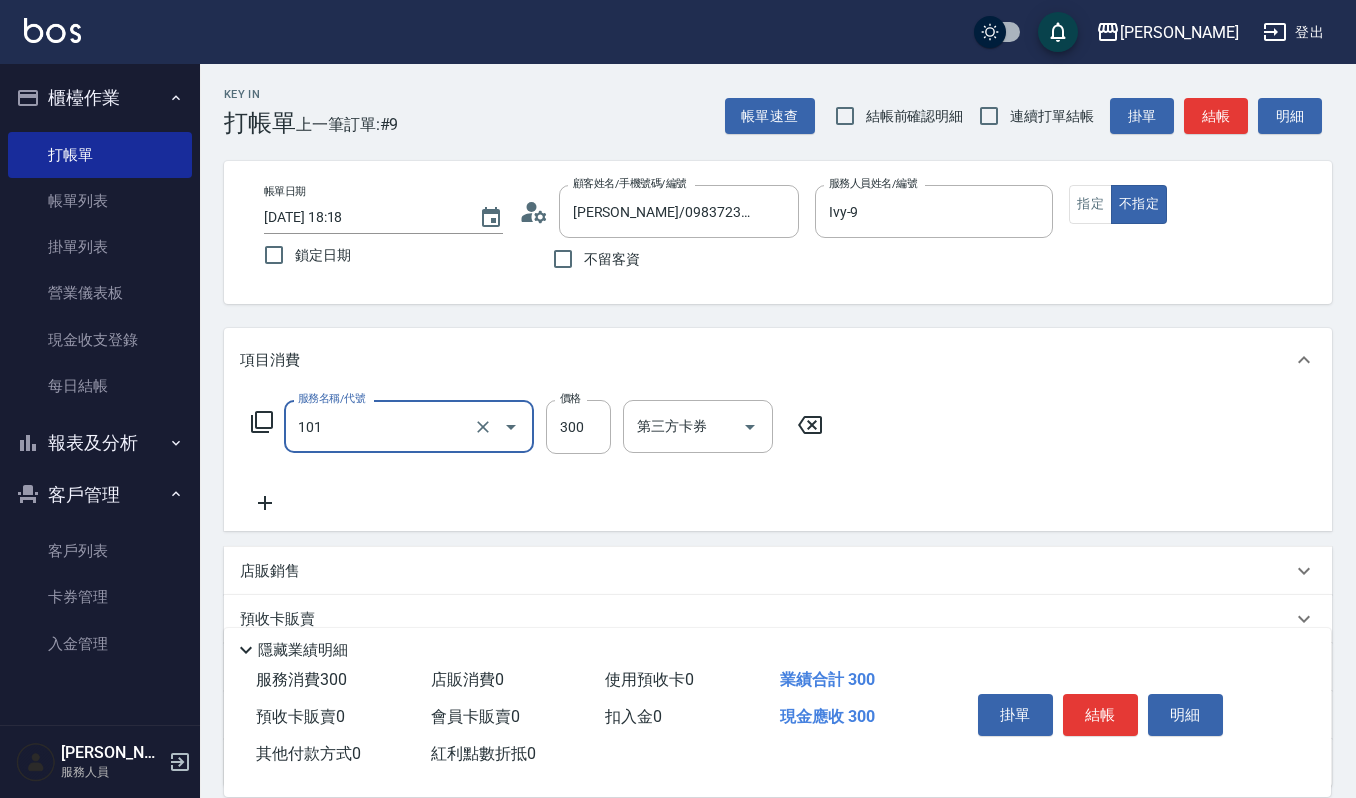 type on "一般洗髮(101)" 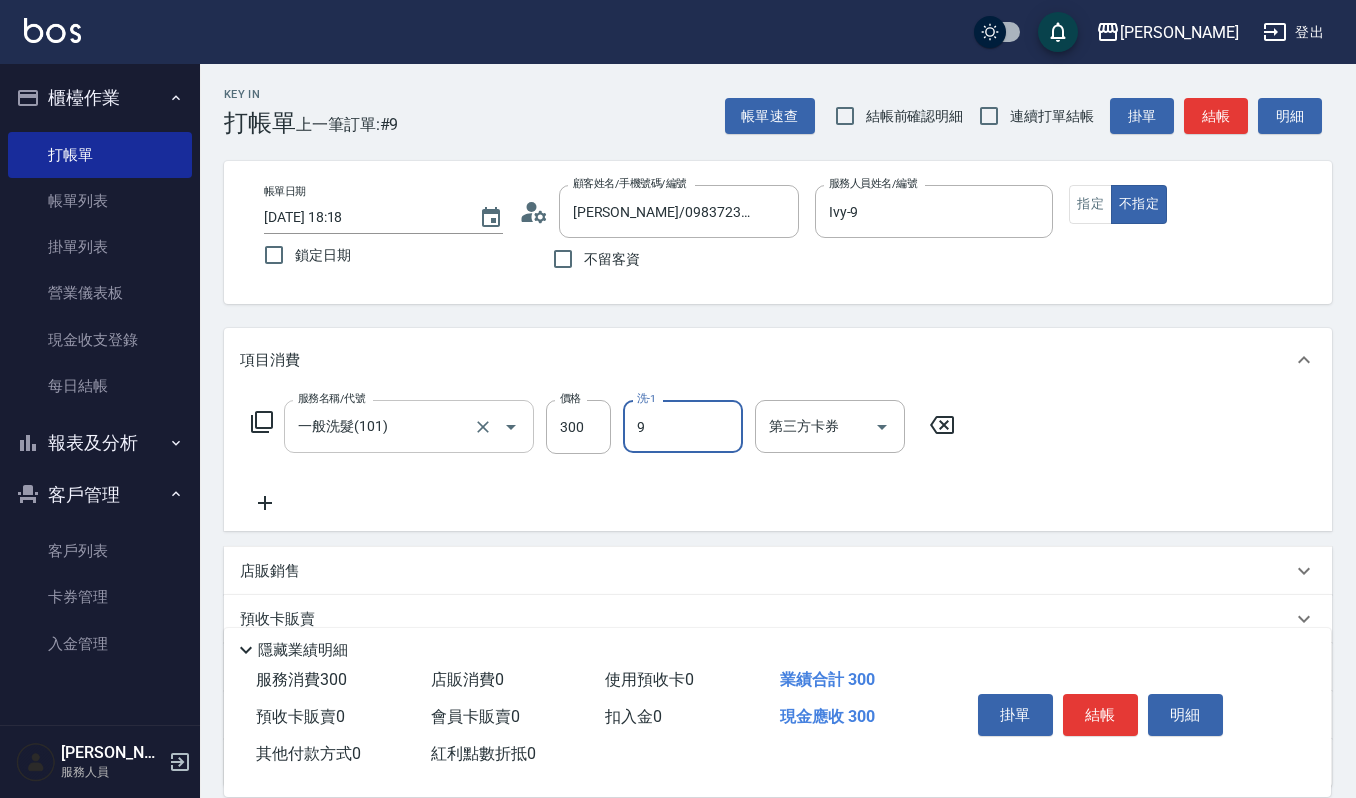 type on "Ivy-9" 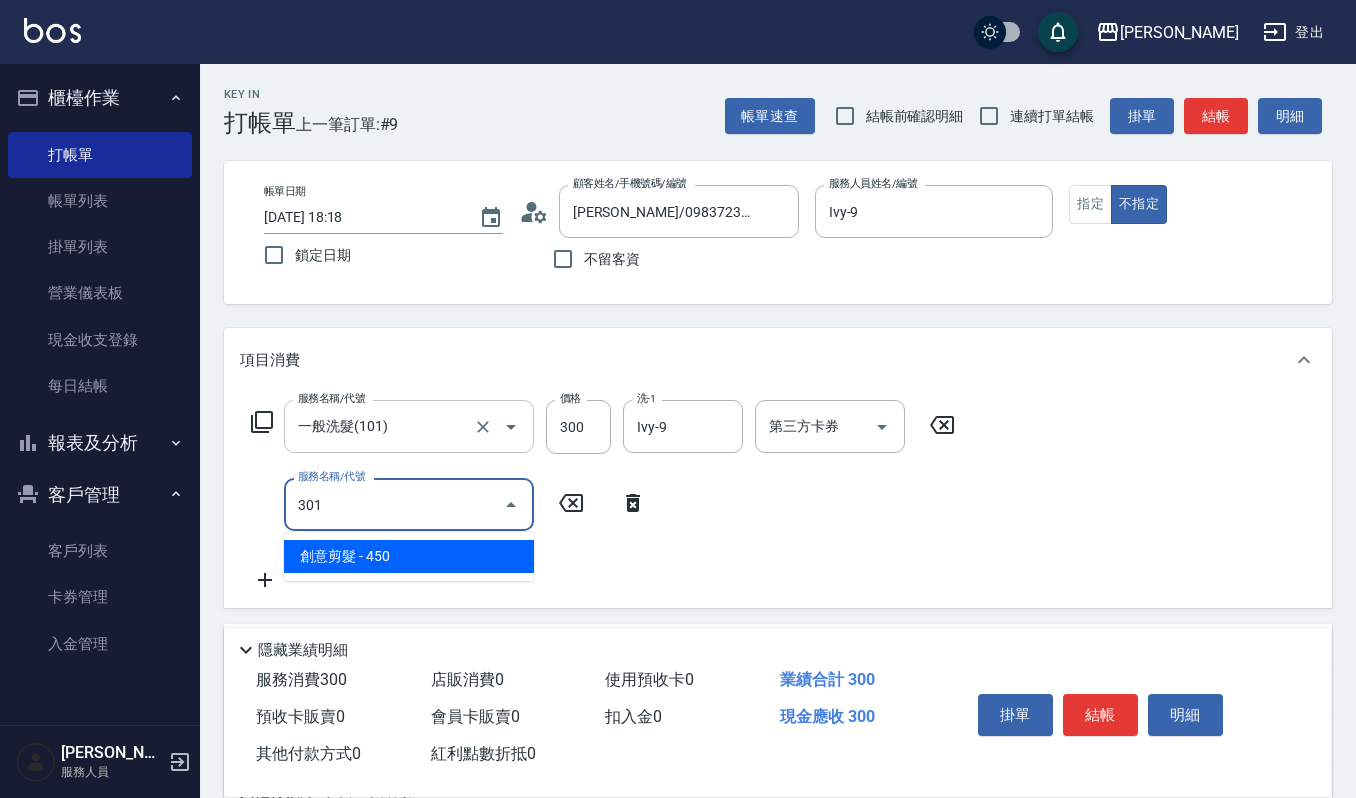 type on "創意剪髮(301)" 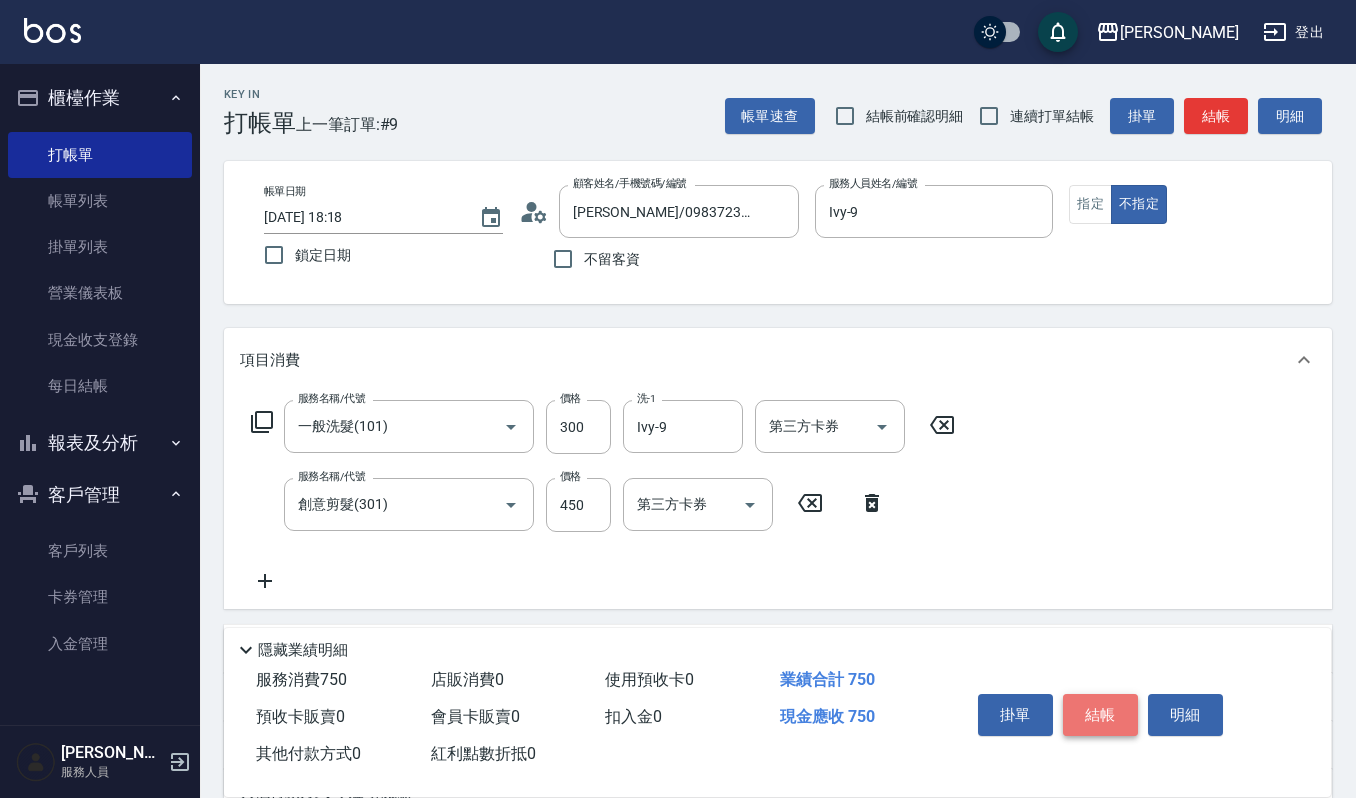 click on "結帳" at bounding box center [1100, 715] 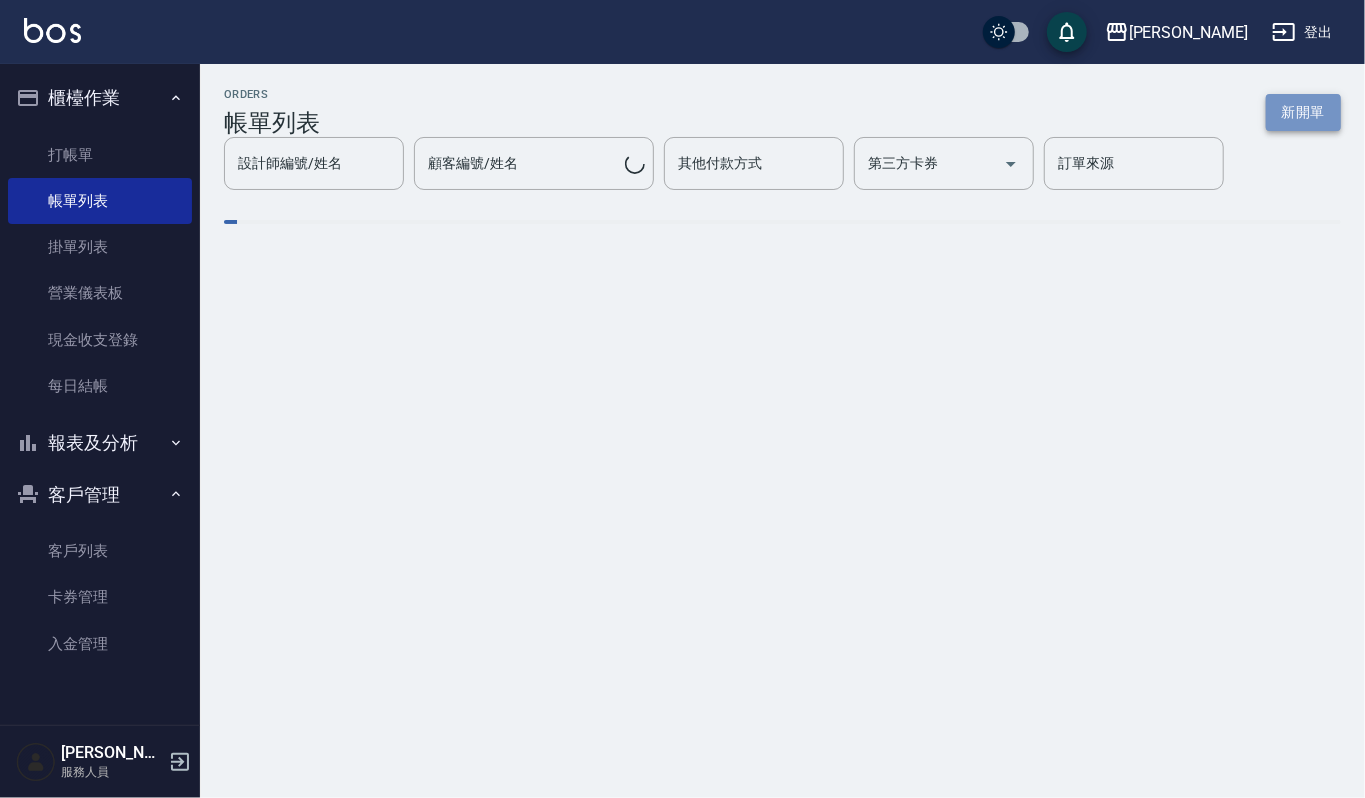 click on "新開單" at bounding box center (1303, 112) 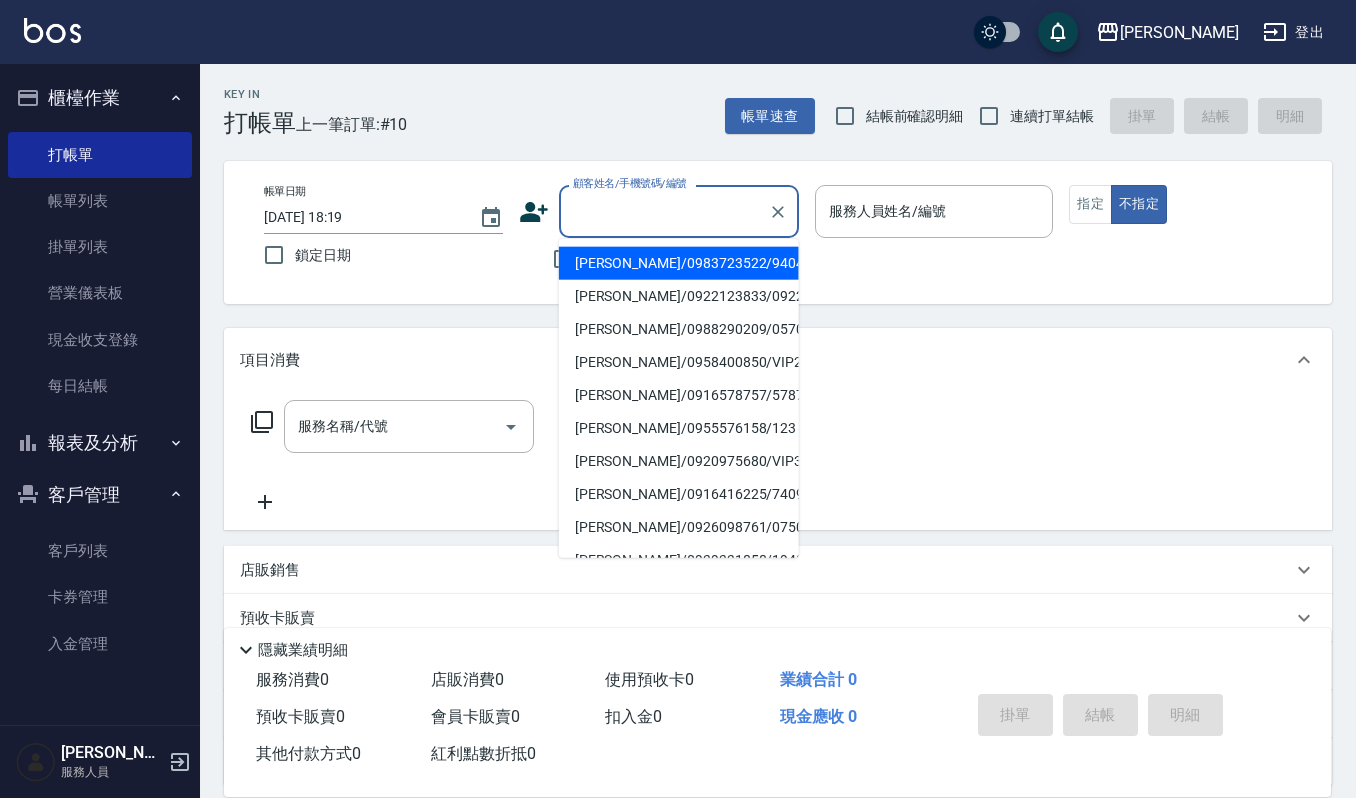 click on "顧客姓名/手機號碼/編號" at bounding box center (664, 211) 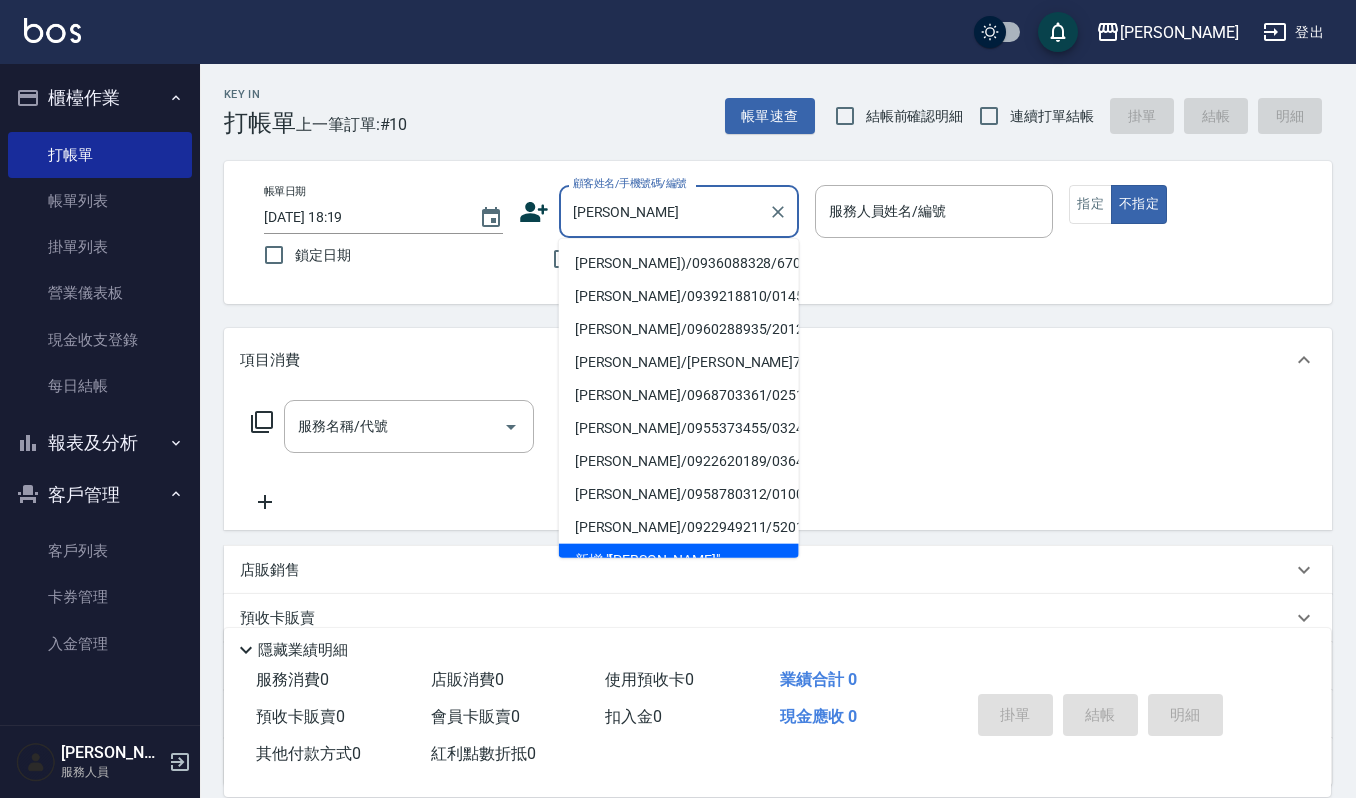 click on "李婉如(Ivy)/0936088328/670501" at bounding box center (679, 263) 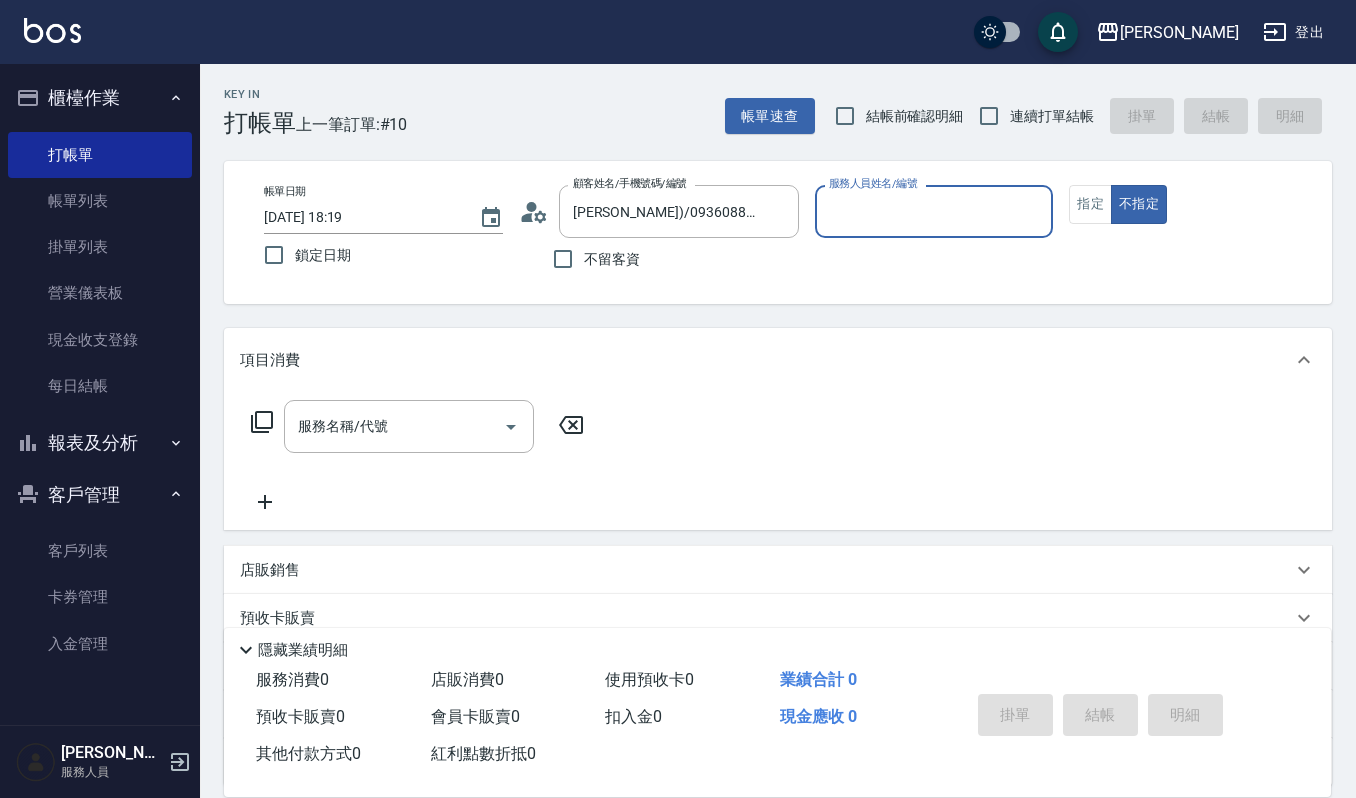 type on "Ivy-9" 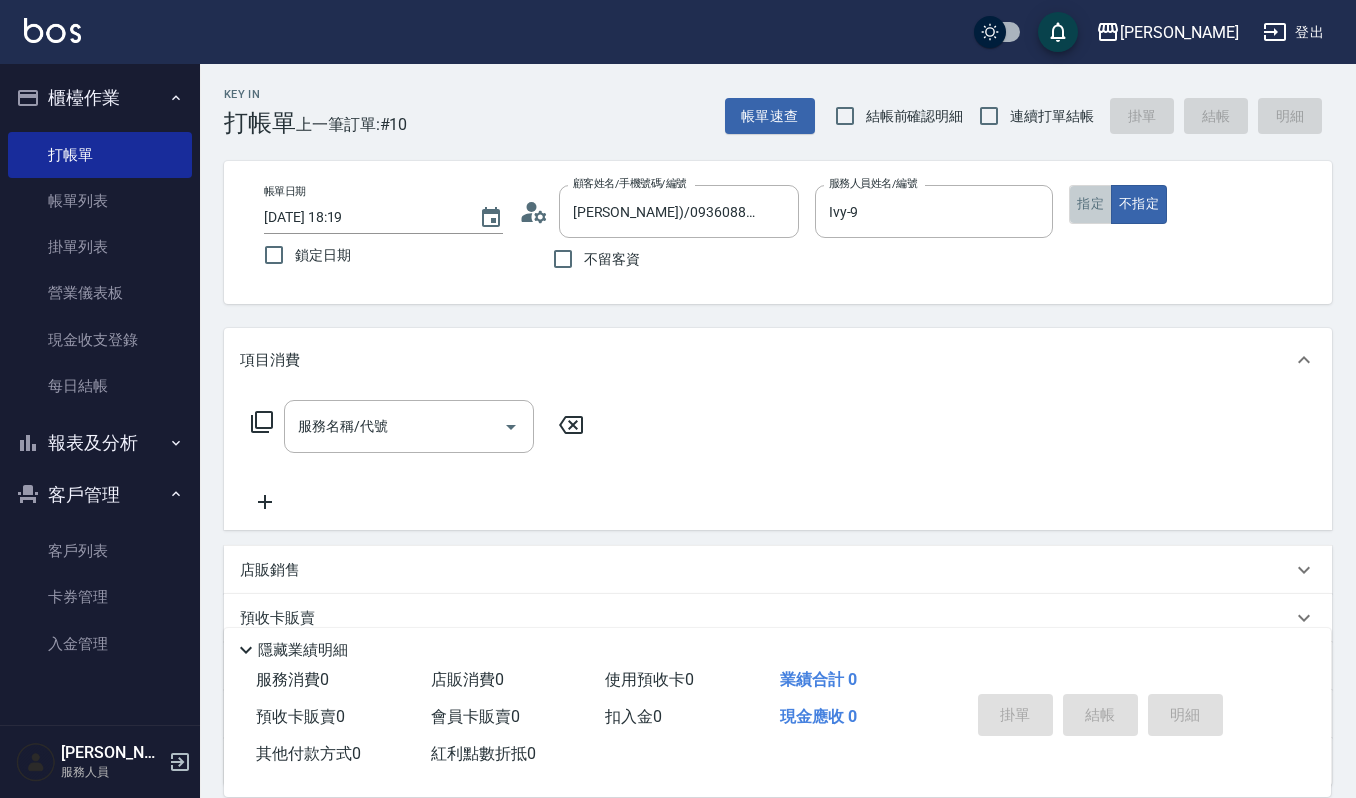 click on "指定" at bounding box center [1090, 204] 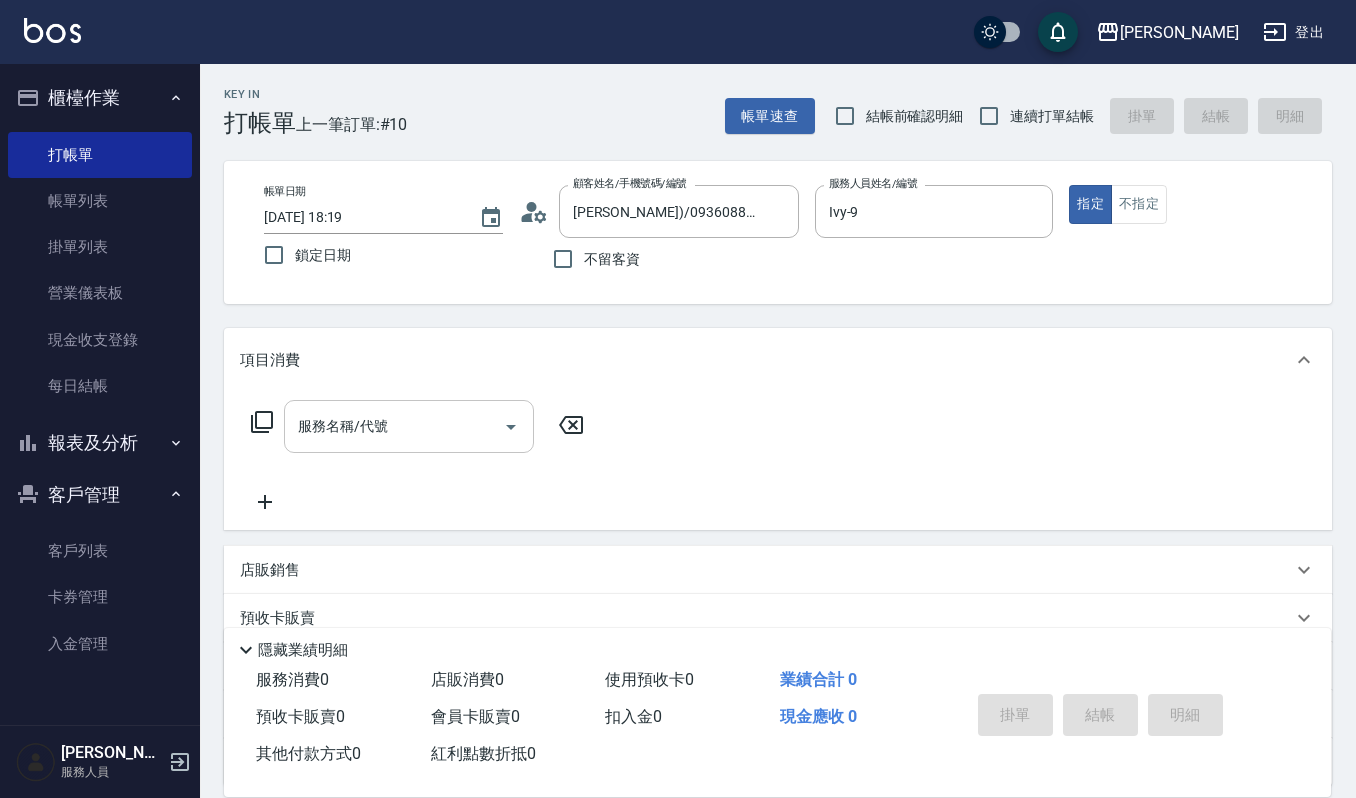click on "服務名稱/代號" at bounding box center (394, 426) 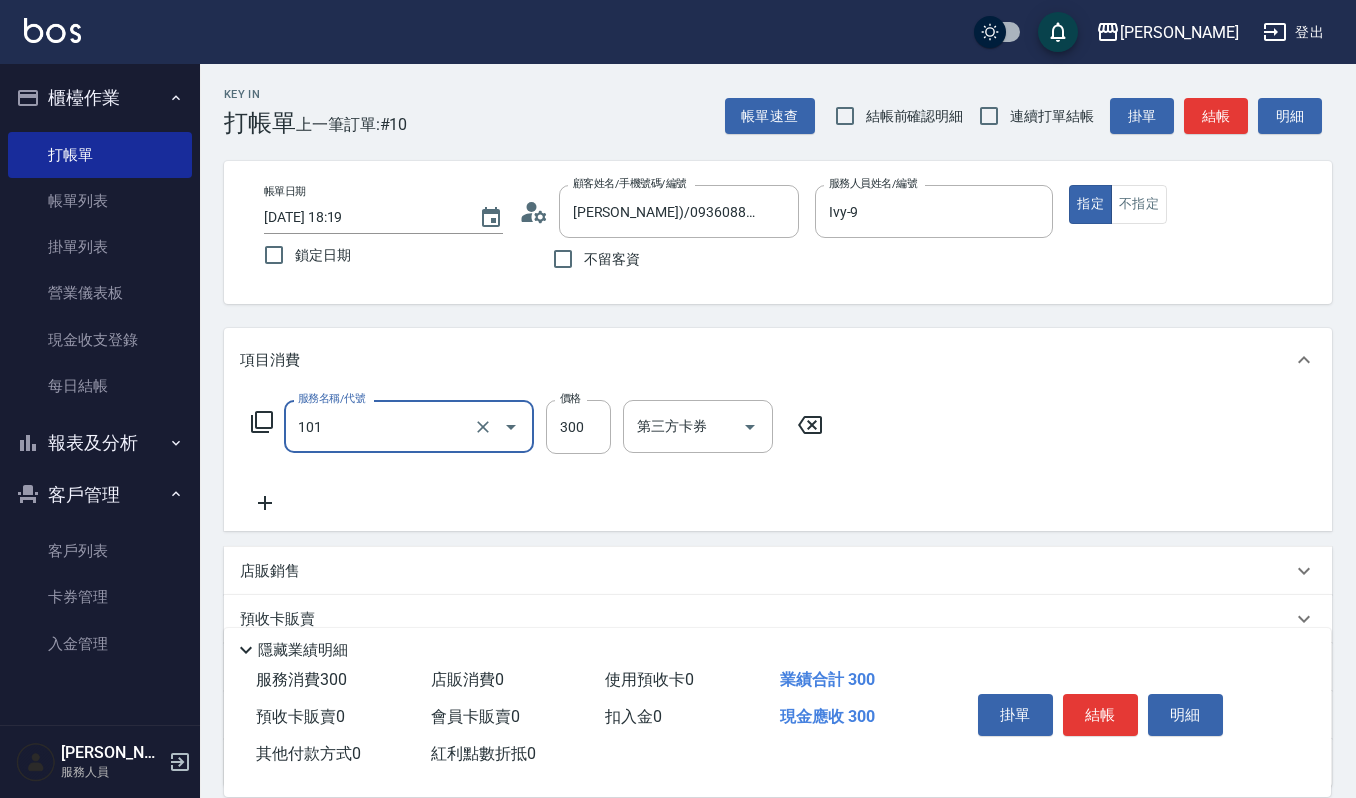 type on "一般洗髮(101)" 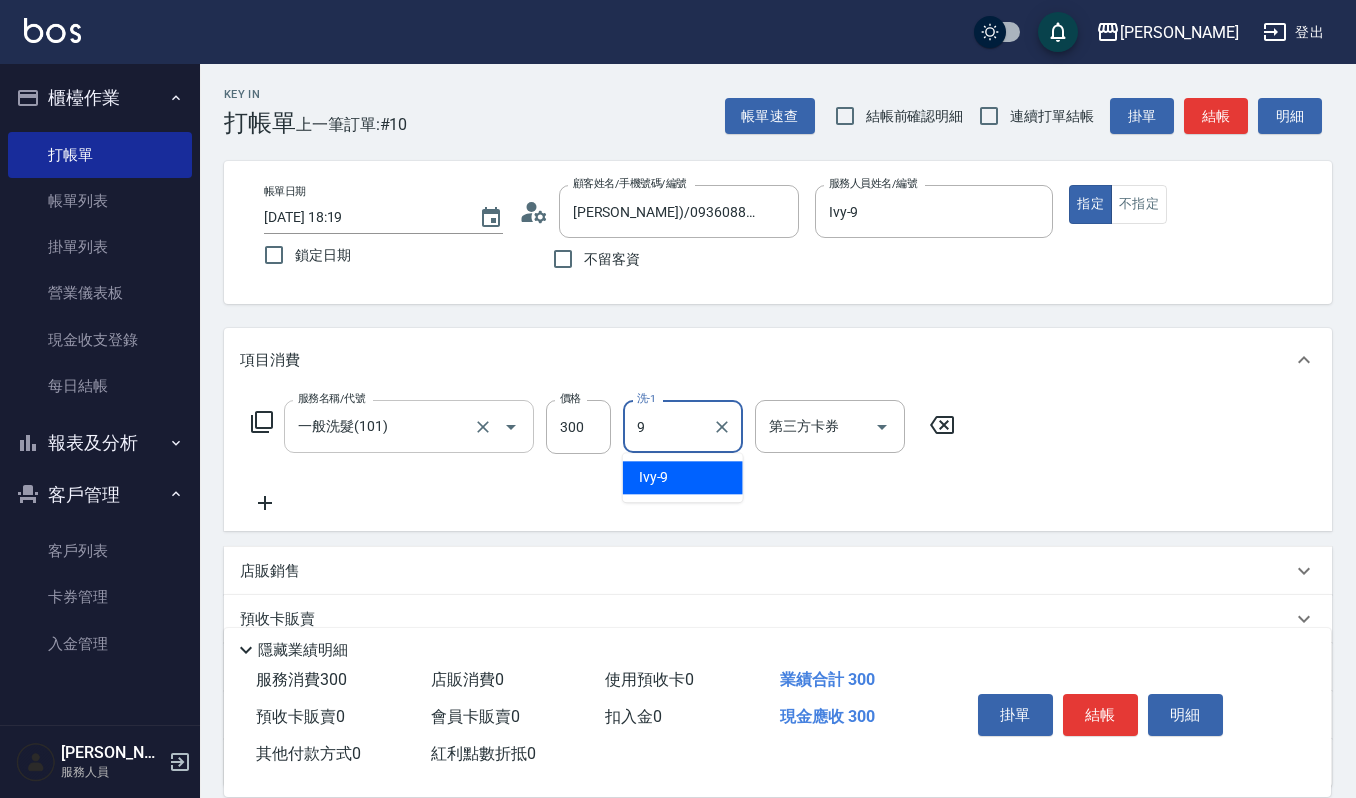 type on "Ivy-9" 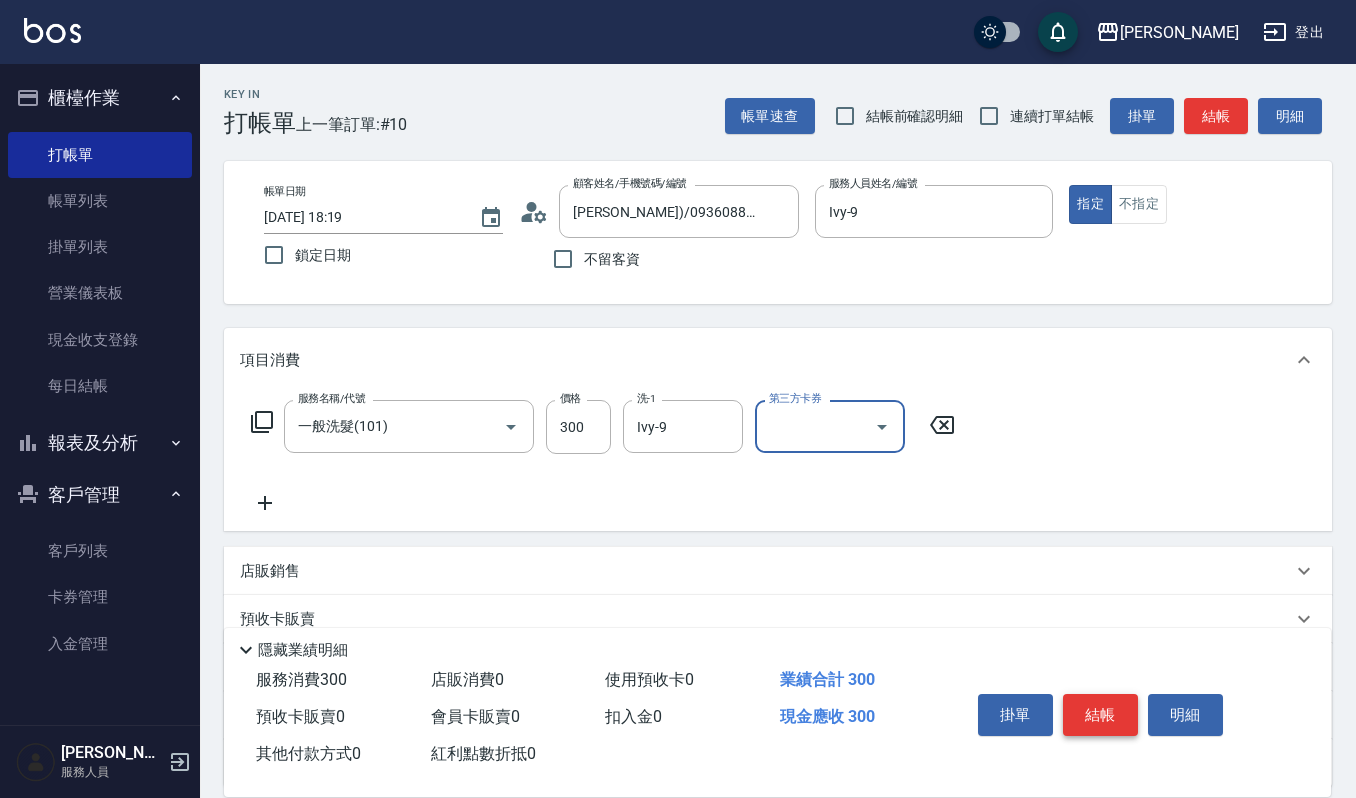 click on "結帳" at bounding box center [1100, 715] 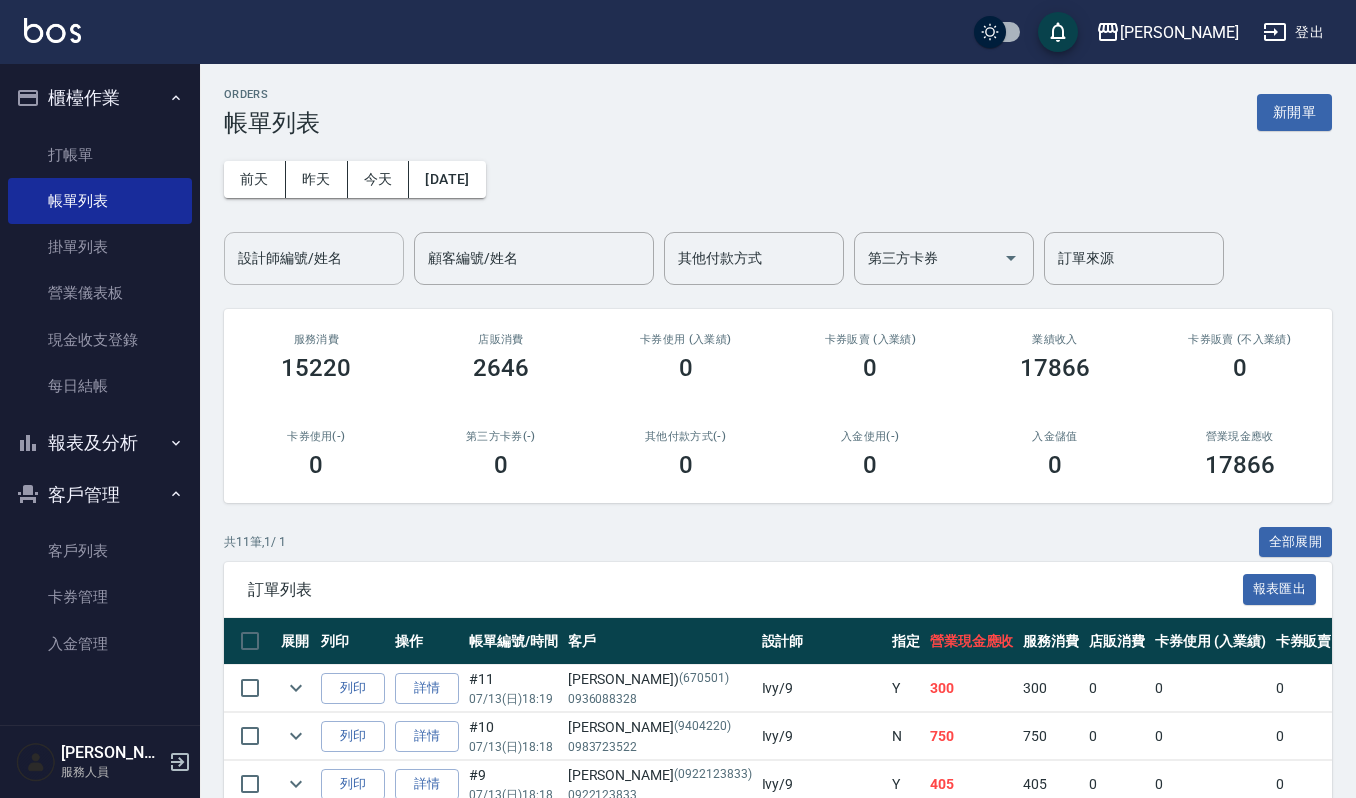 click on "設計師編號/姓名" at bounding box center [314, 258] 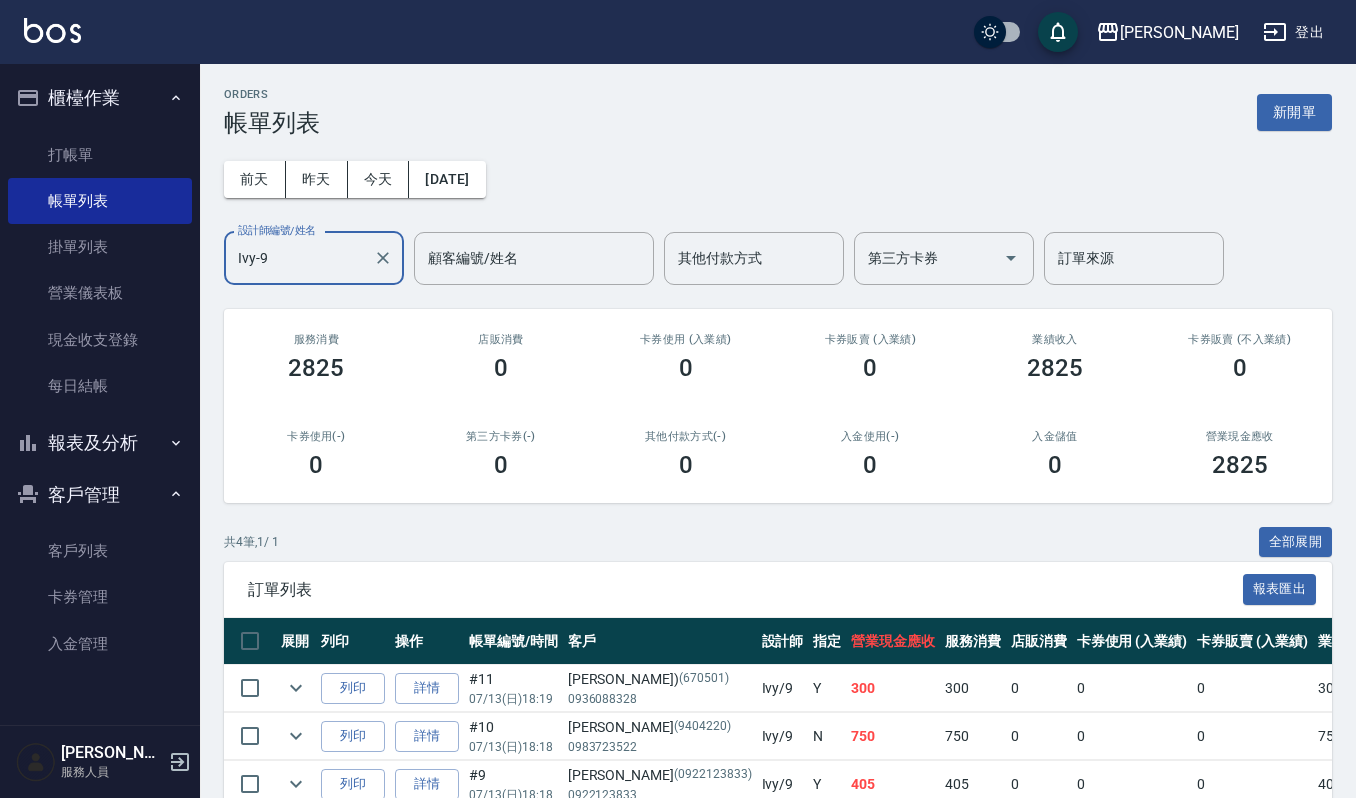 type on "Ivy-9" 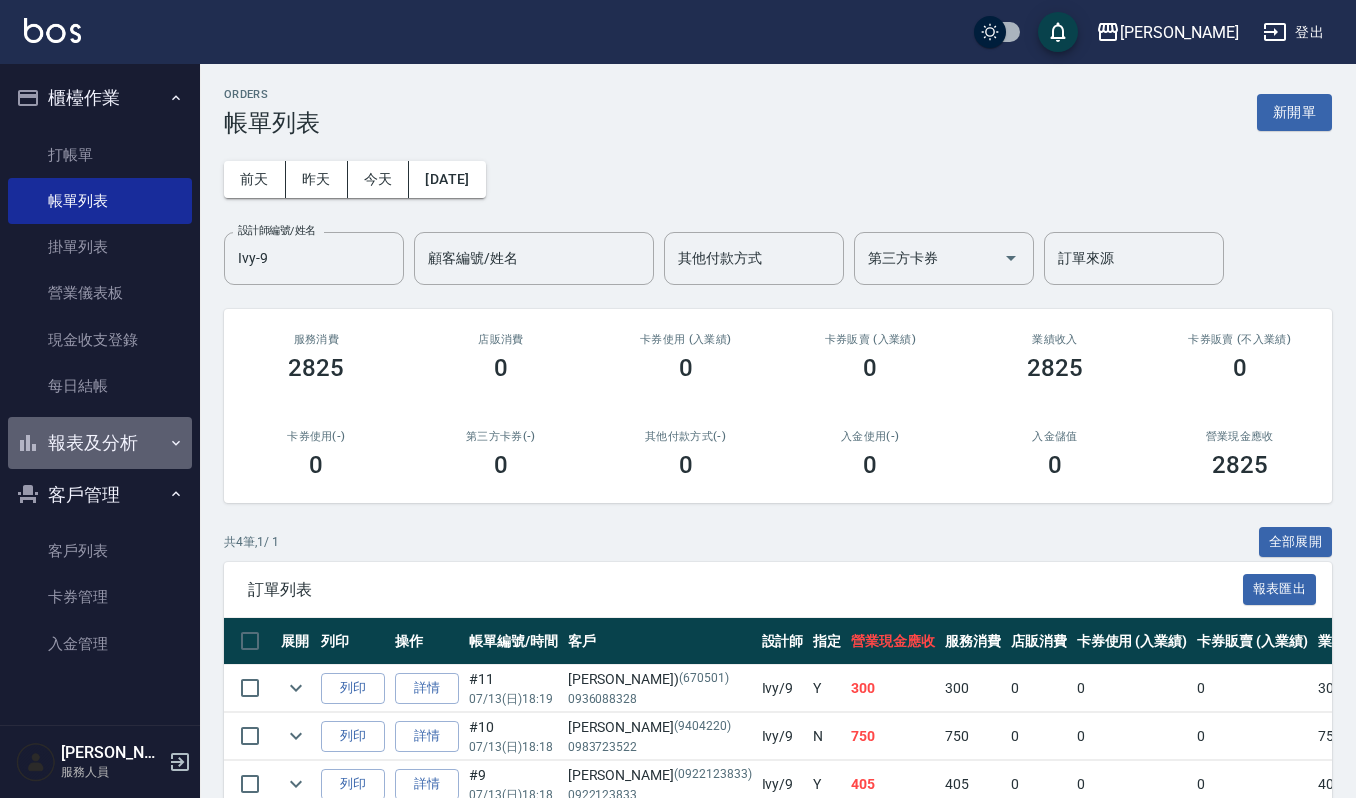 click on "報表及分析" at bounding box center [100, 443] 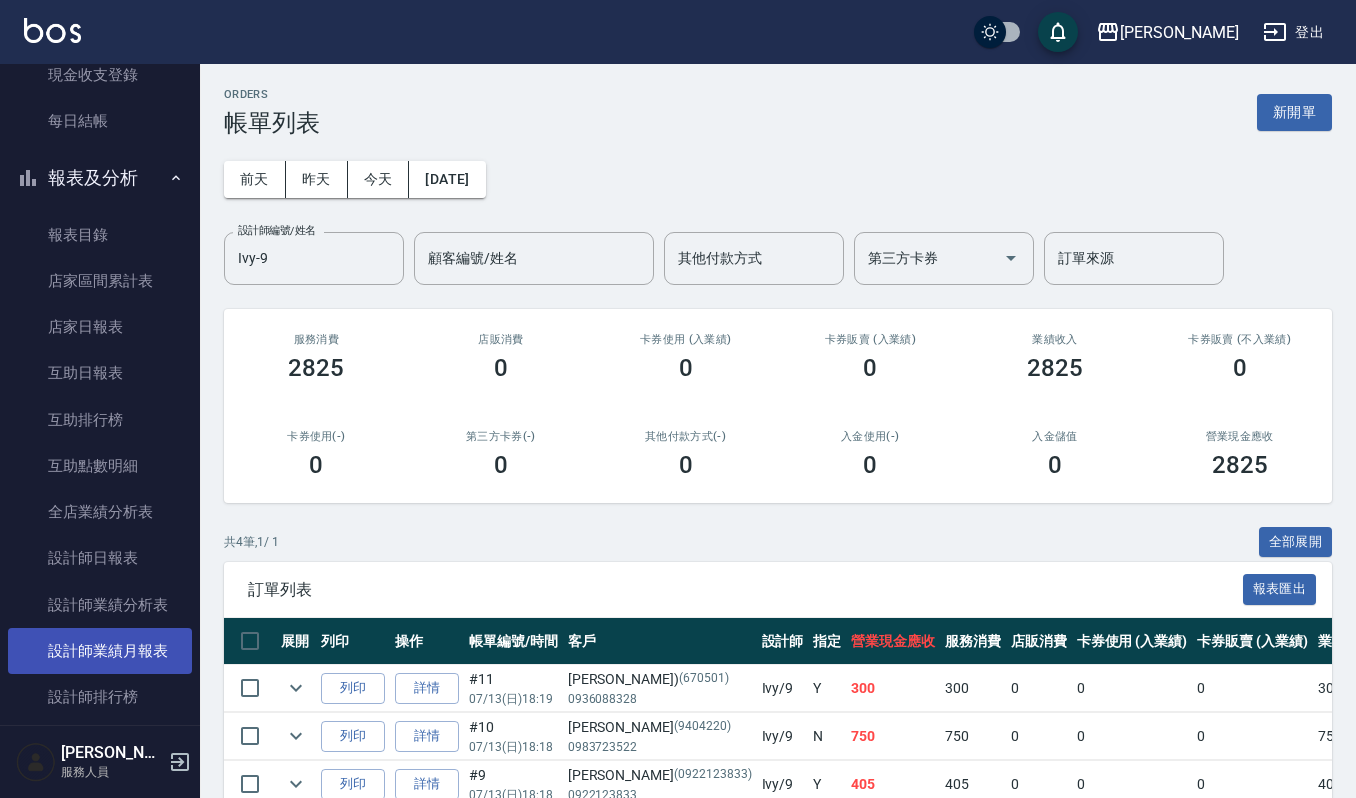 scroll, scrollTop: 266, scrollLeft: 0, axis: vertical 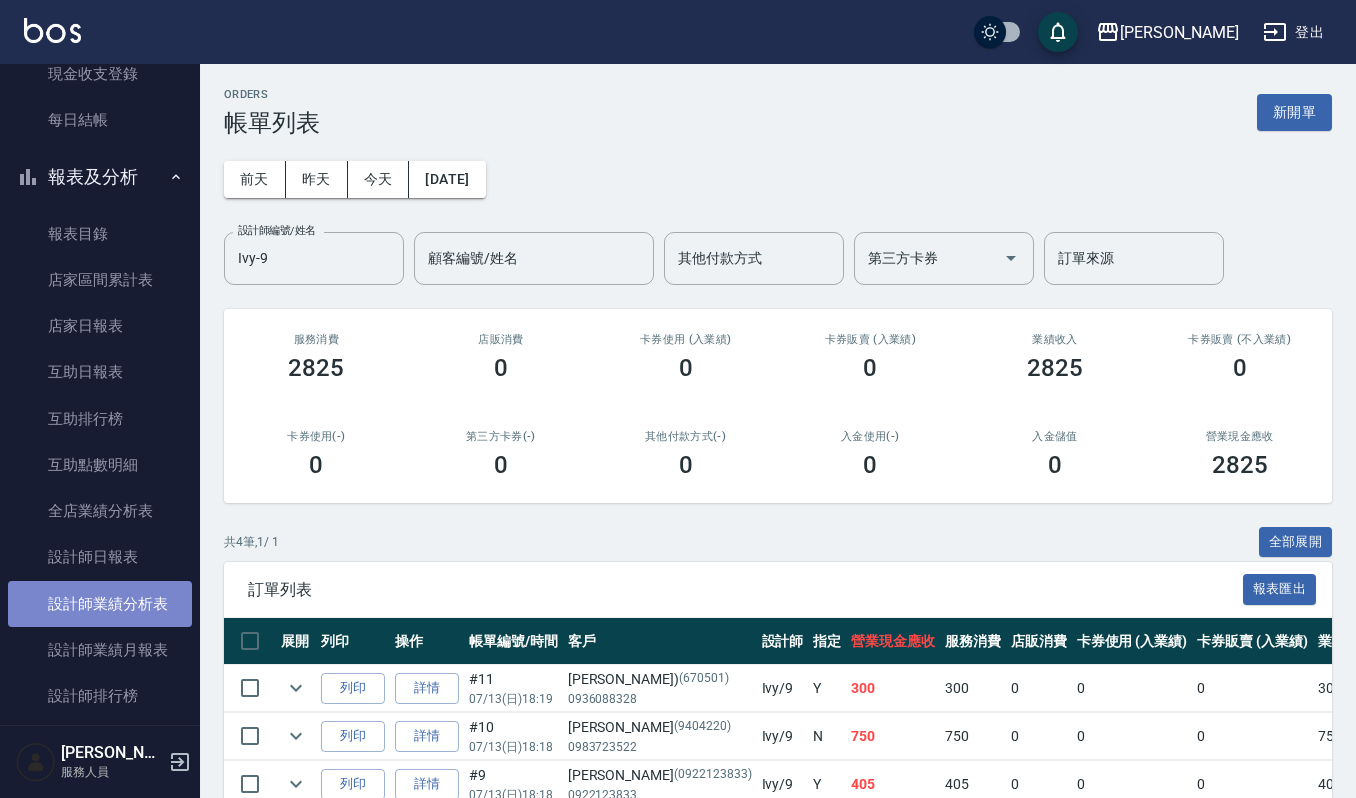 click on "設計師業績分析表" at bounding box center [100, 604] 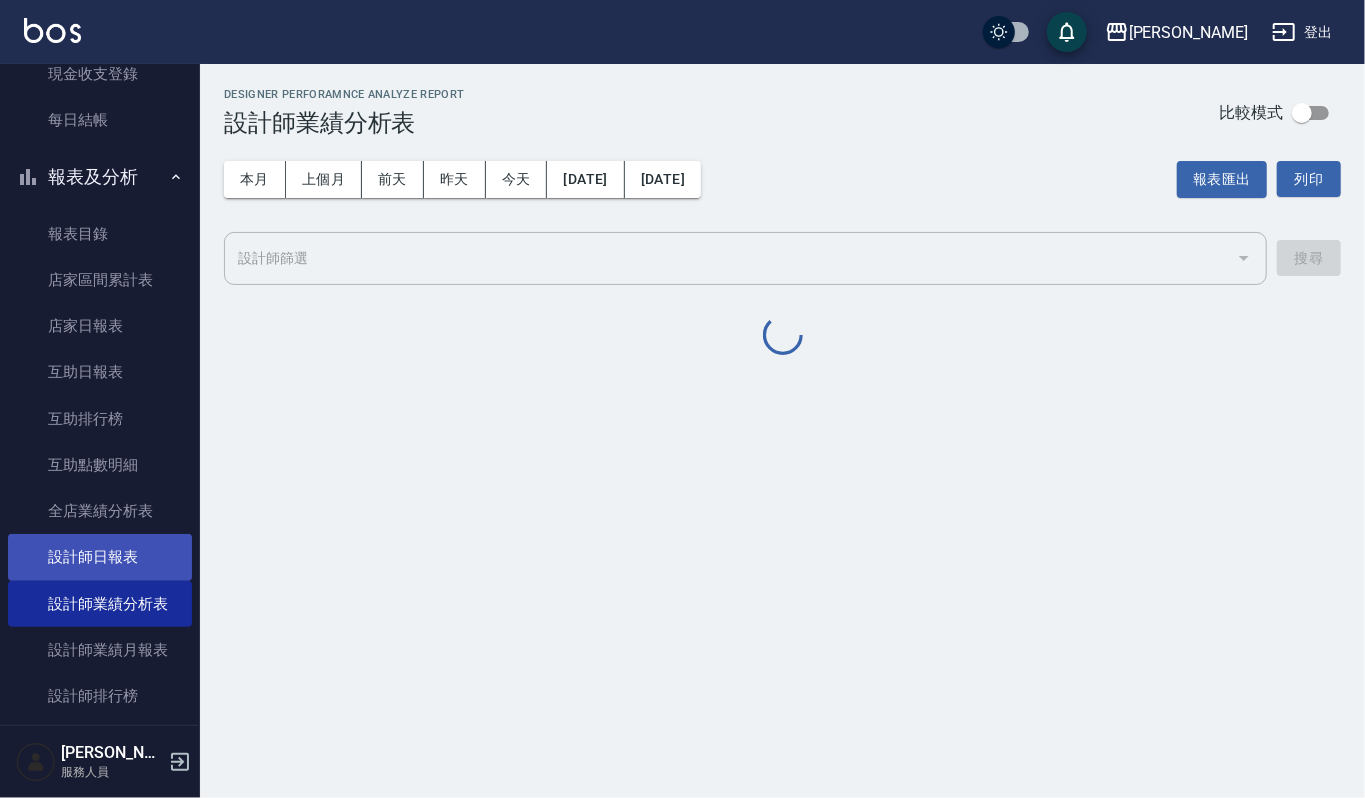 click on "設計師日報表" at bounding box center [100, 557] 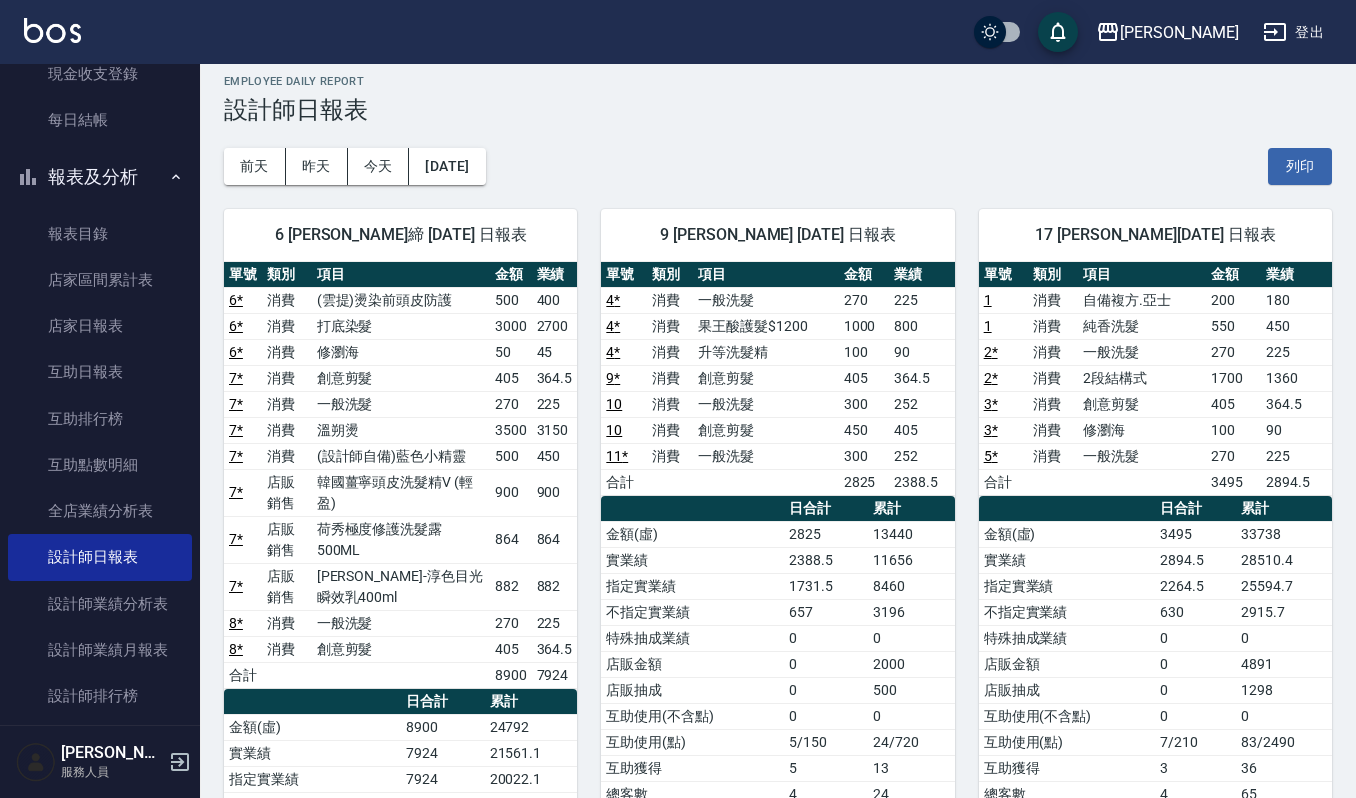 scroll, scrollTop: 0, scrollLeft: 0, axis: both 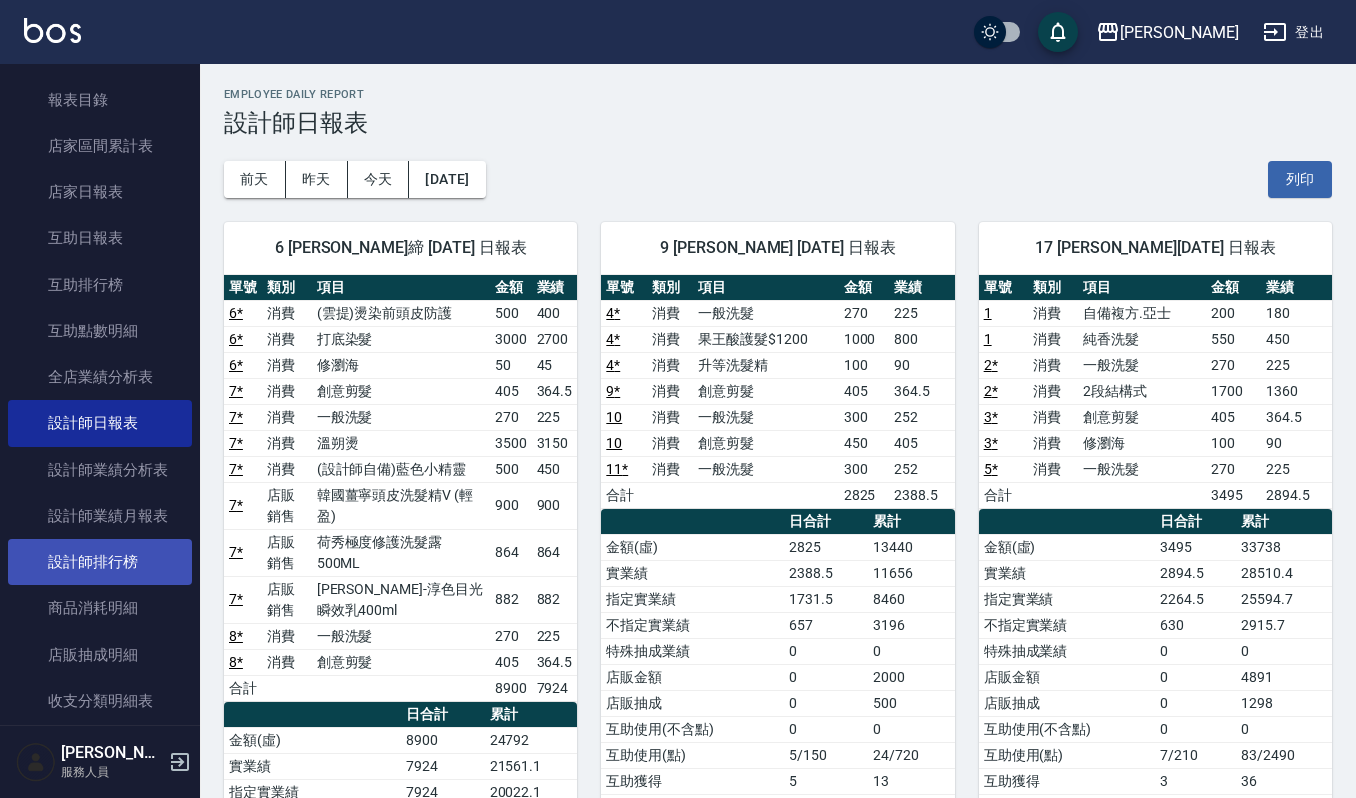 click on "設計師排行榜" at bounding box center [100, 562] 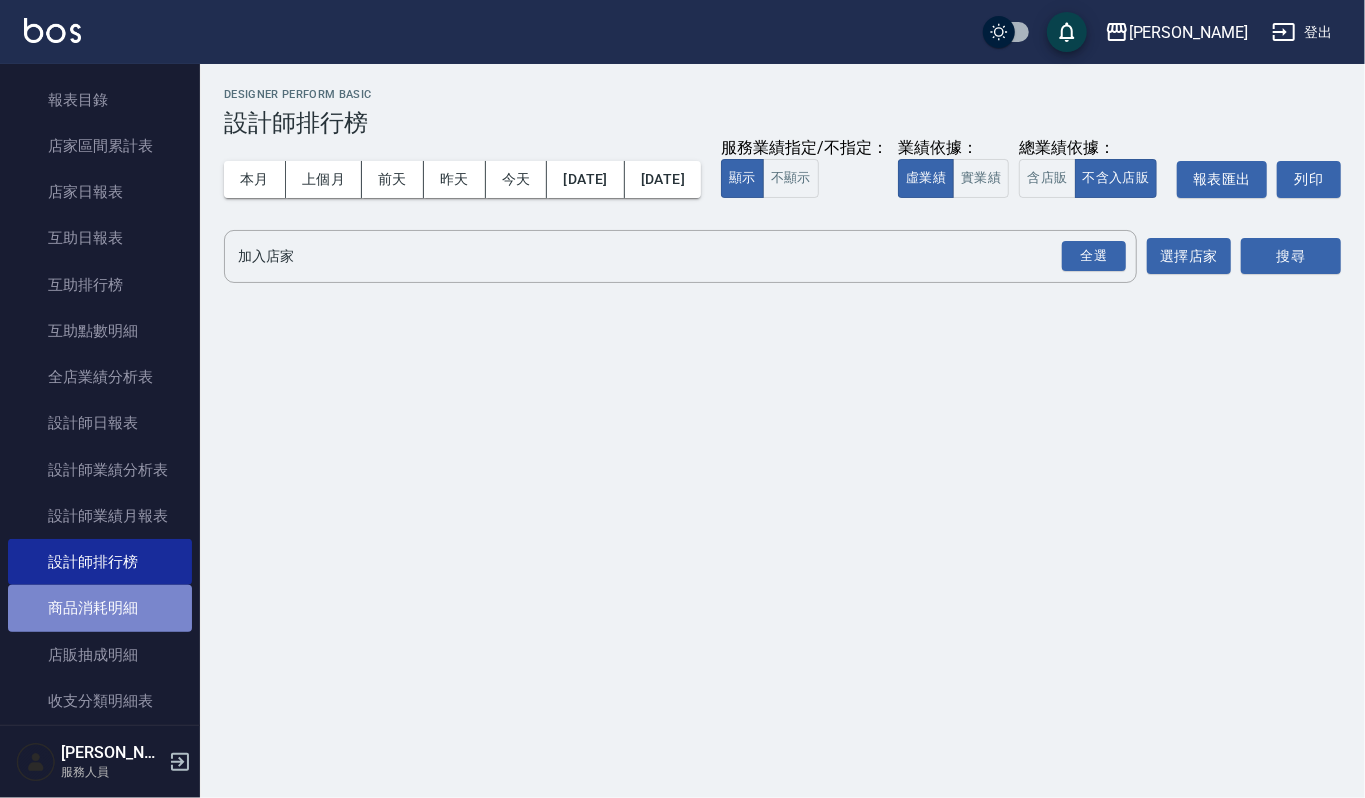 click on "商品消耗明細" at bounding box center (100, 608) 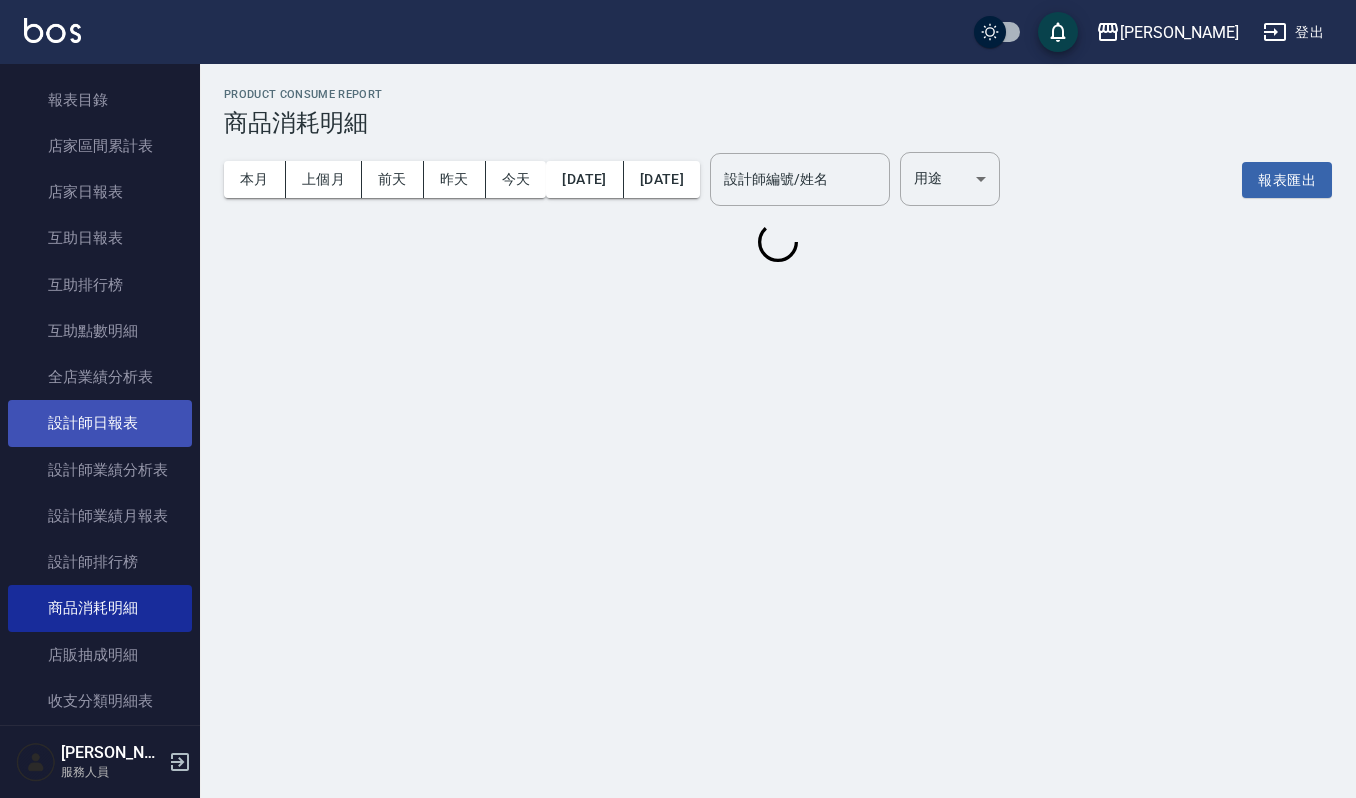 click on "設計師日報表" at bounding box center (100, 423) 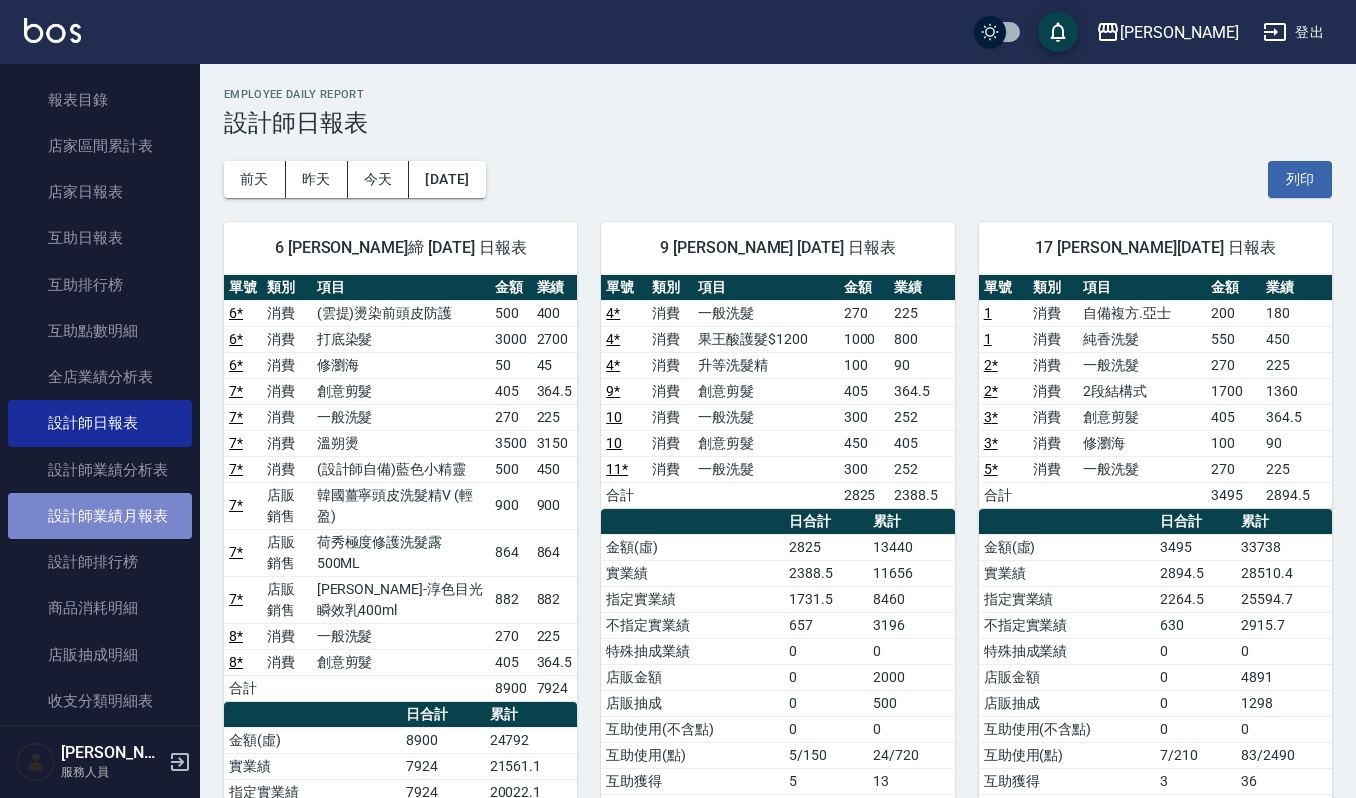 click on "設計師業績月報表" at bounding box center [100, 516] 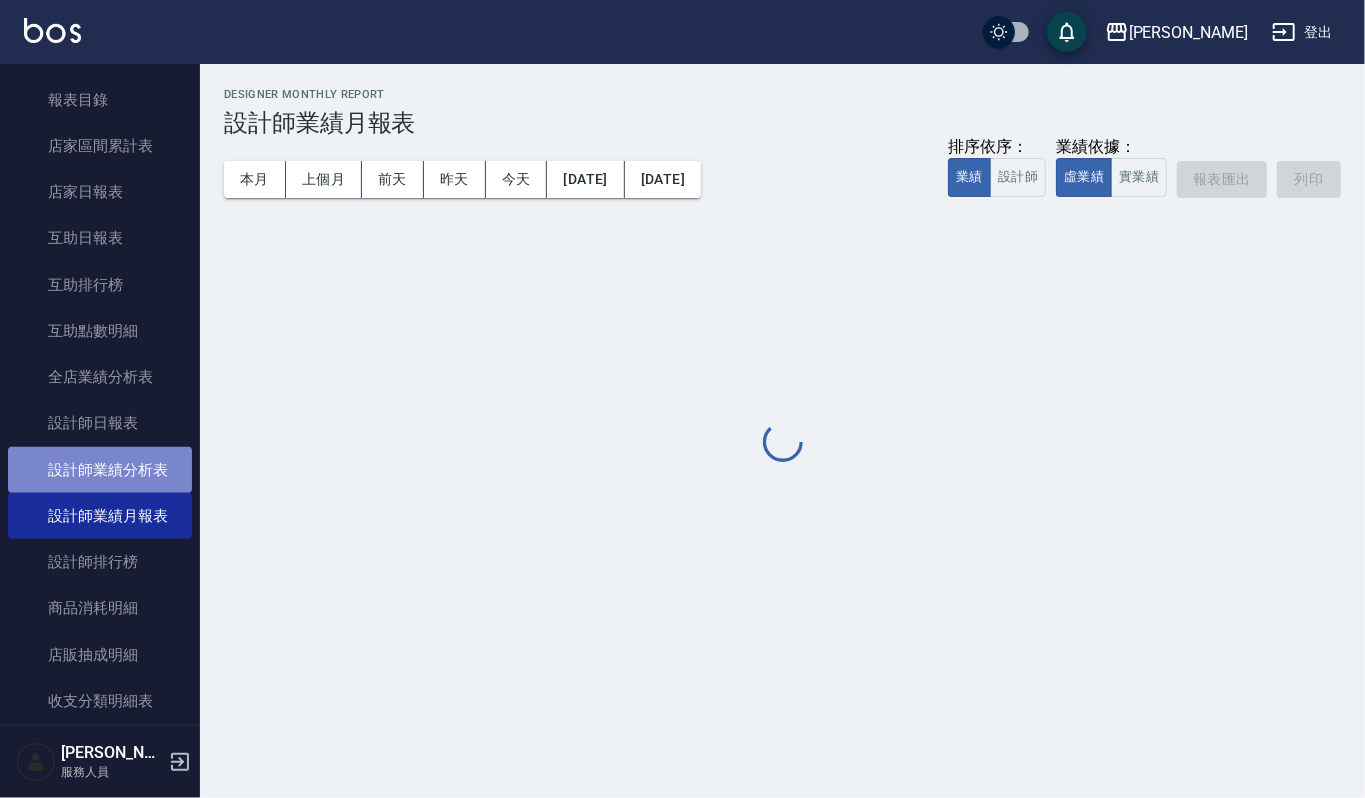 click on "設計師業績分析表" at bounding box center [100, 470] 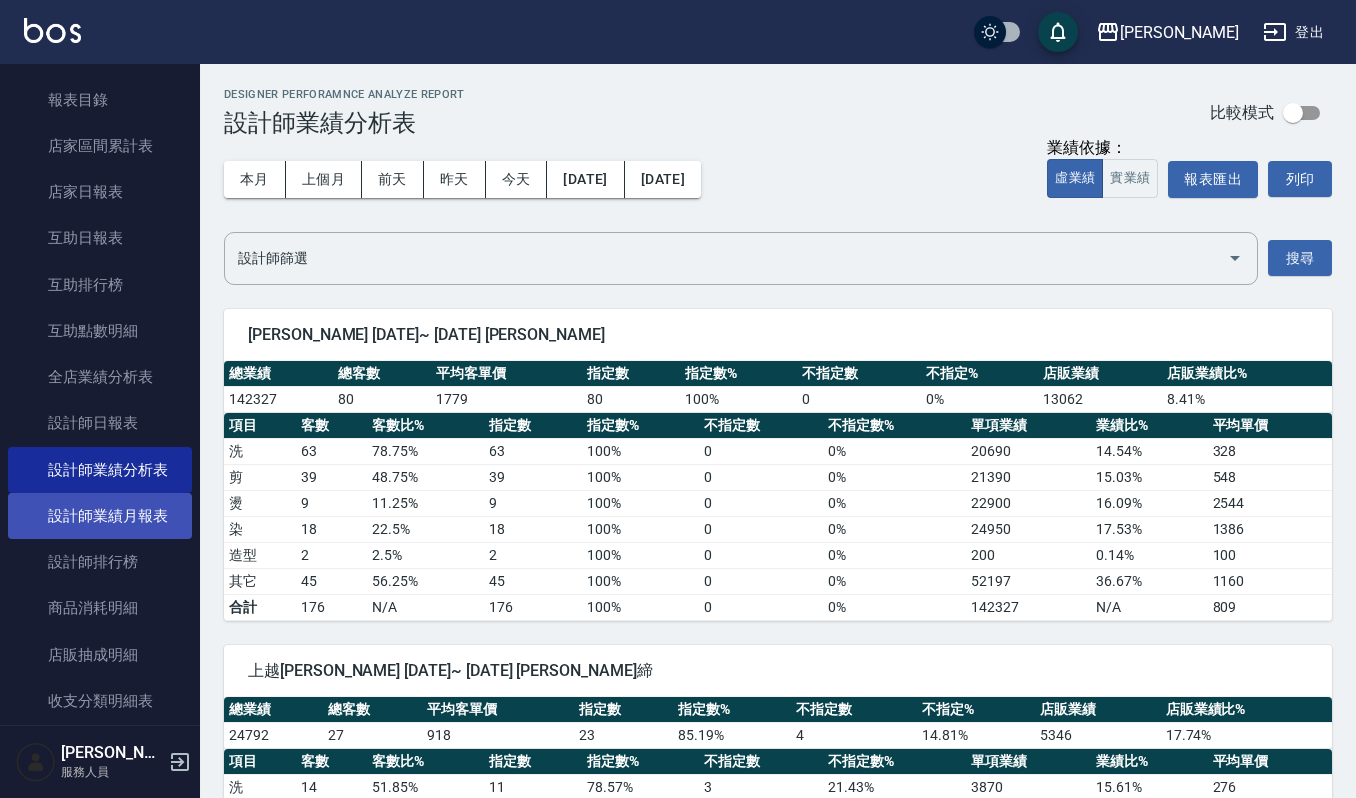 click on "設計師業績月報表" at bounding box center (100, 516) 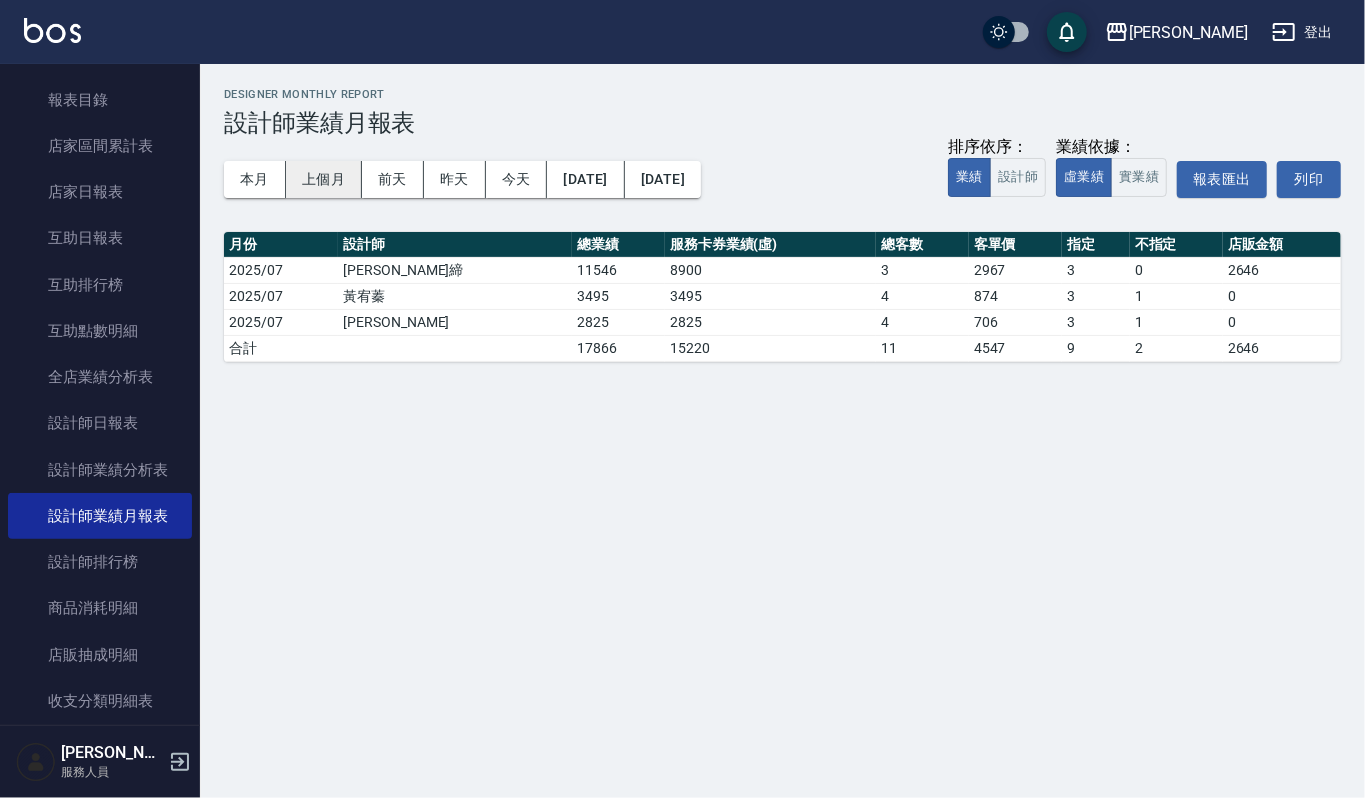 click on "上個月" at bounding box center (324, 179) 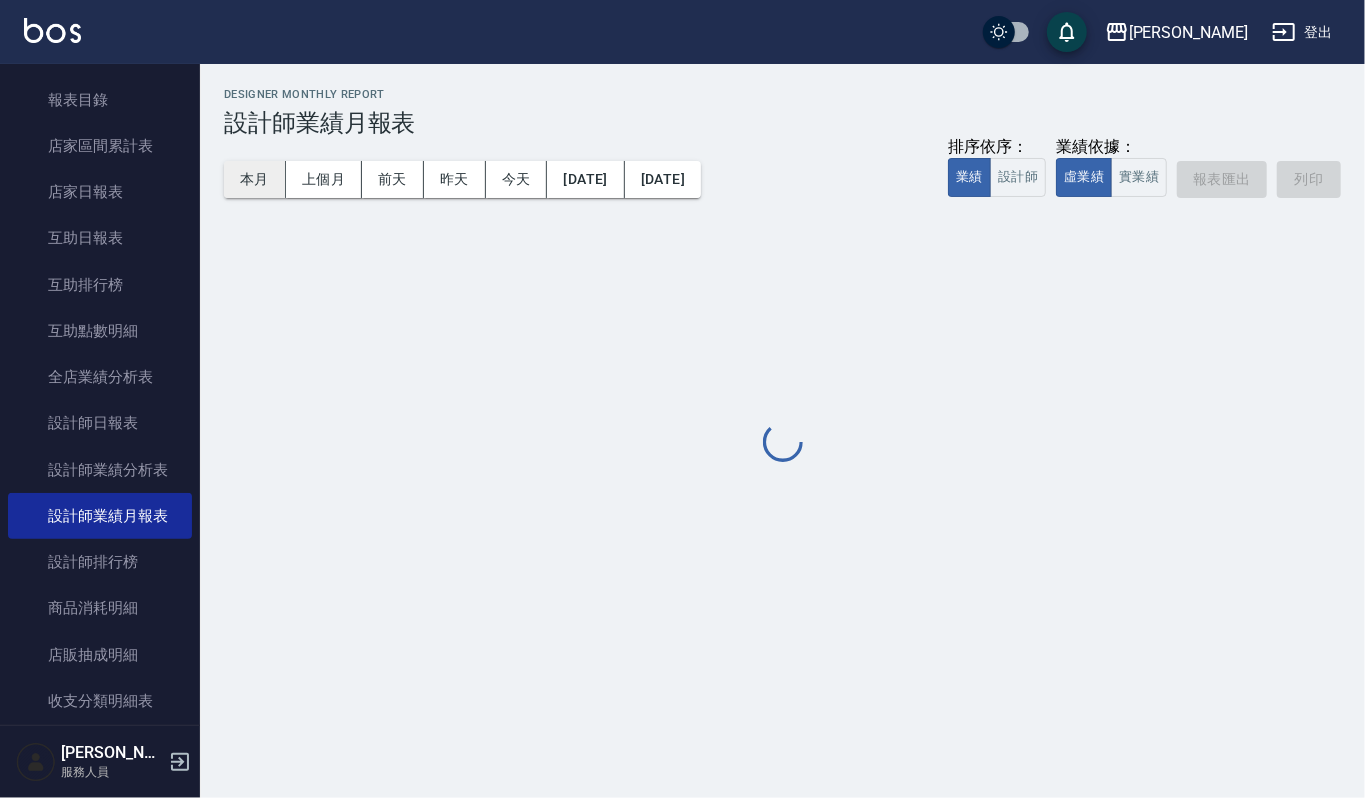 click on "本月" at bounding box center (255, 179) 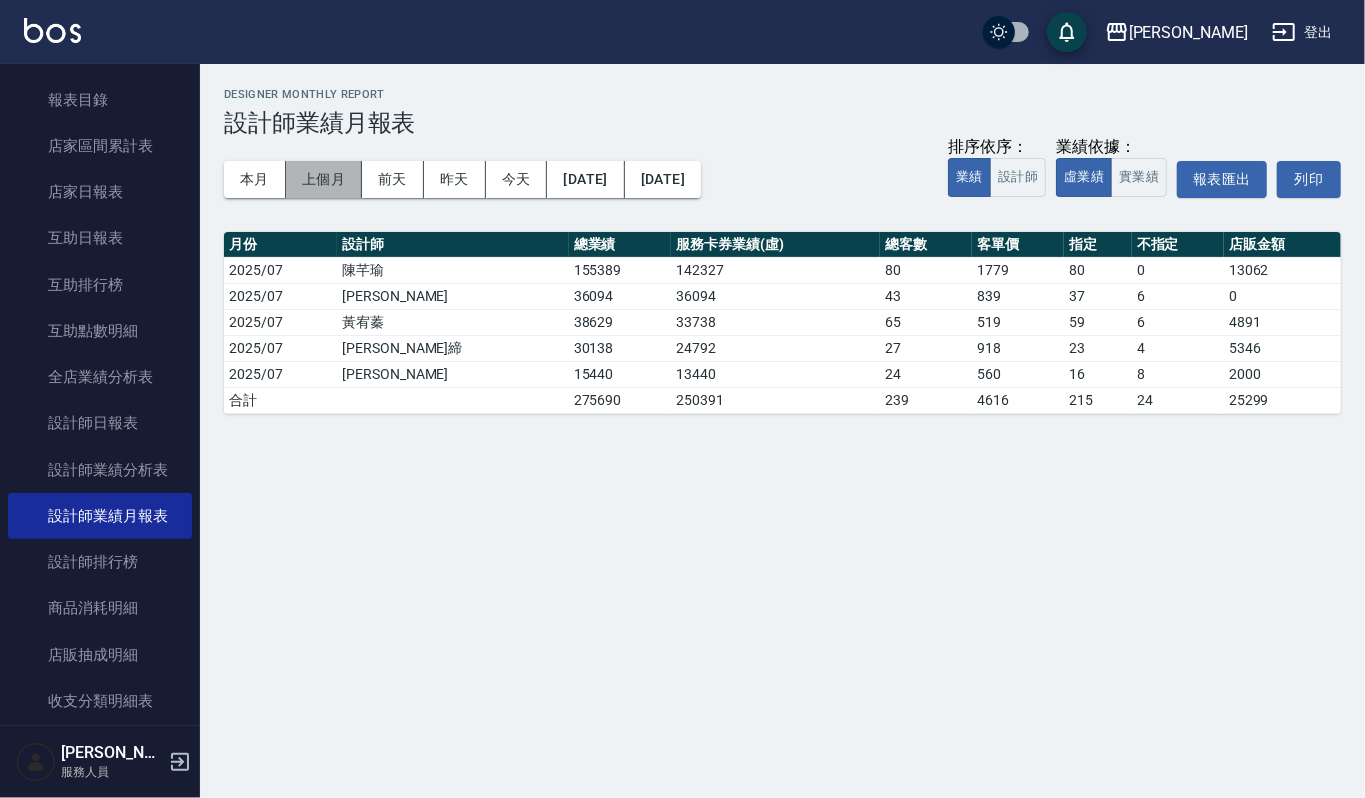 click on "上個月" at bounding box center [324, 179] 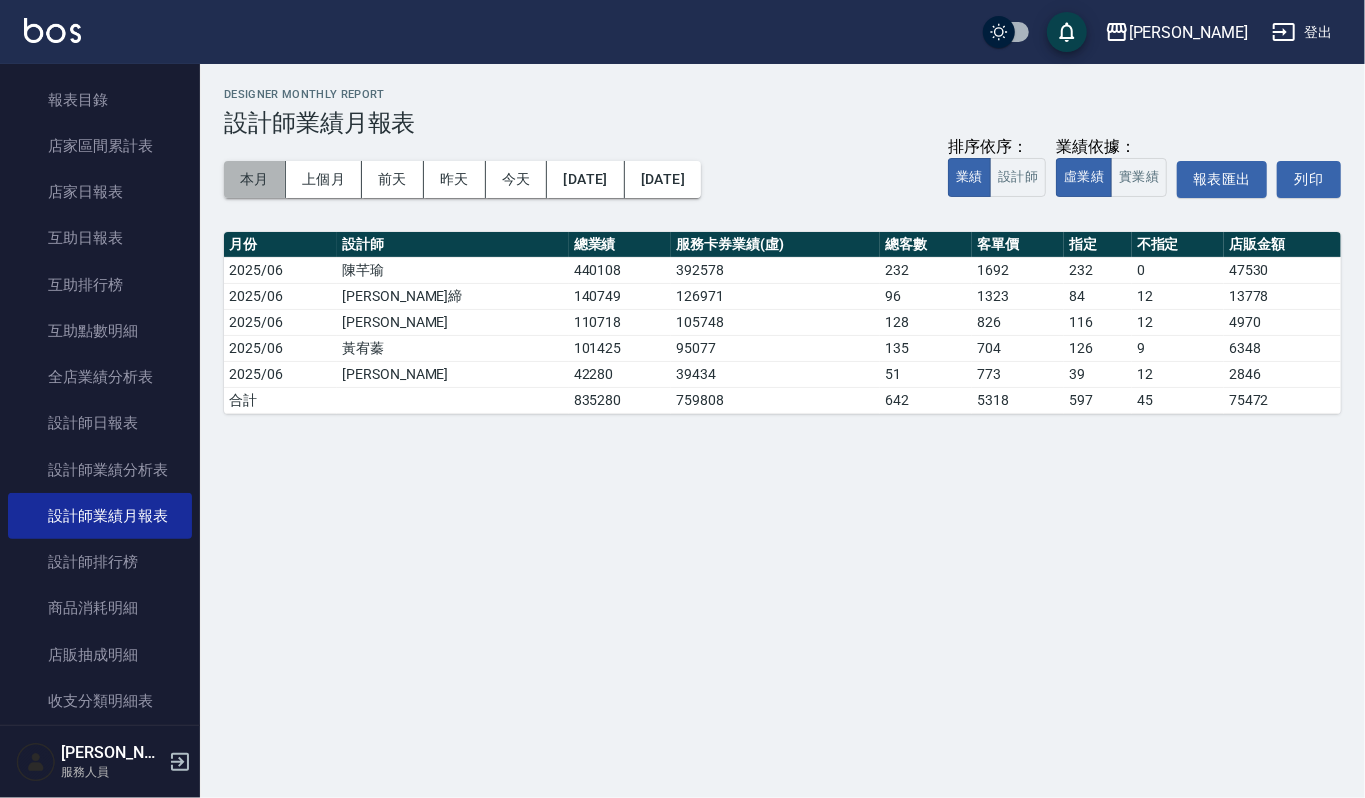 click on "本月" at bounding box center (255, 179) 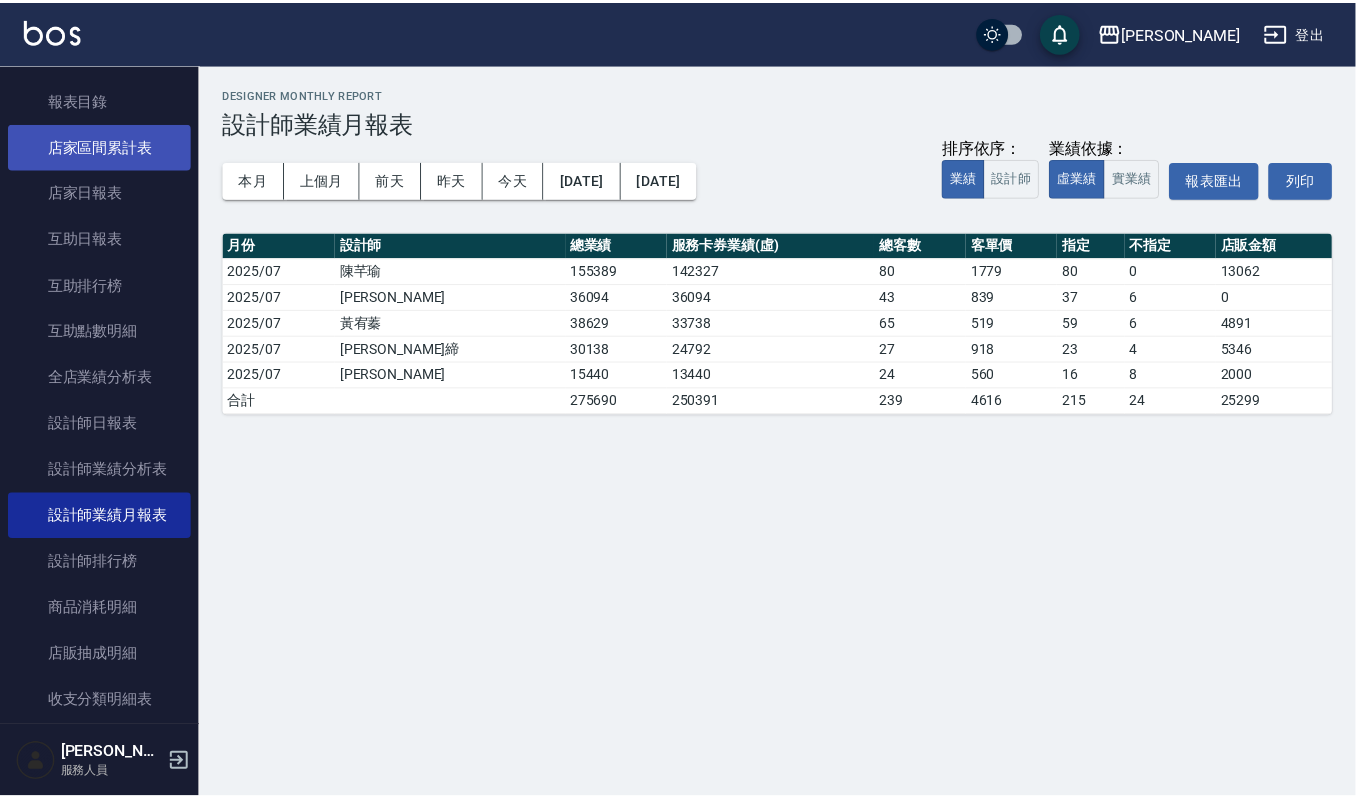 scroll, scrollTop: 0, scrollLeft: 0, axis: both 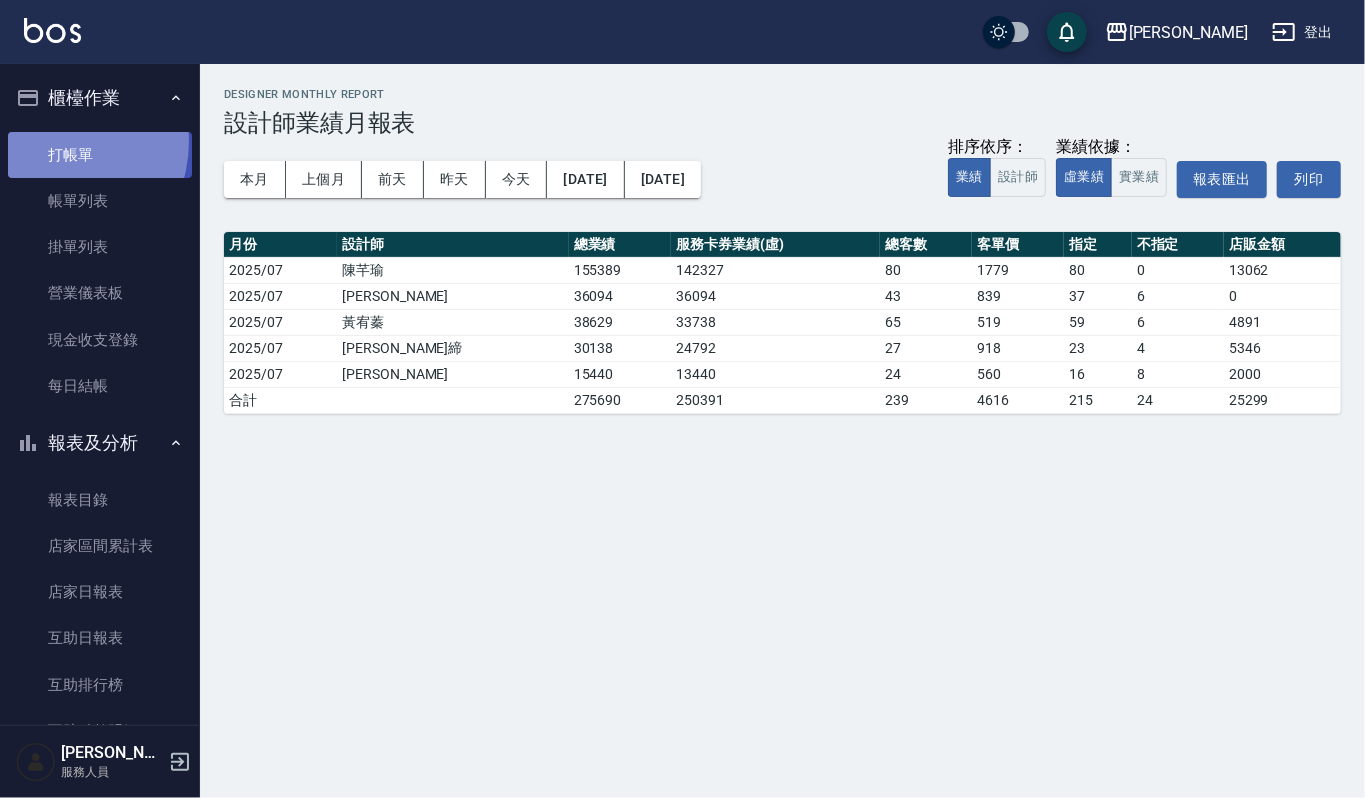 click on "打帳單" at bounding box center (100, 155) 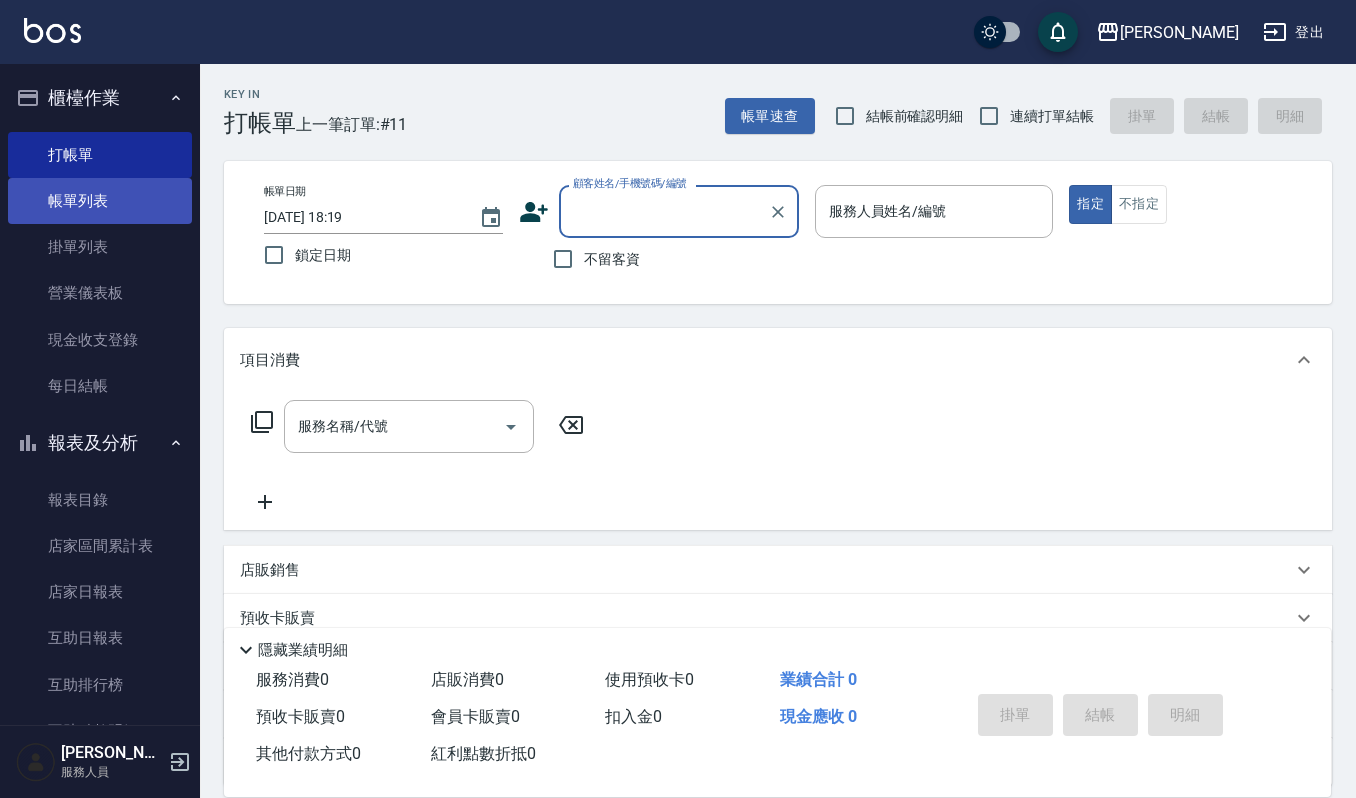 click on "帳單列表" at bounding box center [100, 201] 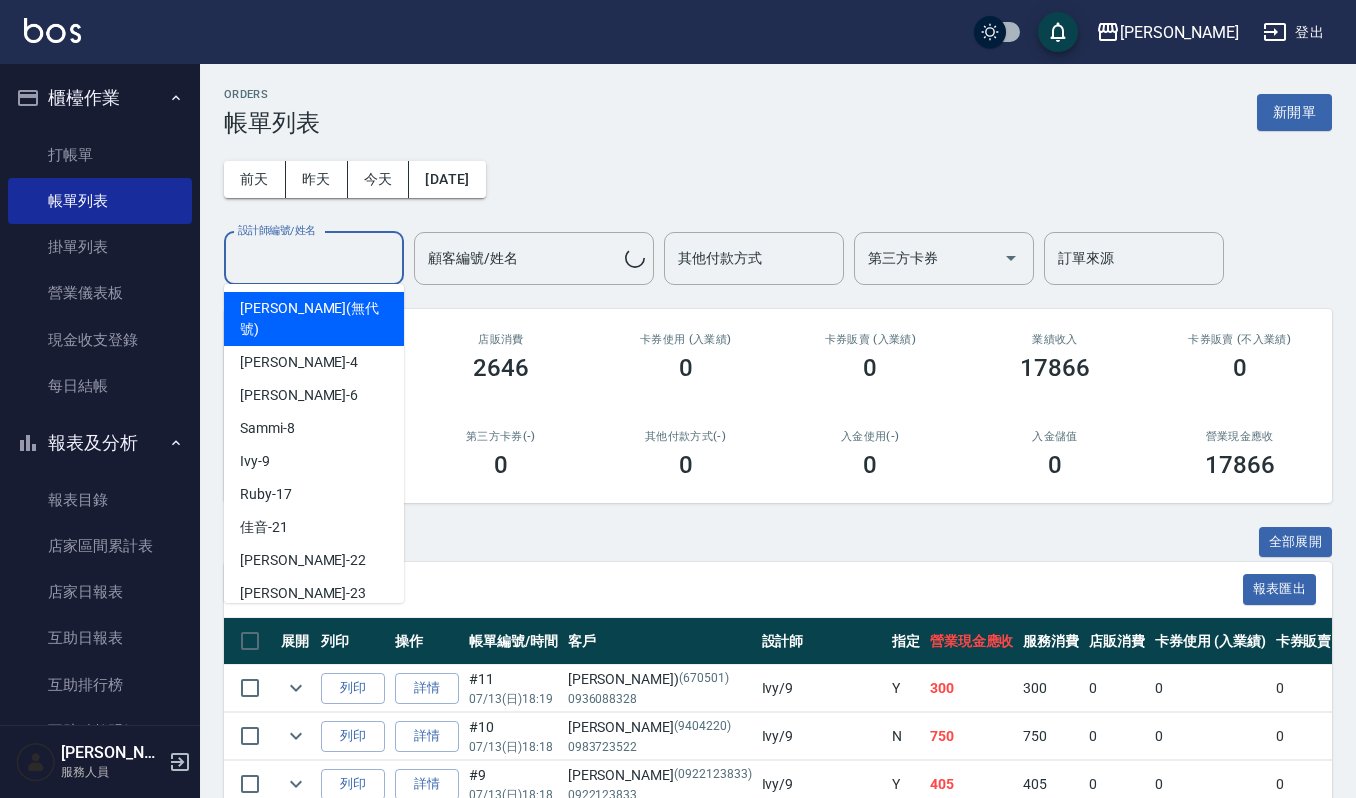 click on "設計師編號/姓名" at bounding box center (314, 258) 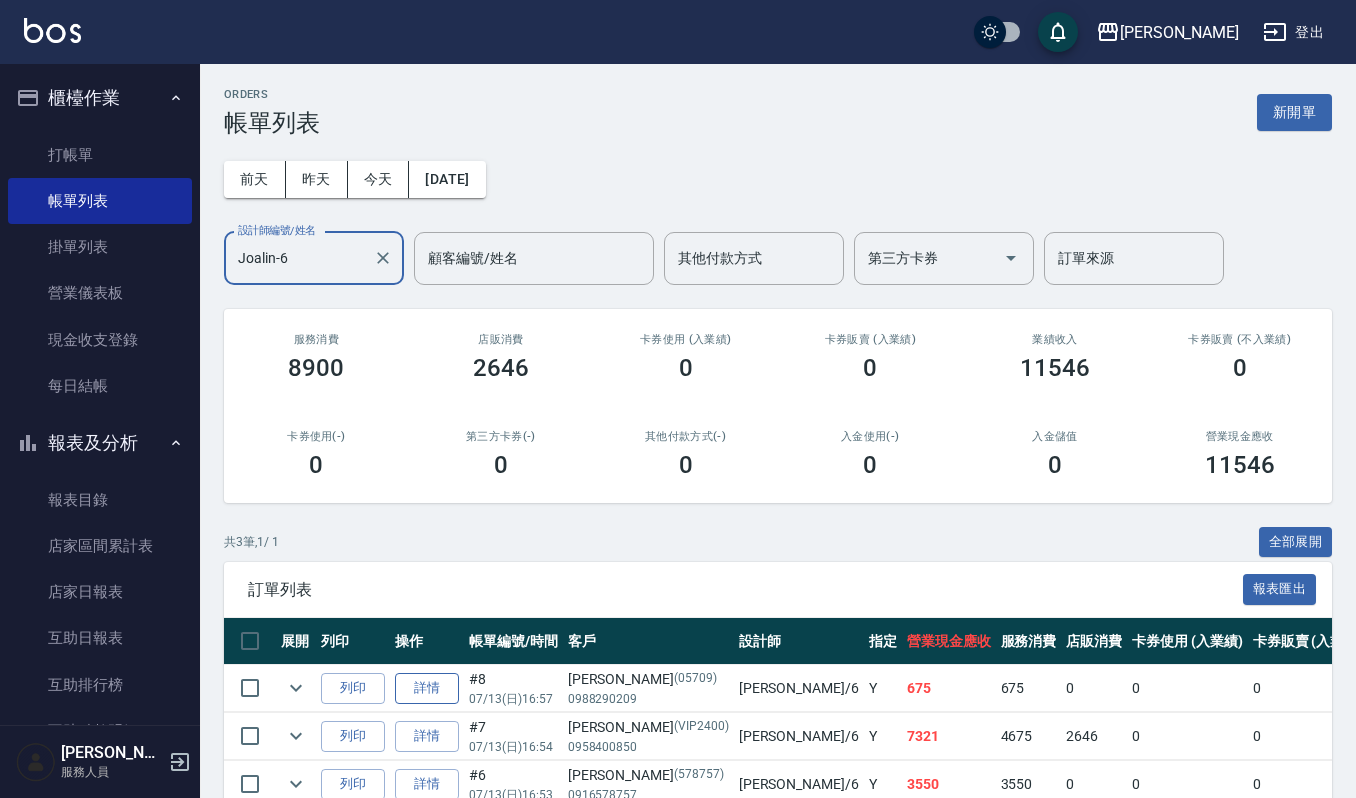 type on "Joalin-6" 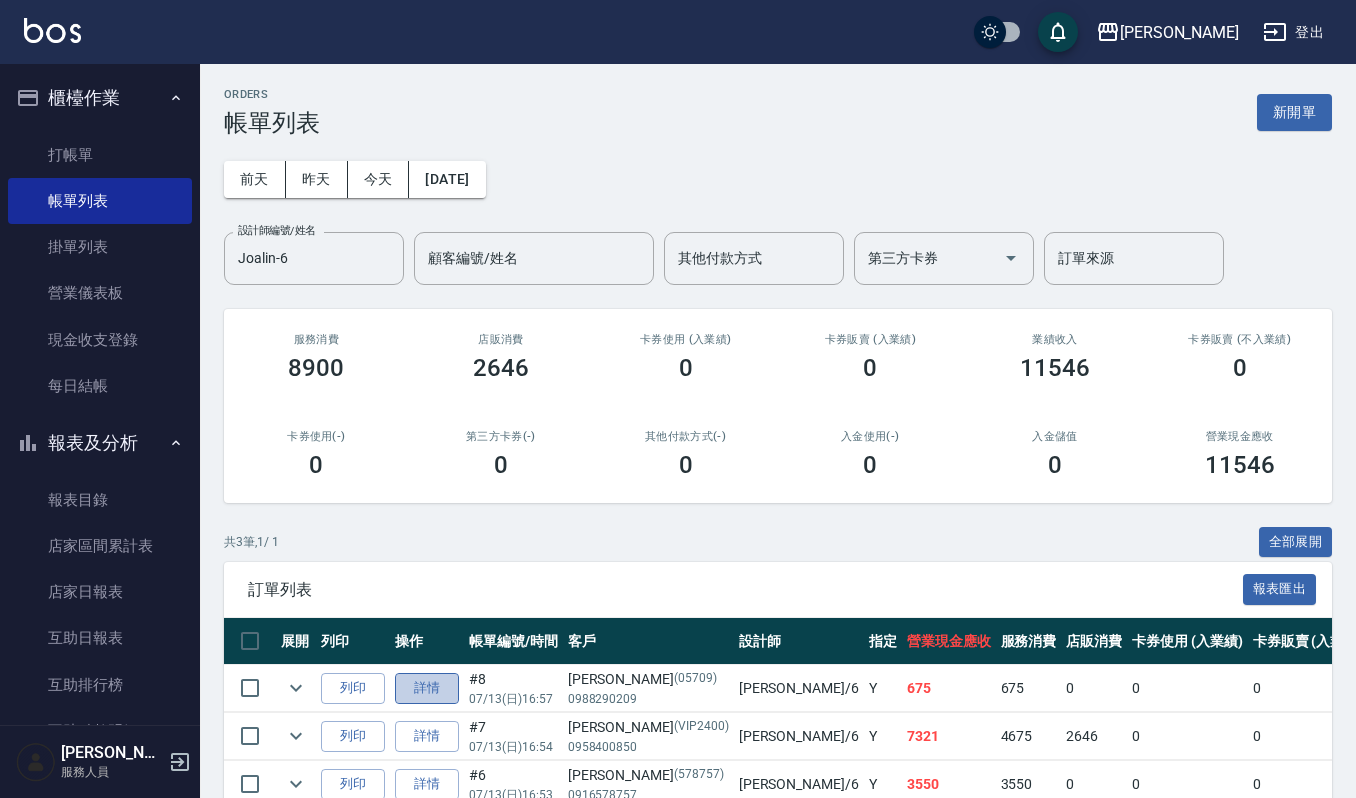 click on "詳情" at bounding box center [427, 688] 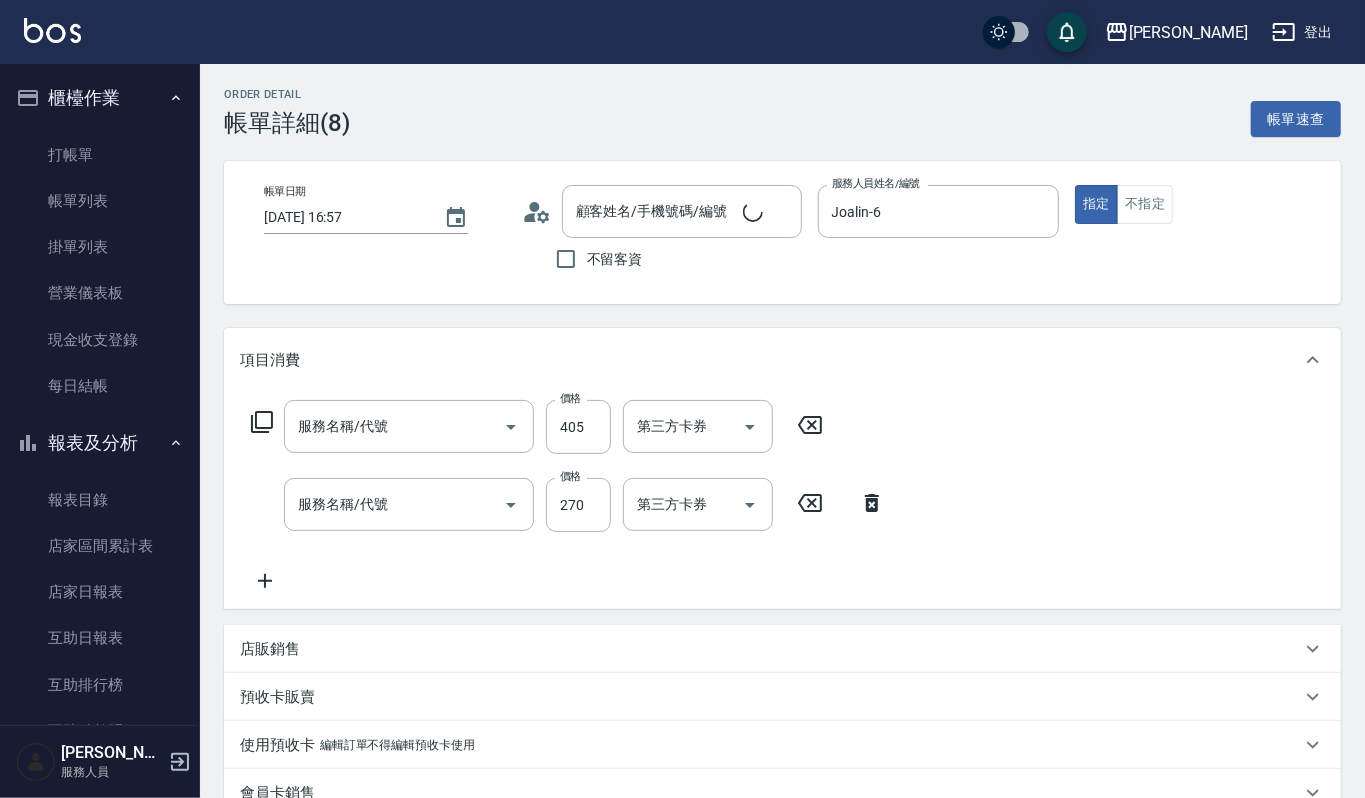 type on "2025/07/13 16:57" 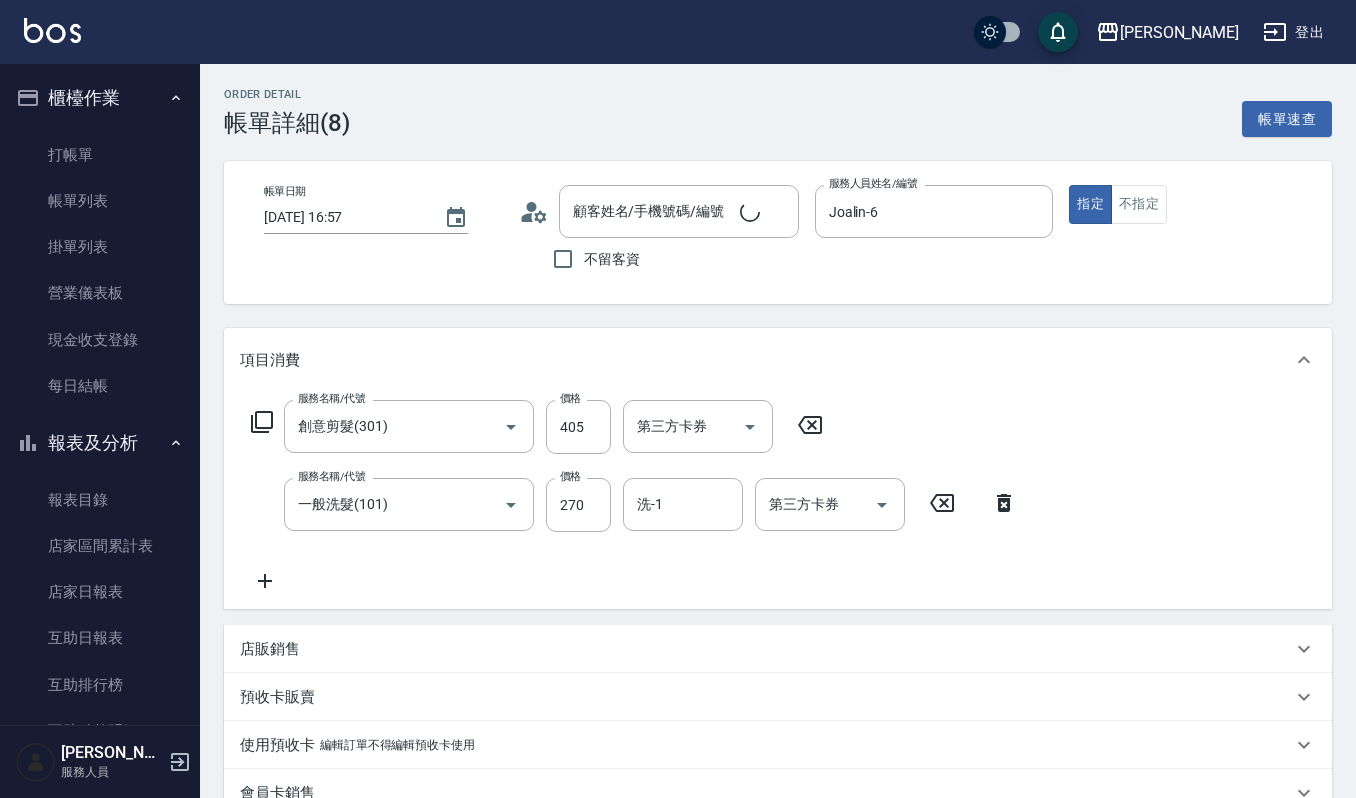 type on "陳思頻/0988290209/05709" 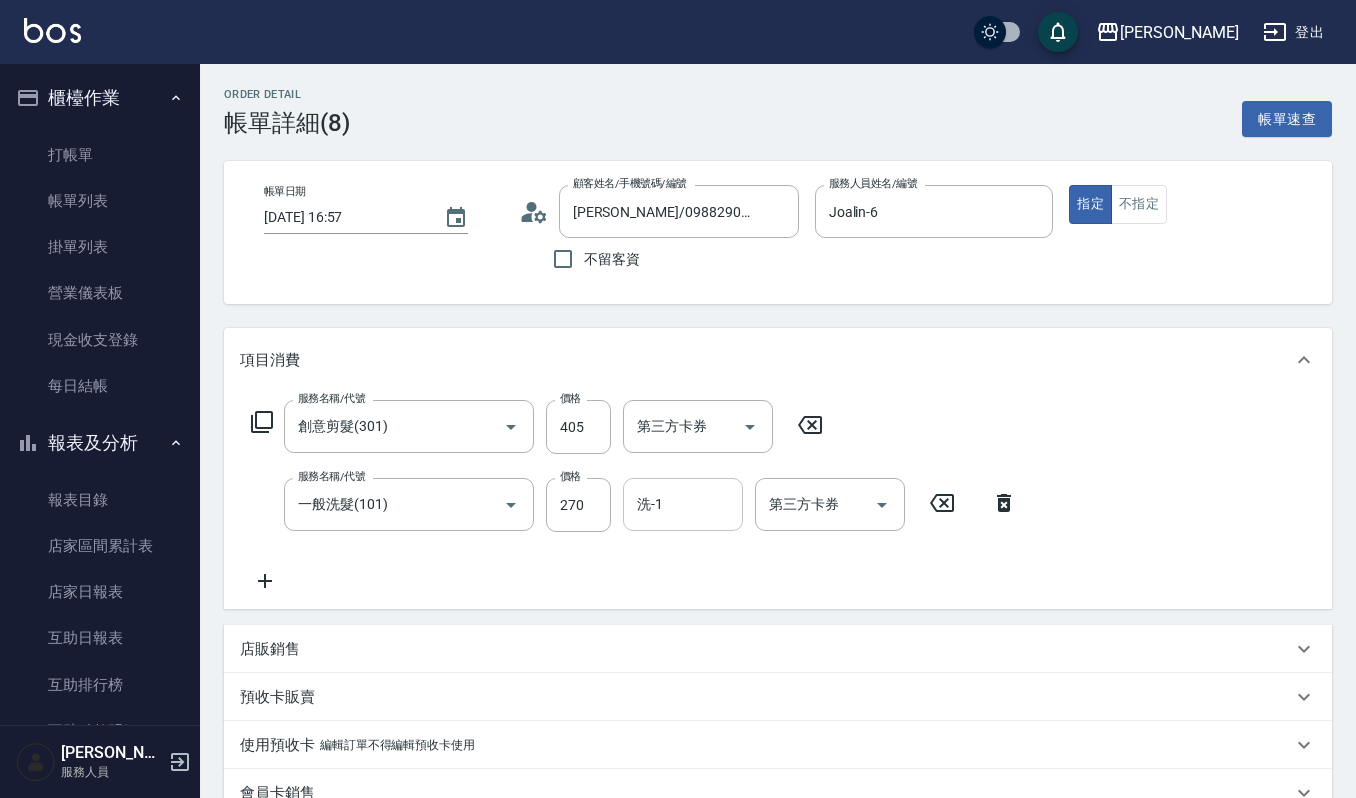 click on "洗-1" at bounding box center [683, 504] 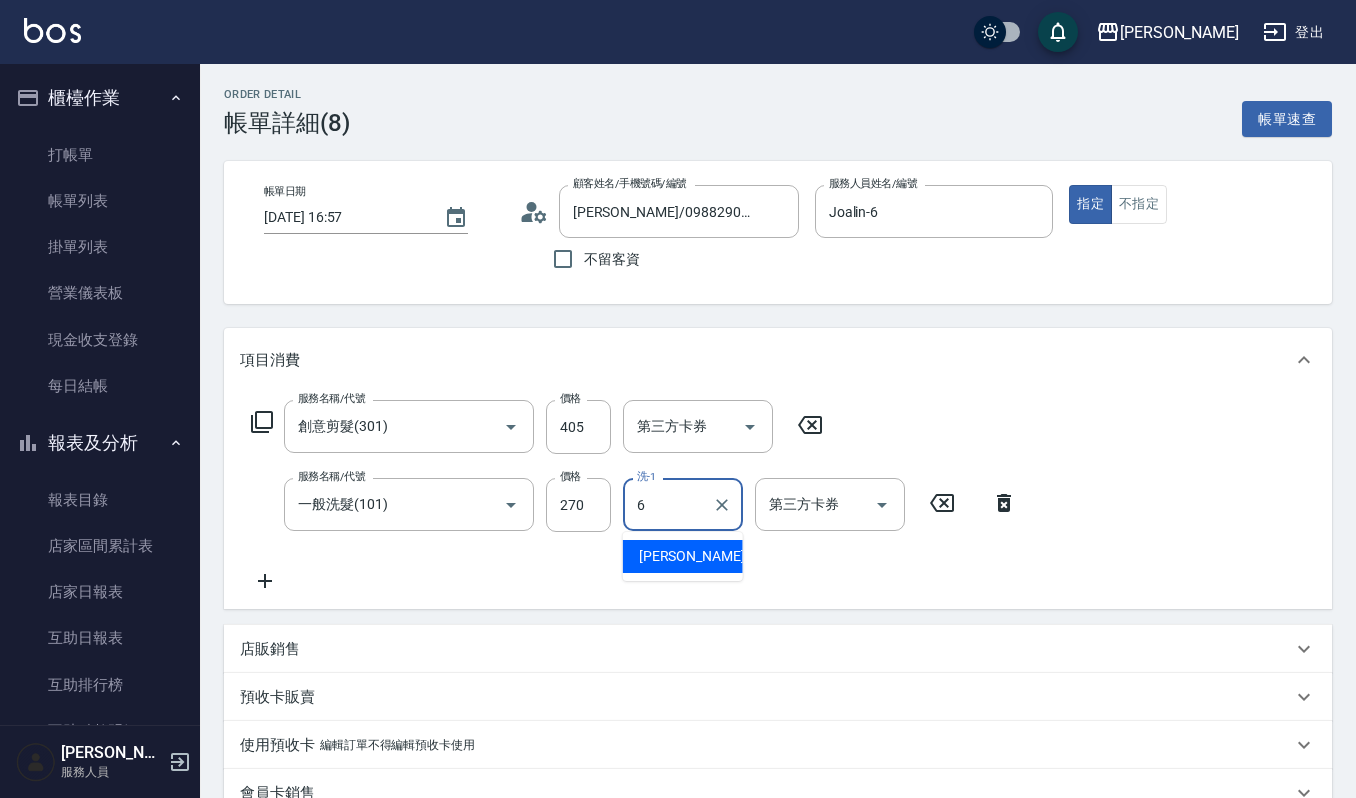 type on "Joalin-6" 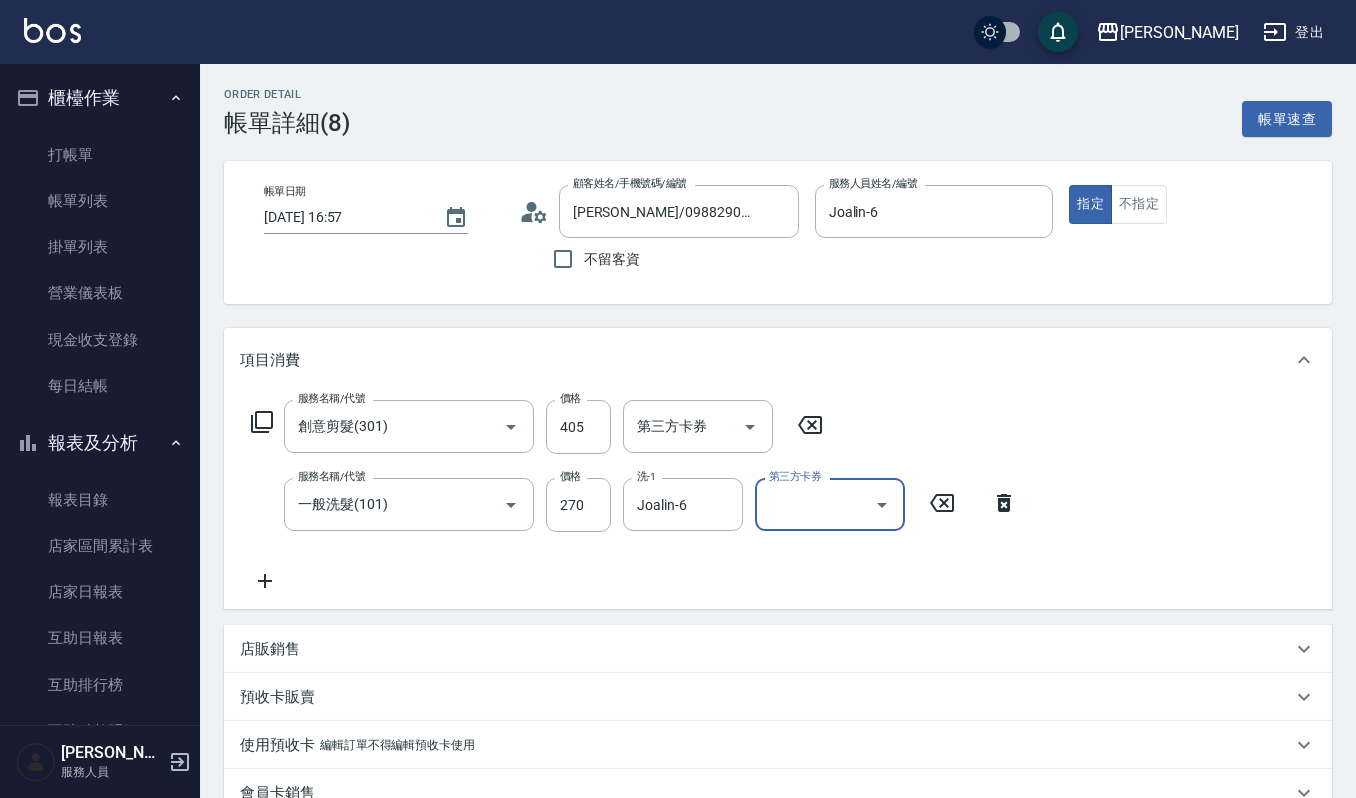 scroll, scrollTop: 326, scrollLeft: 0, axis: vertical 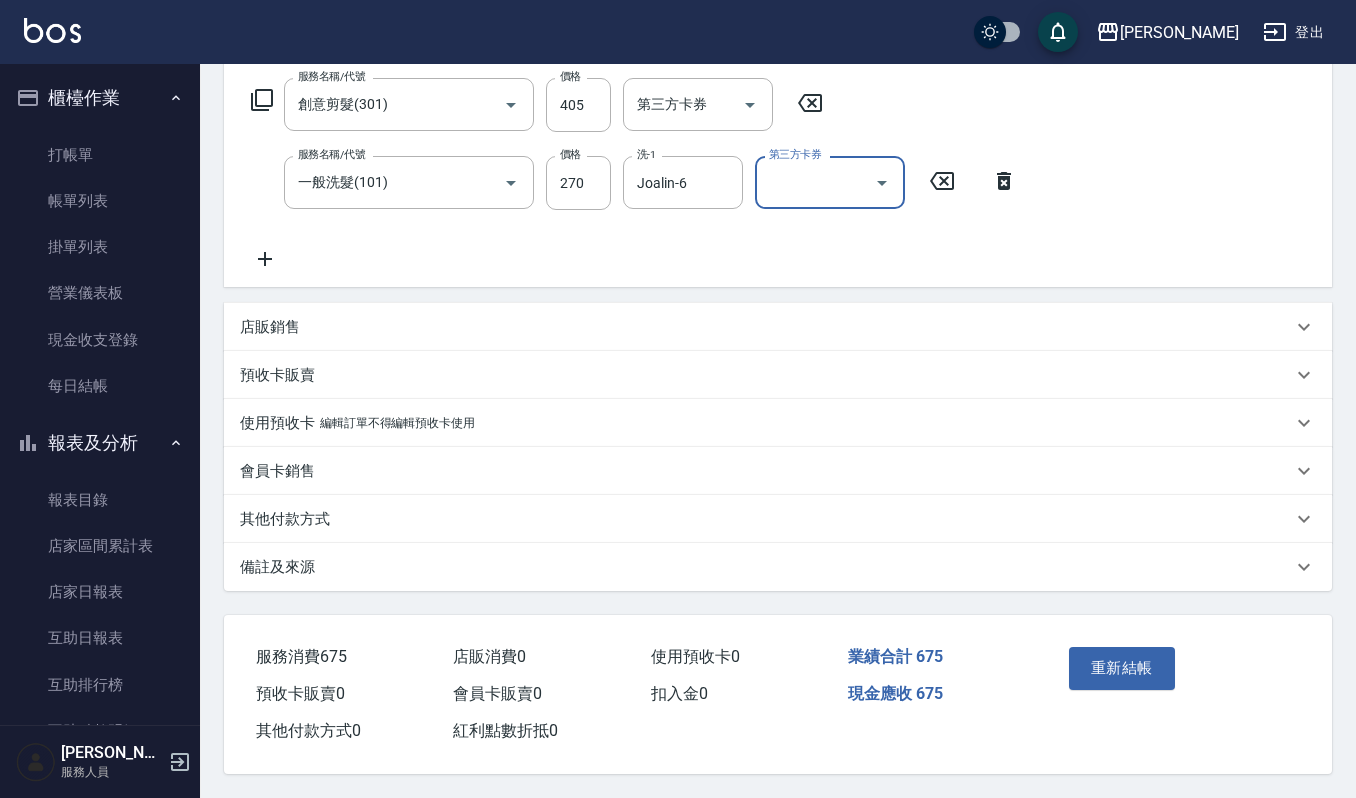 click on "重新結帳" at bounding box center [1122, 668] 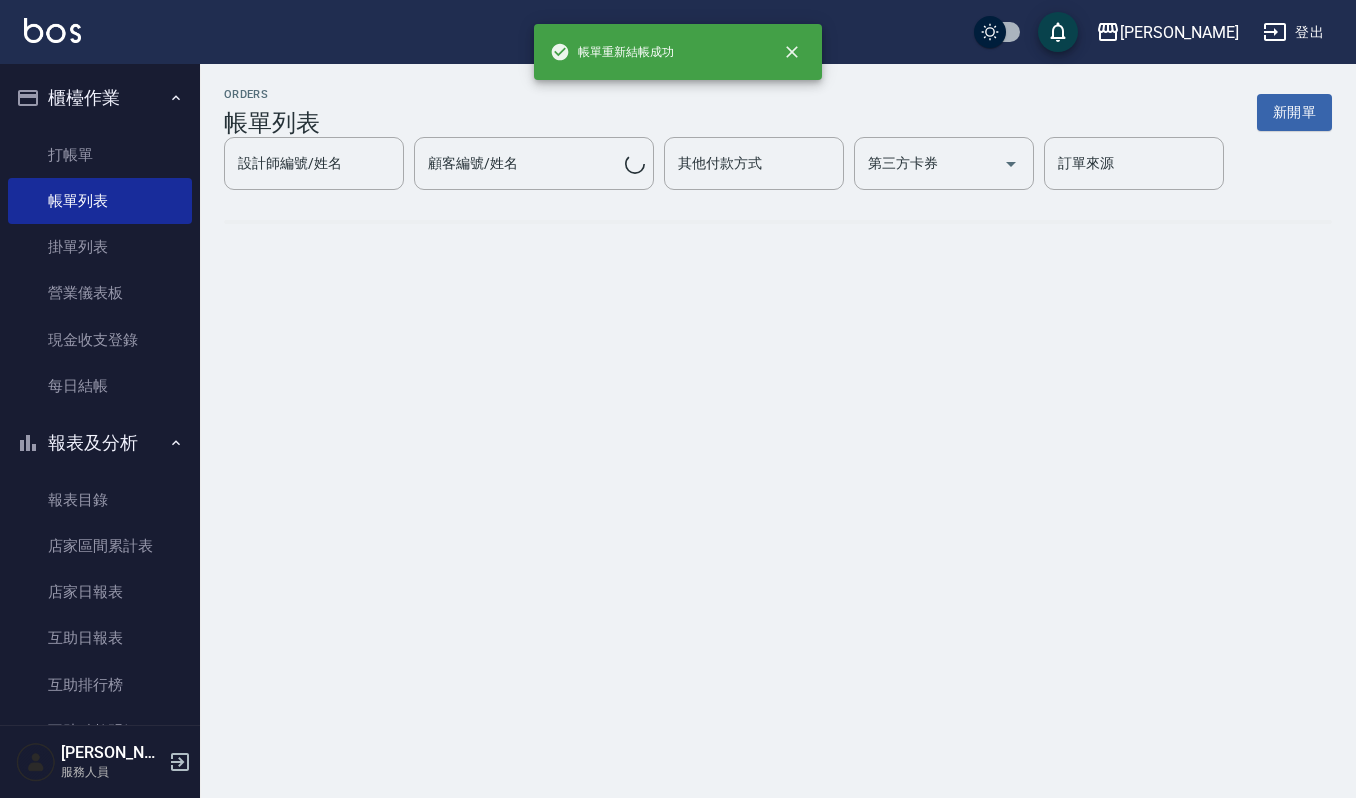 scroll, scrollTop: 0, scrollLeft: 0, axis: both 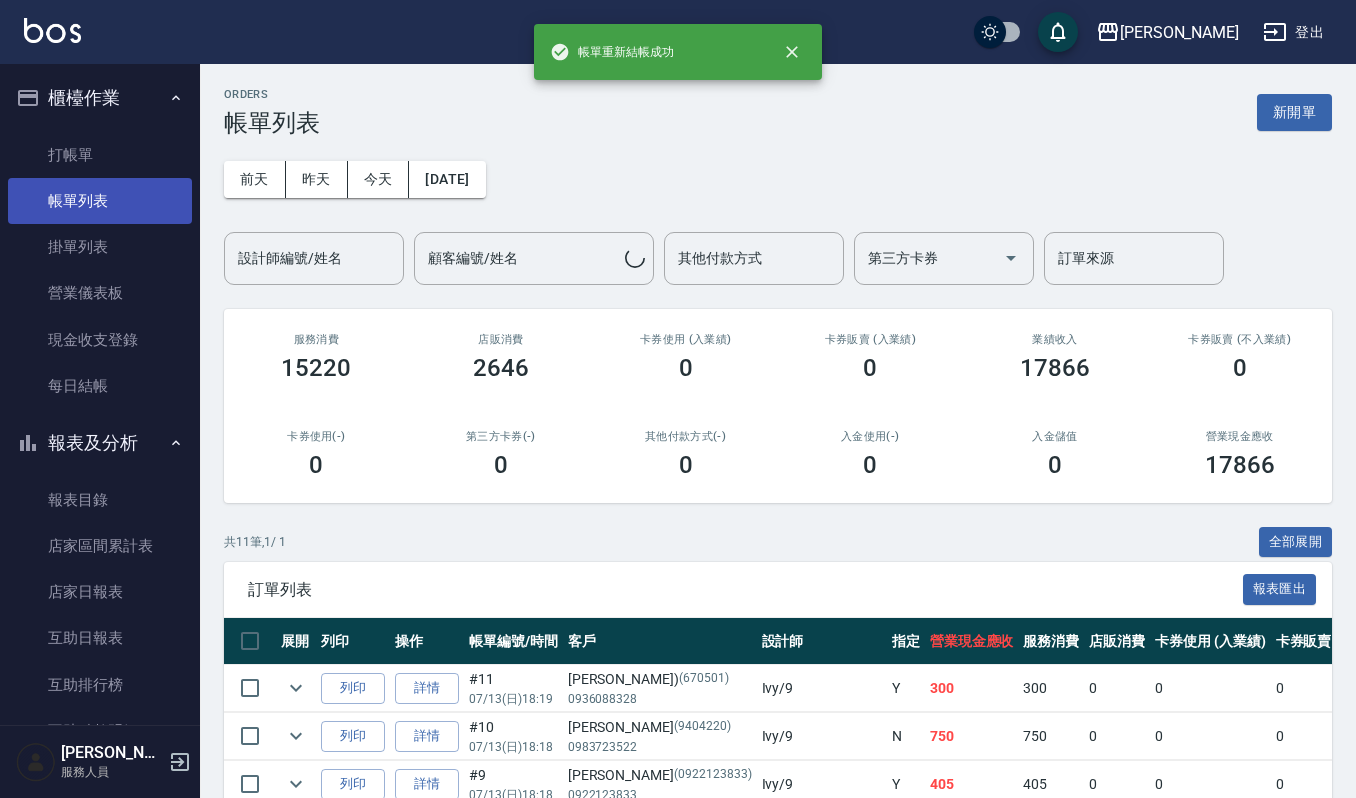 click on "帳單列表" at bounding box center (100, 201) 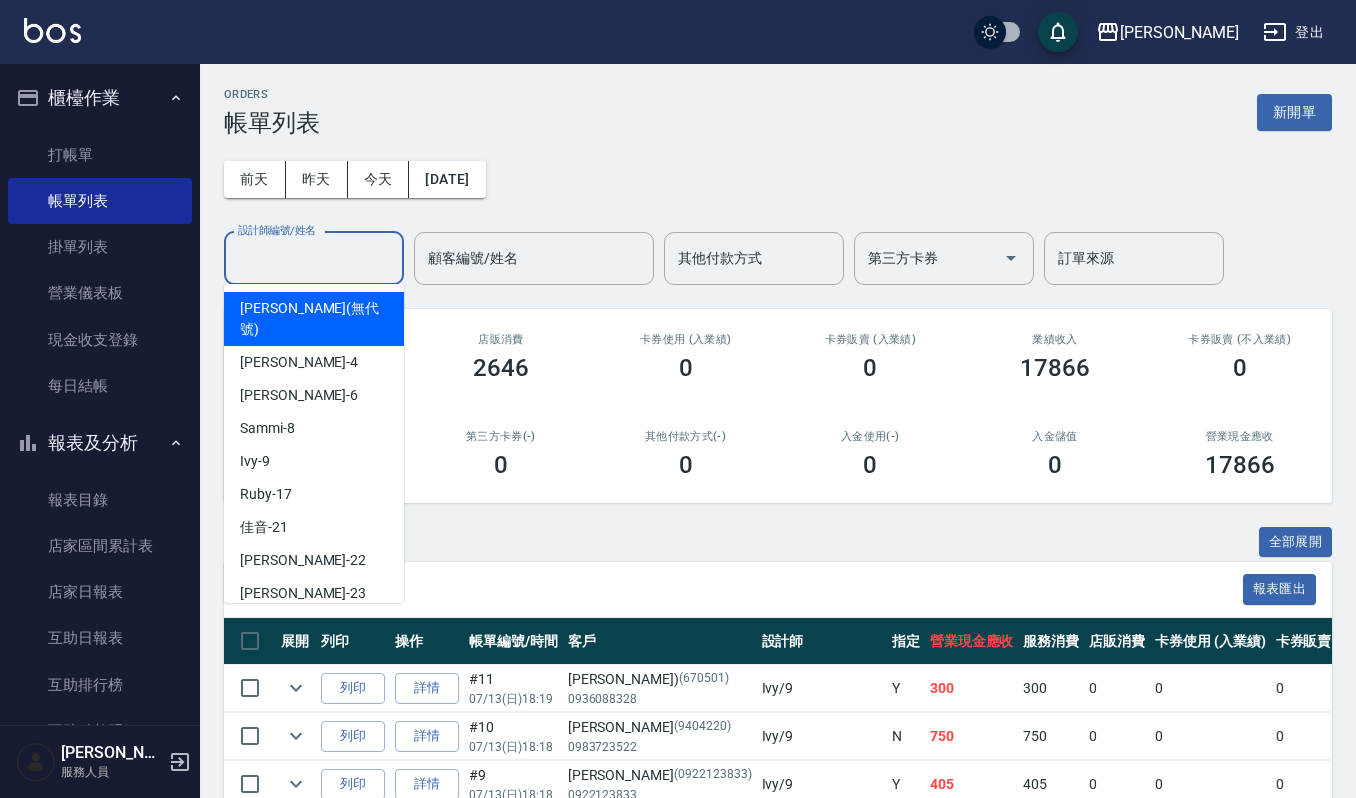 click on "設計師編號/姓名" at bounding box center (314, 258) 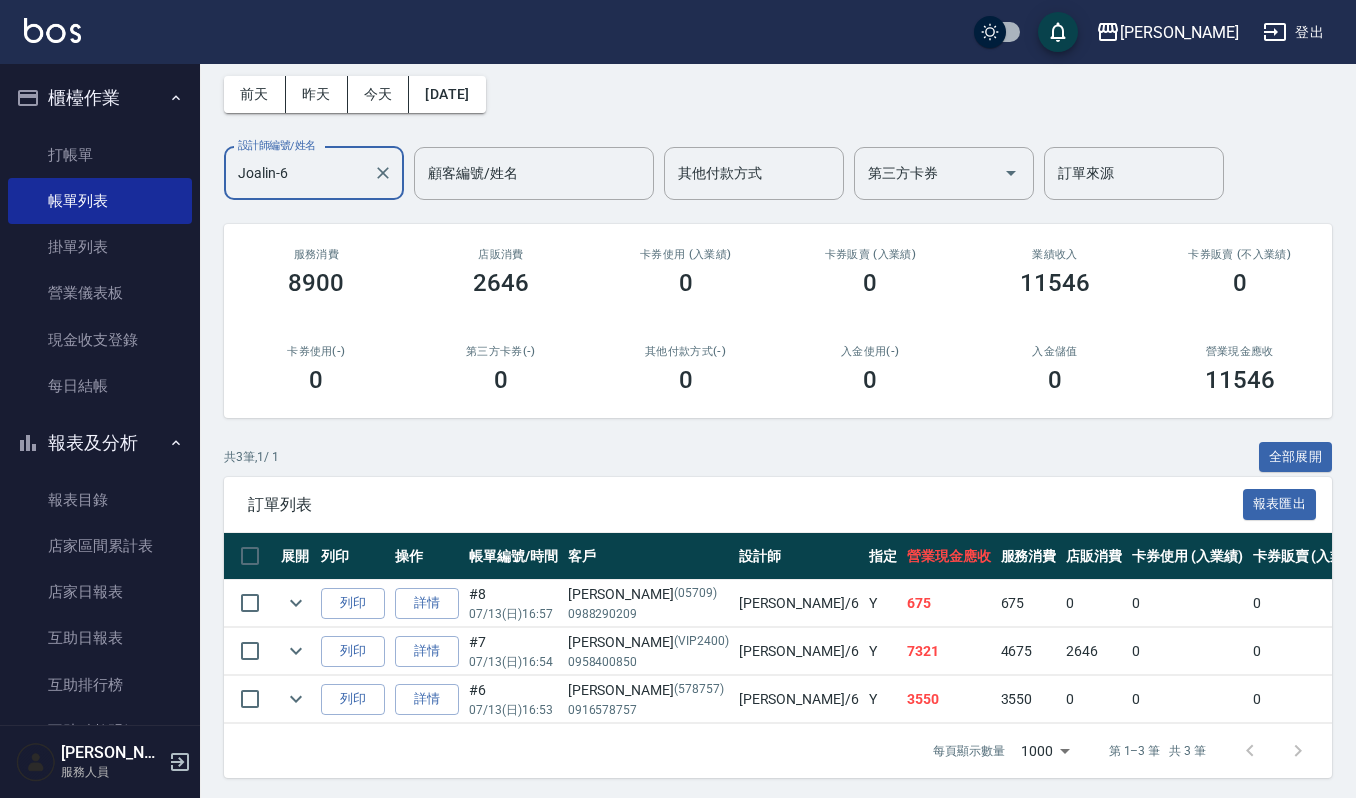 scroll, scrollTop: 110, scrollLeft: 0, axis: vertical 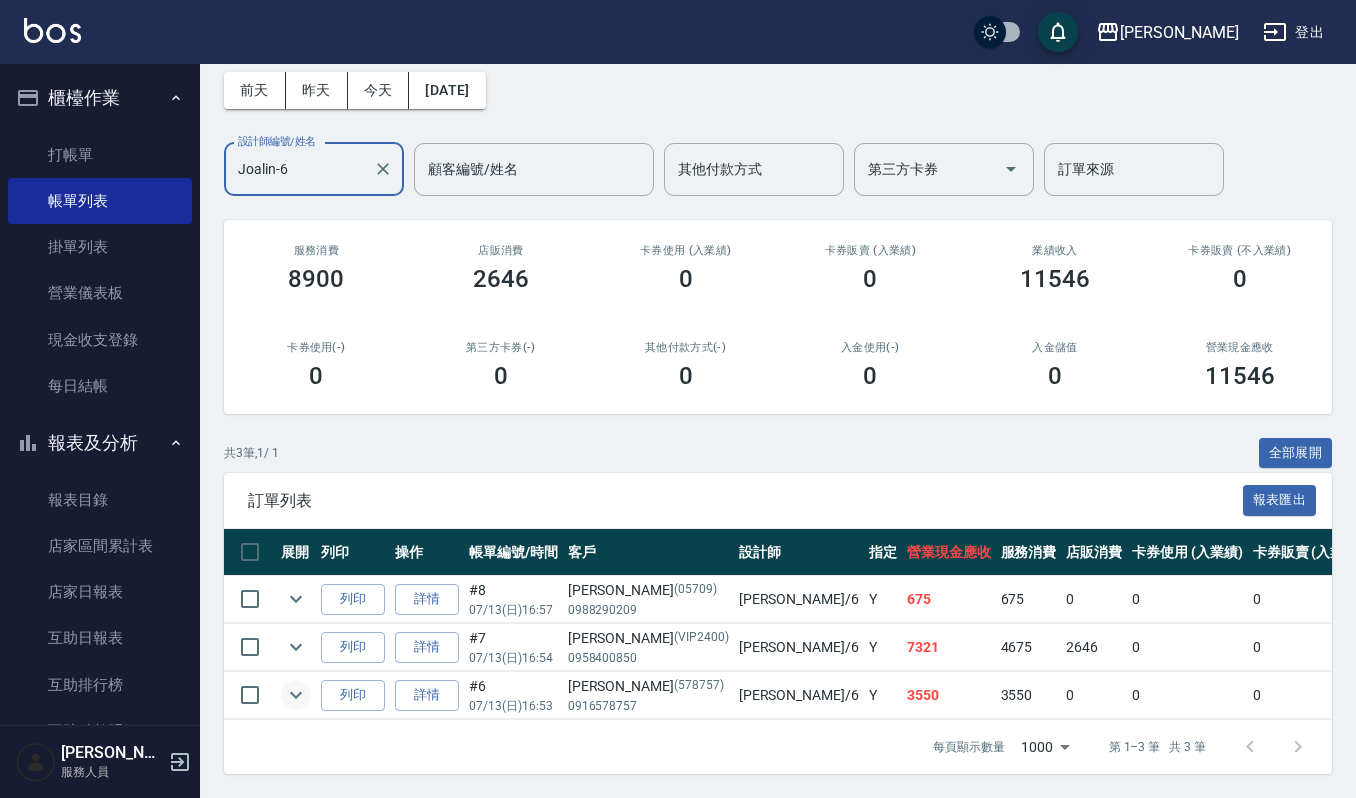 type on "Joalin-6" 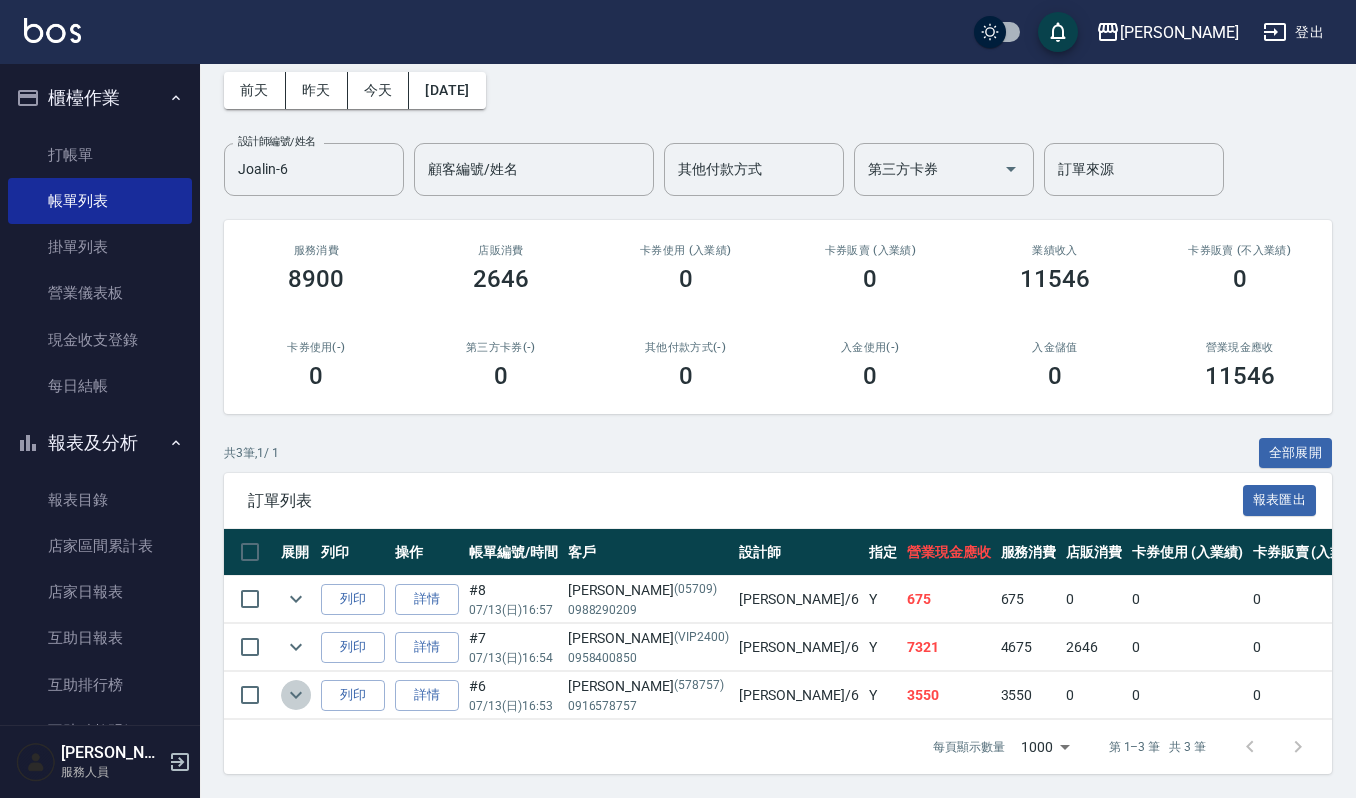 click 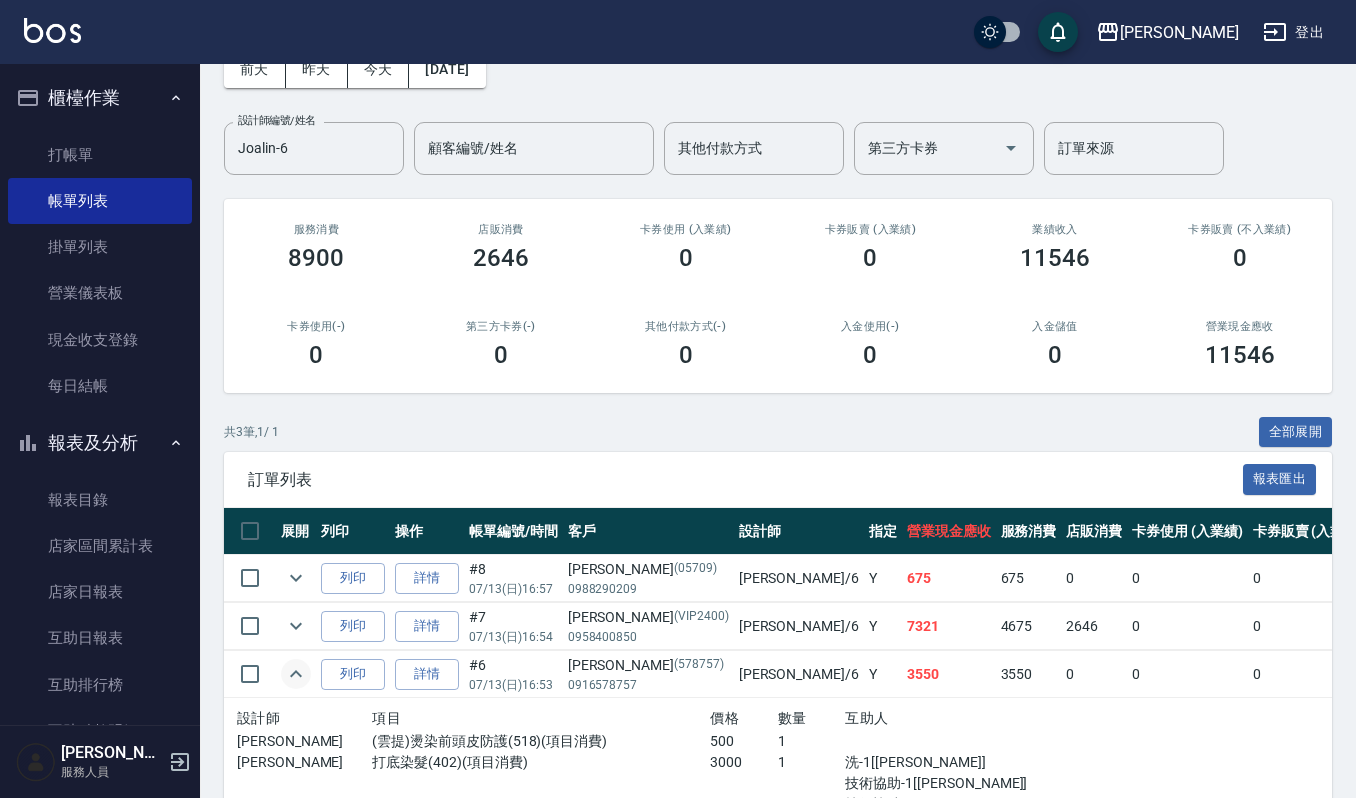 scroll, scrollTop: 277, scrollLeft: 0, axis: vertical 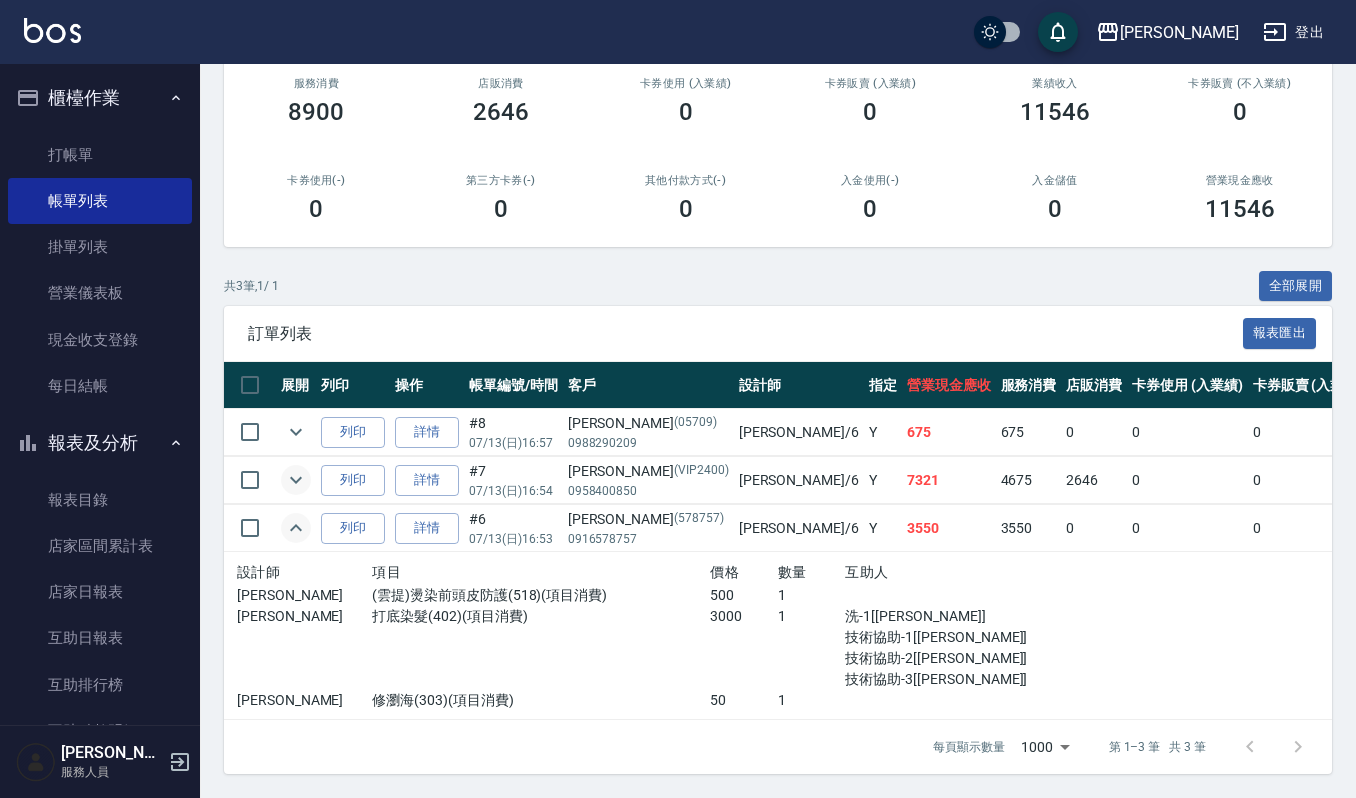 click 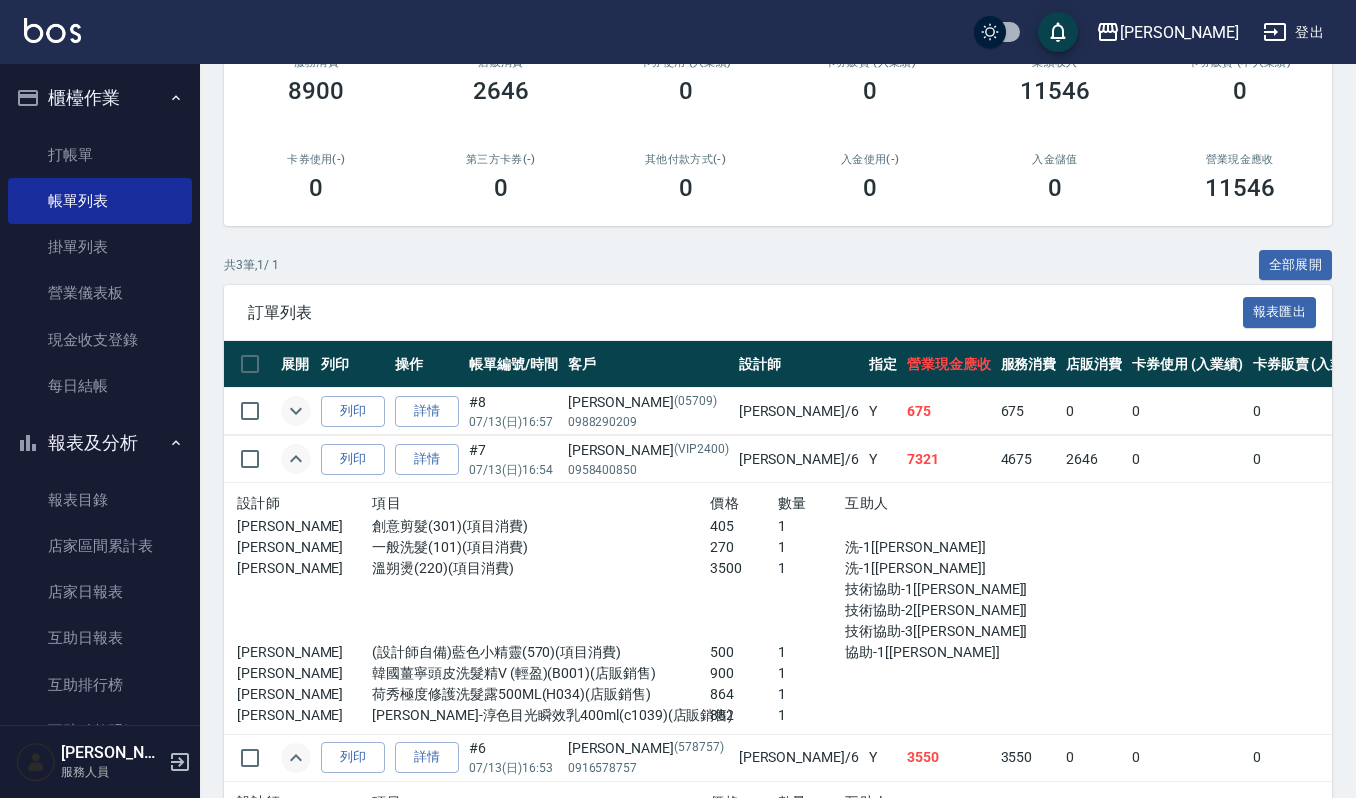 click 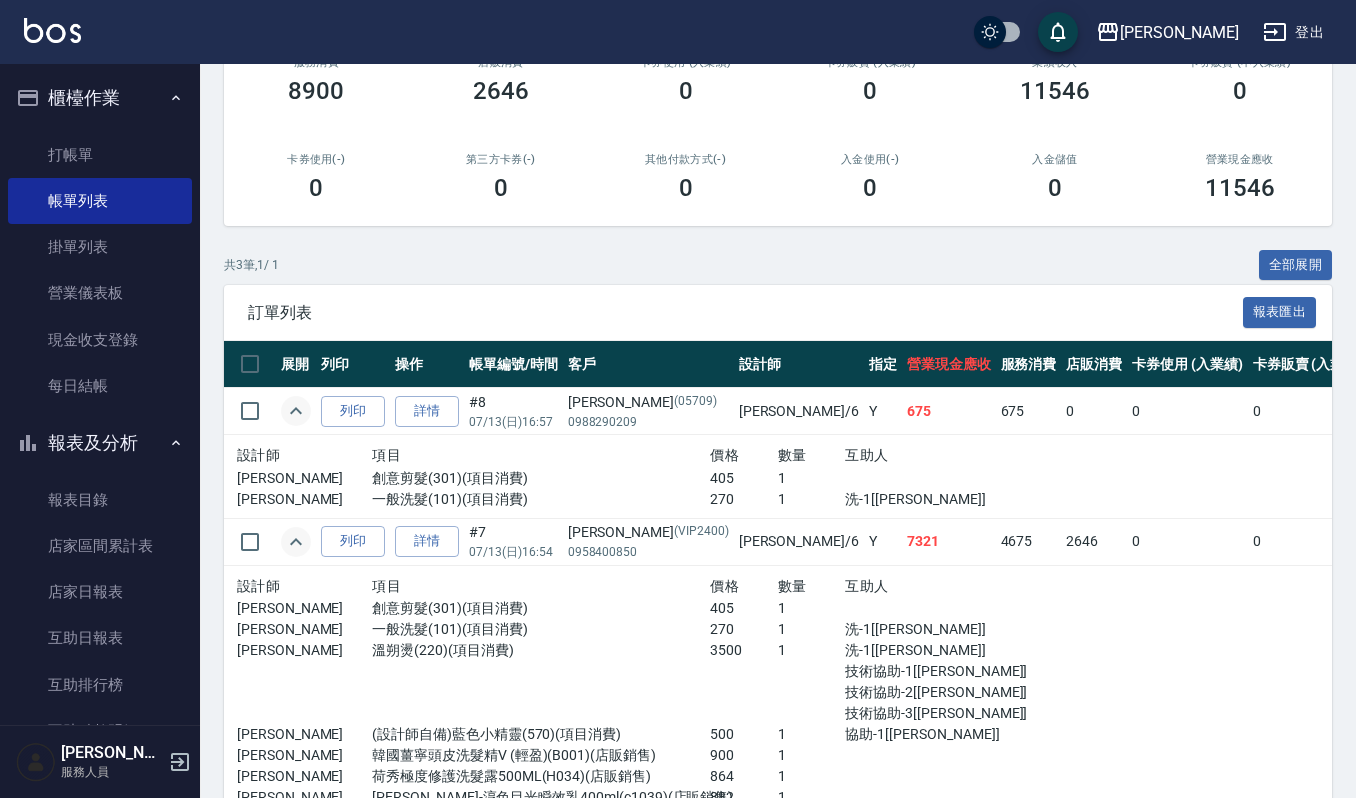click 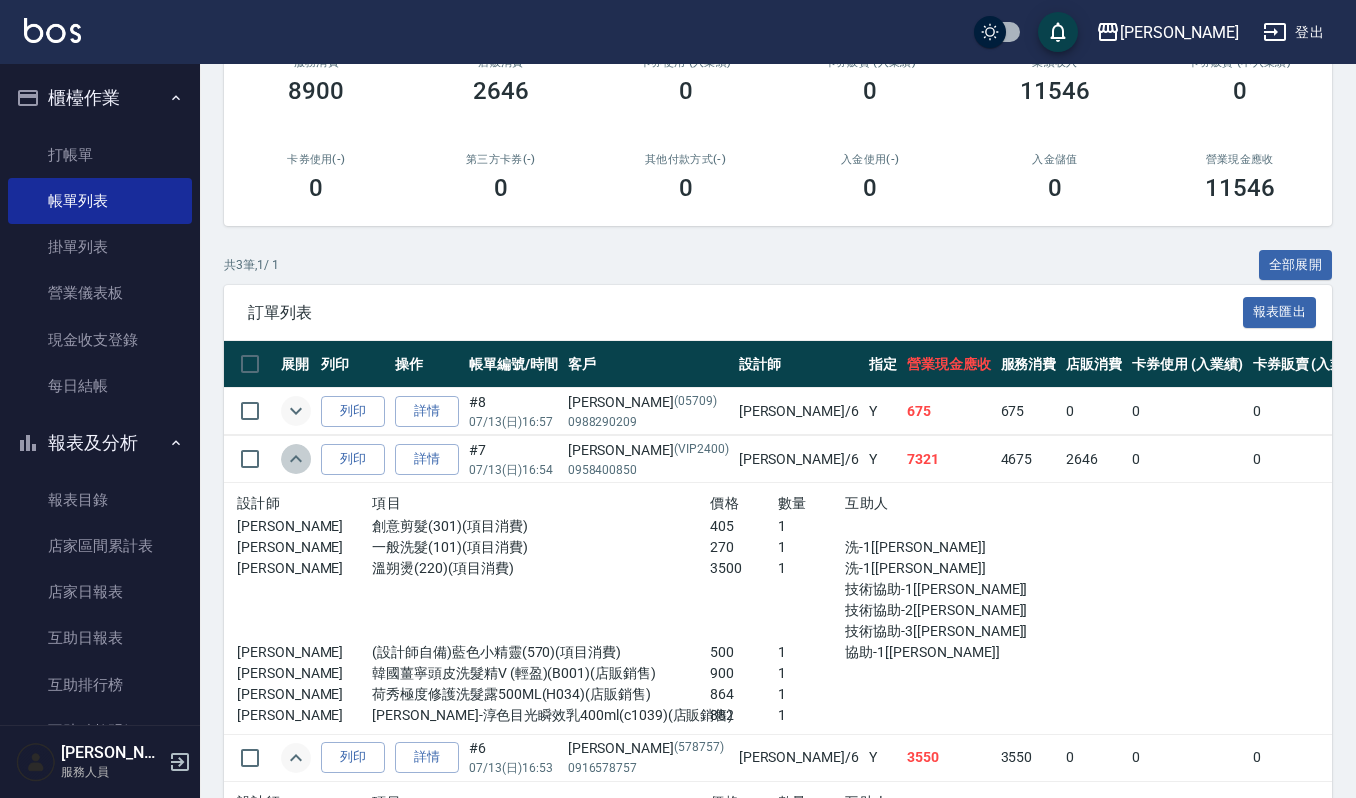 click 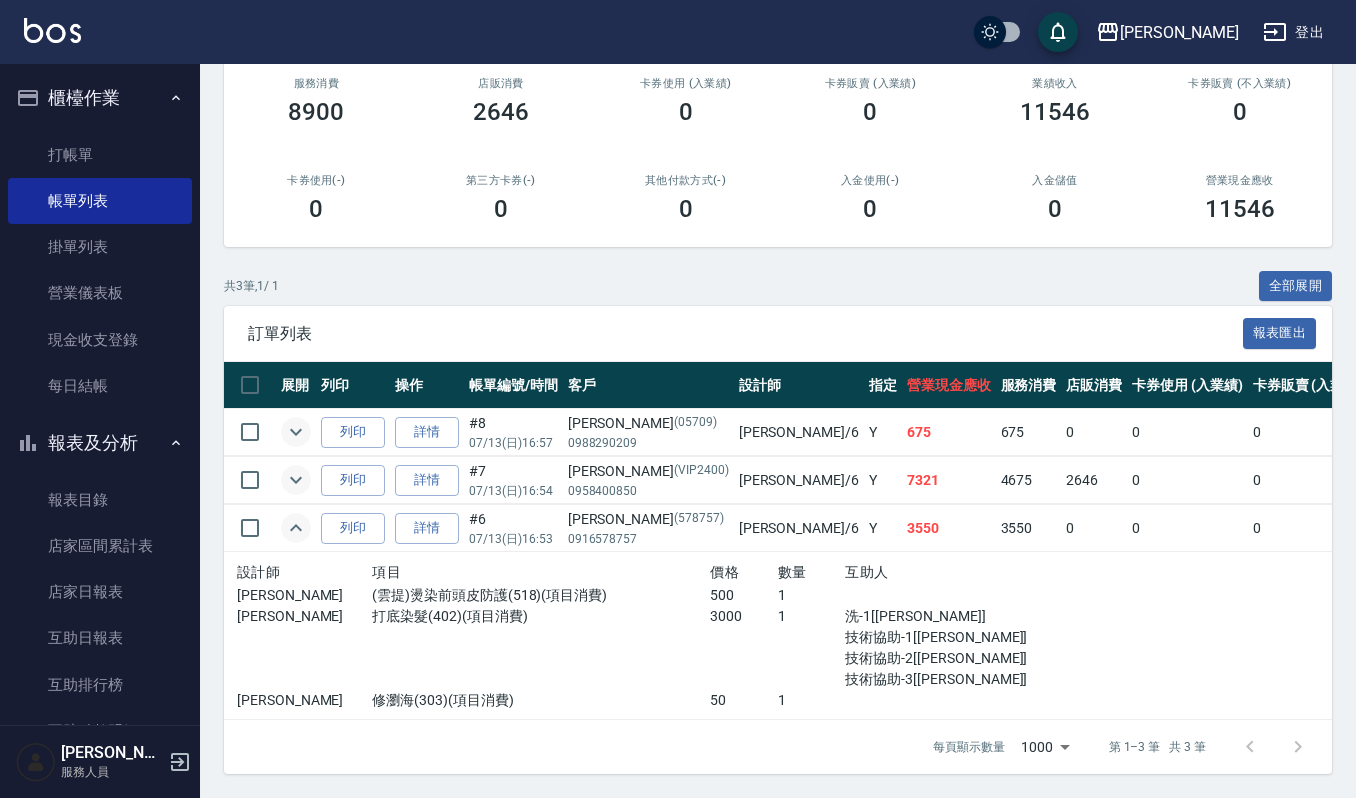 click on "報表及分析" at bounding box center [100, 443] 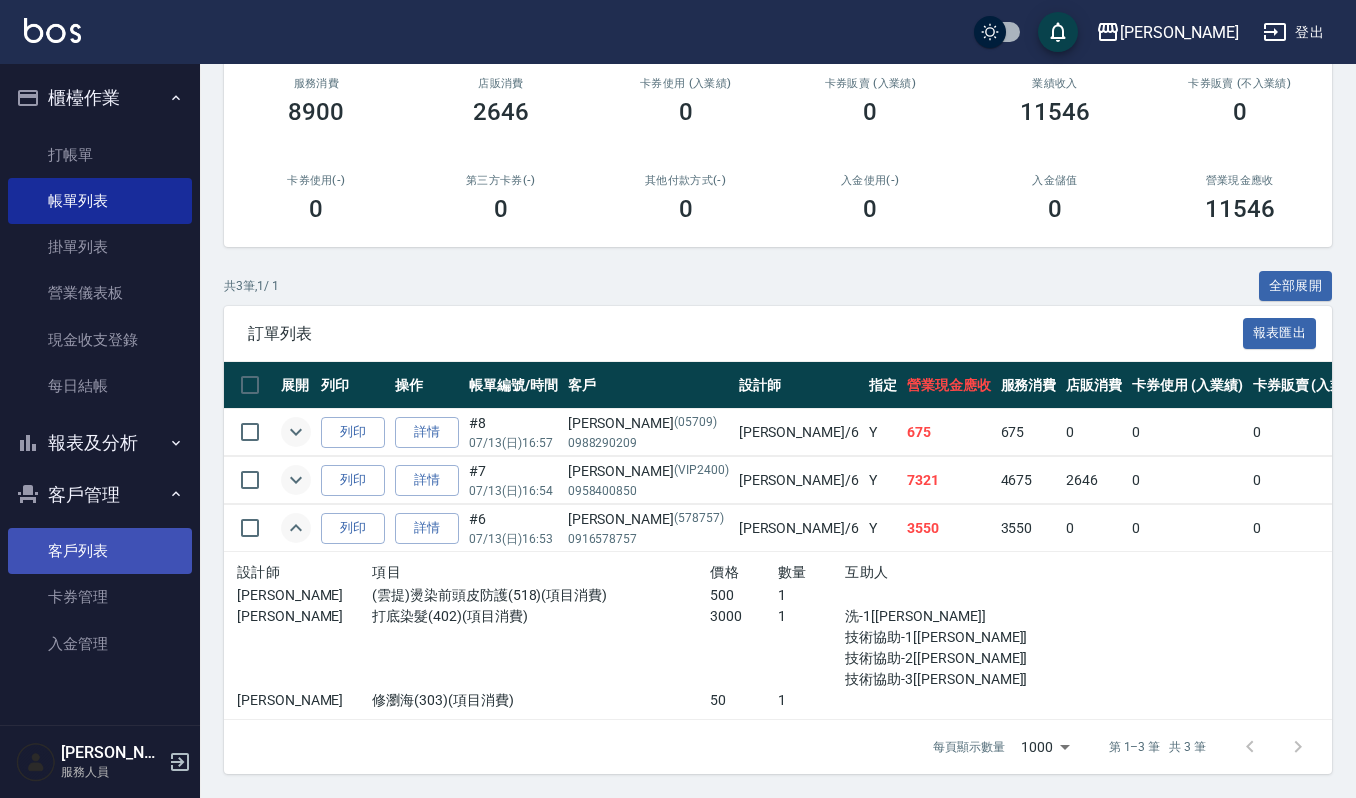 click on "客戶列表" at bounding box center (100, 551) 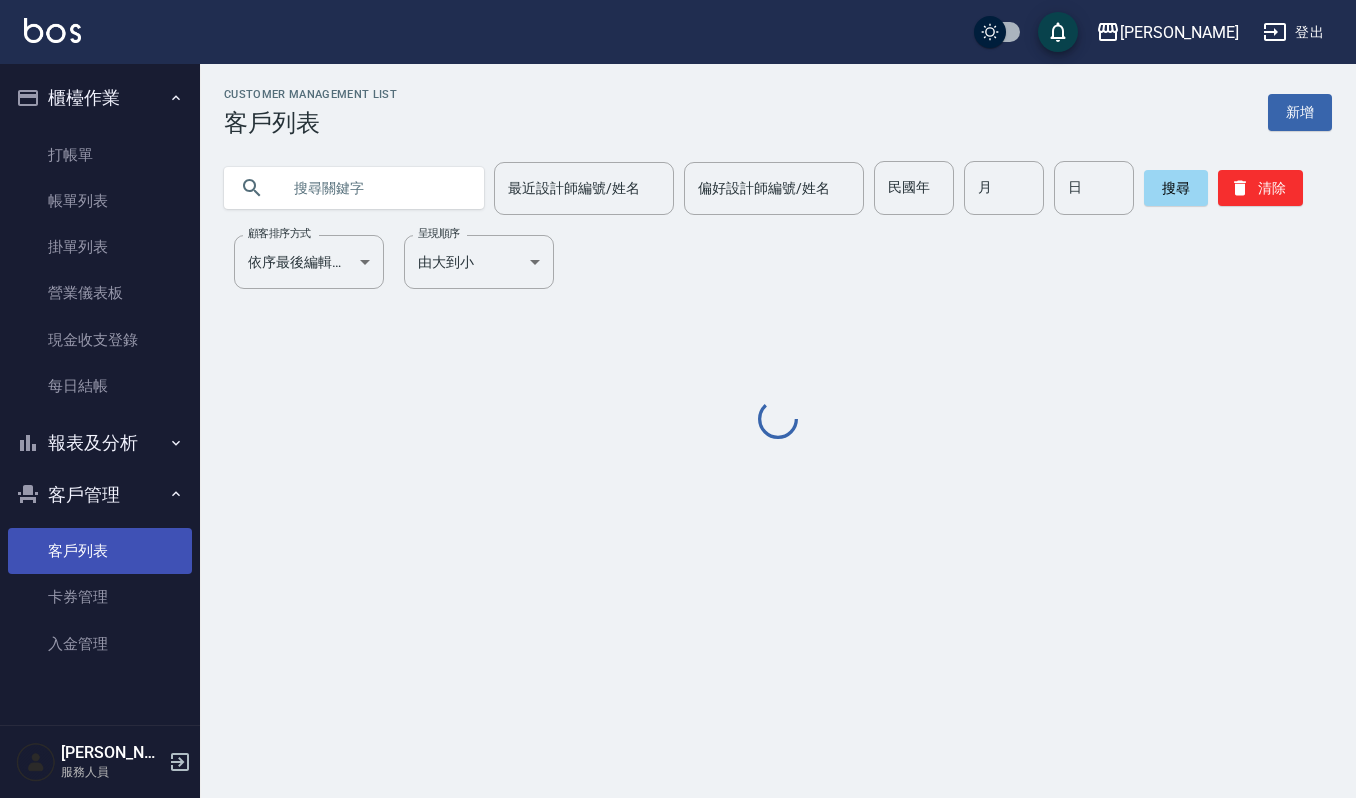 scroll, scrollTop: 0, scrollLeft: 0, axis: both 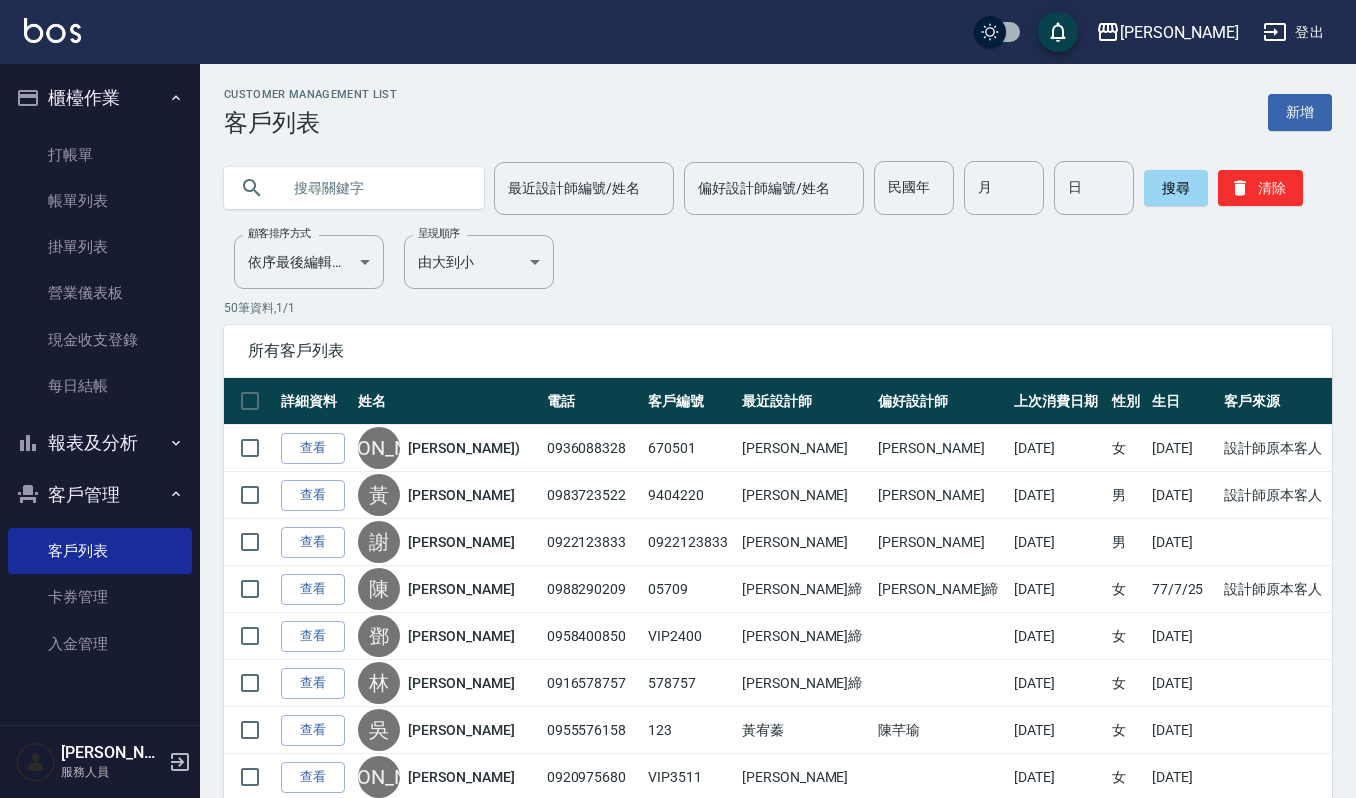 click on "櫃檯作業" at bounding box center (100, 98) 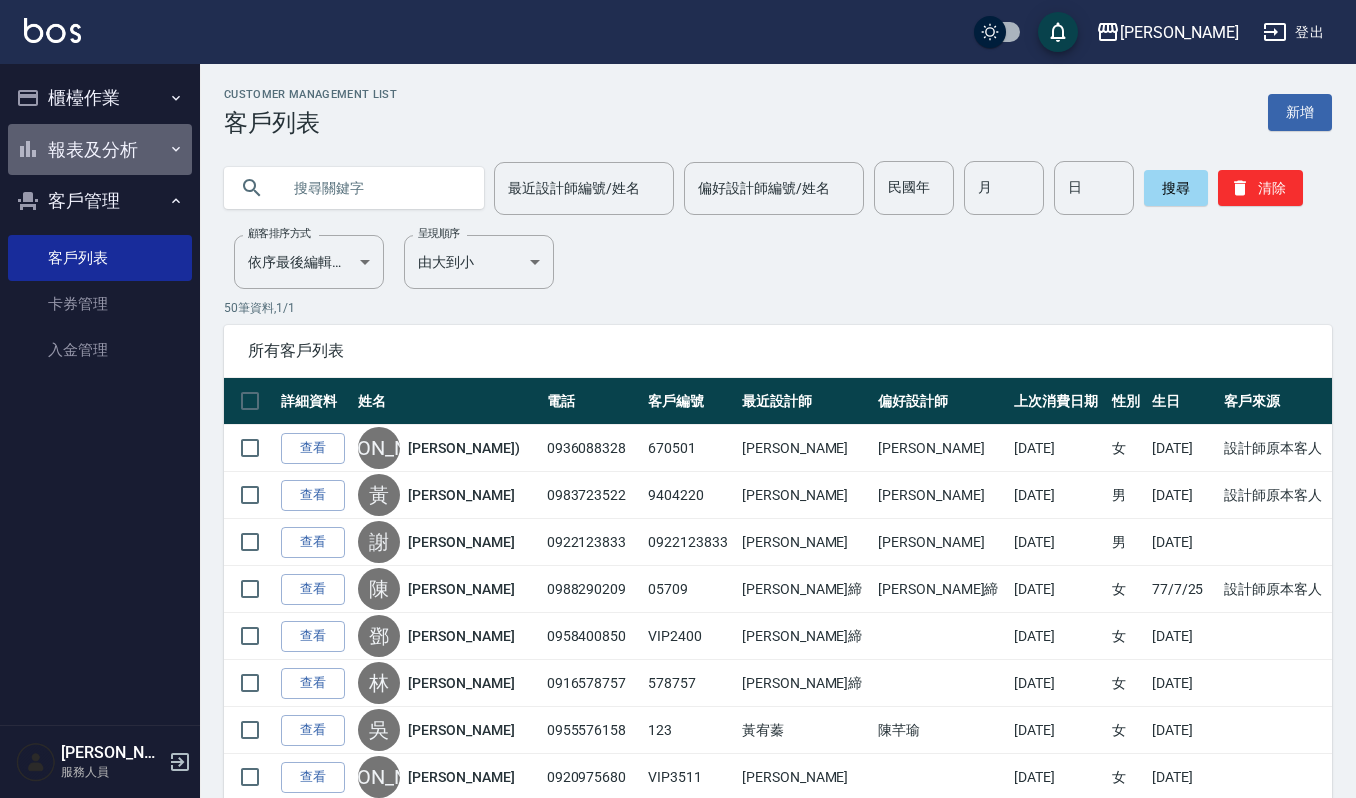 click on "報表及分析" at bounding box center [100, 150] 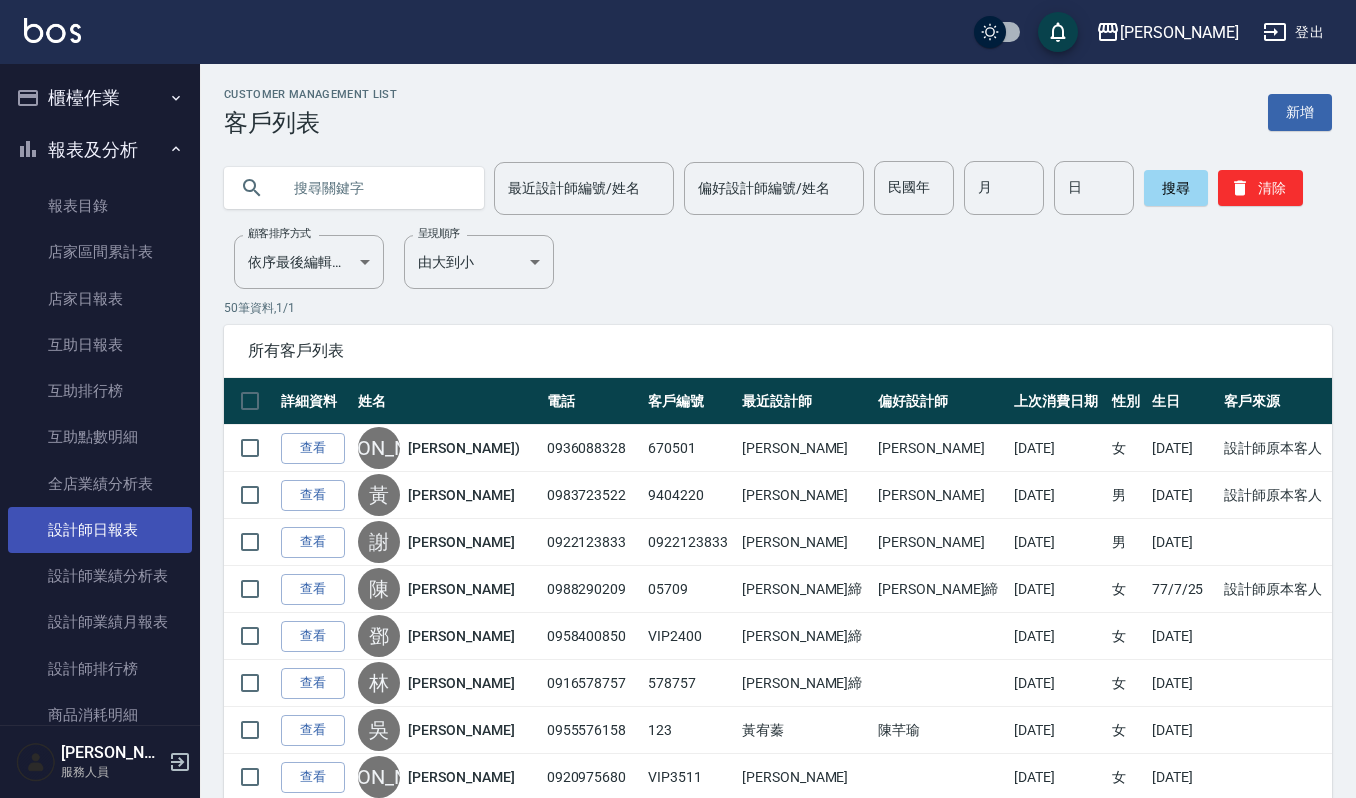 click on "設計師日報表" at bounding box center (100, 530) 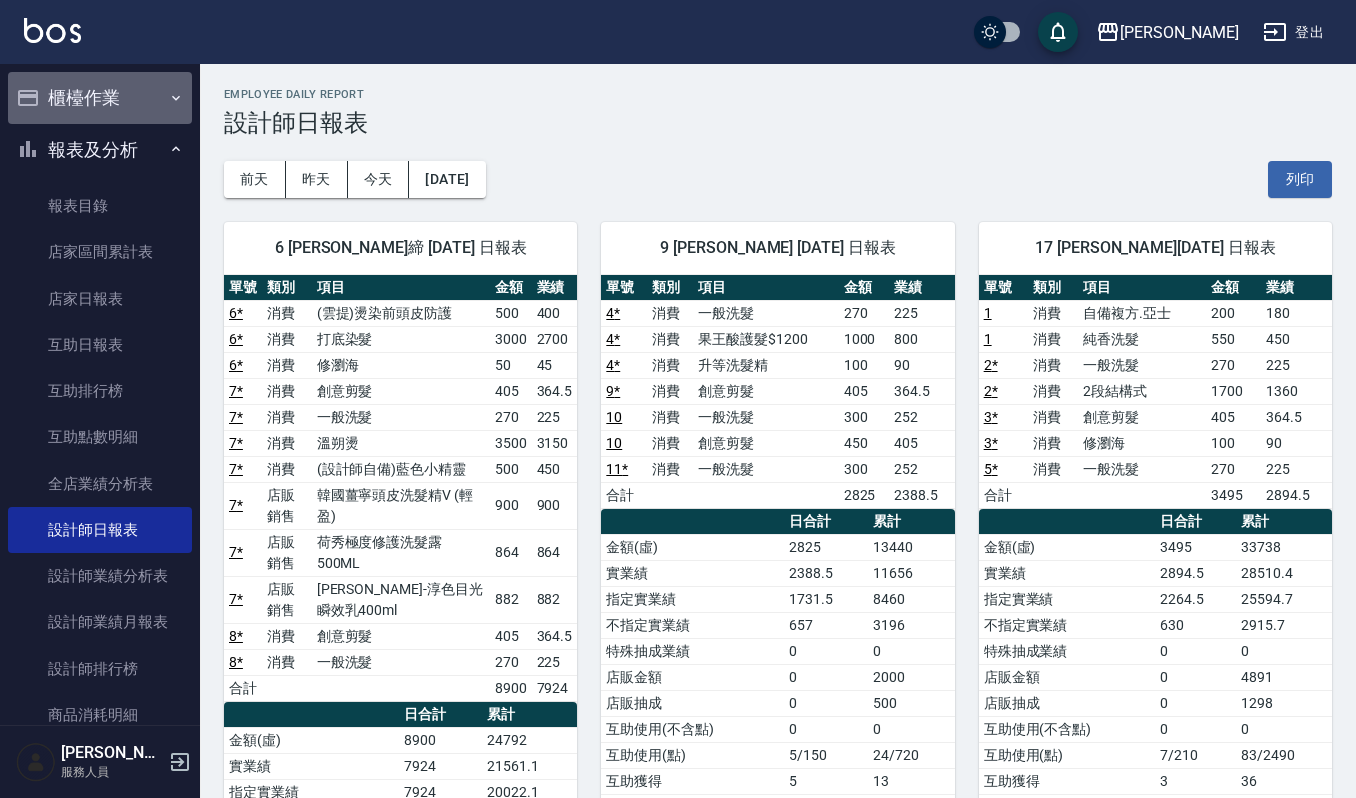 click on "櫃檯作業" at bounding box center [100, 98] 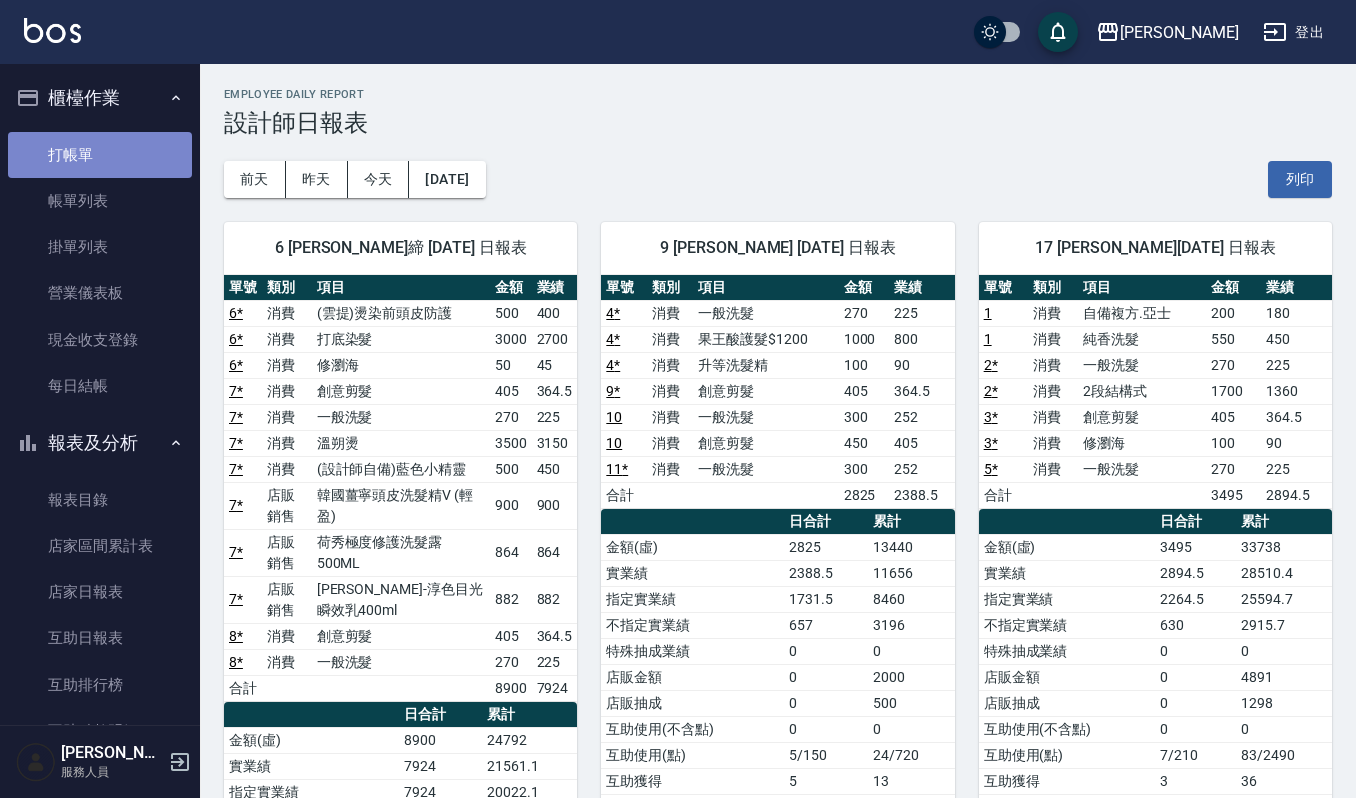 click on "打帳單" at bounding box center (100, 155) 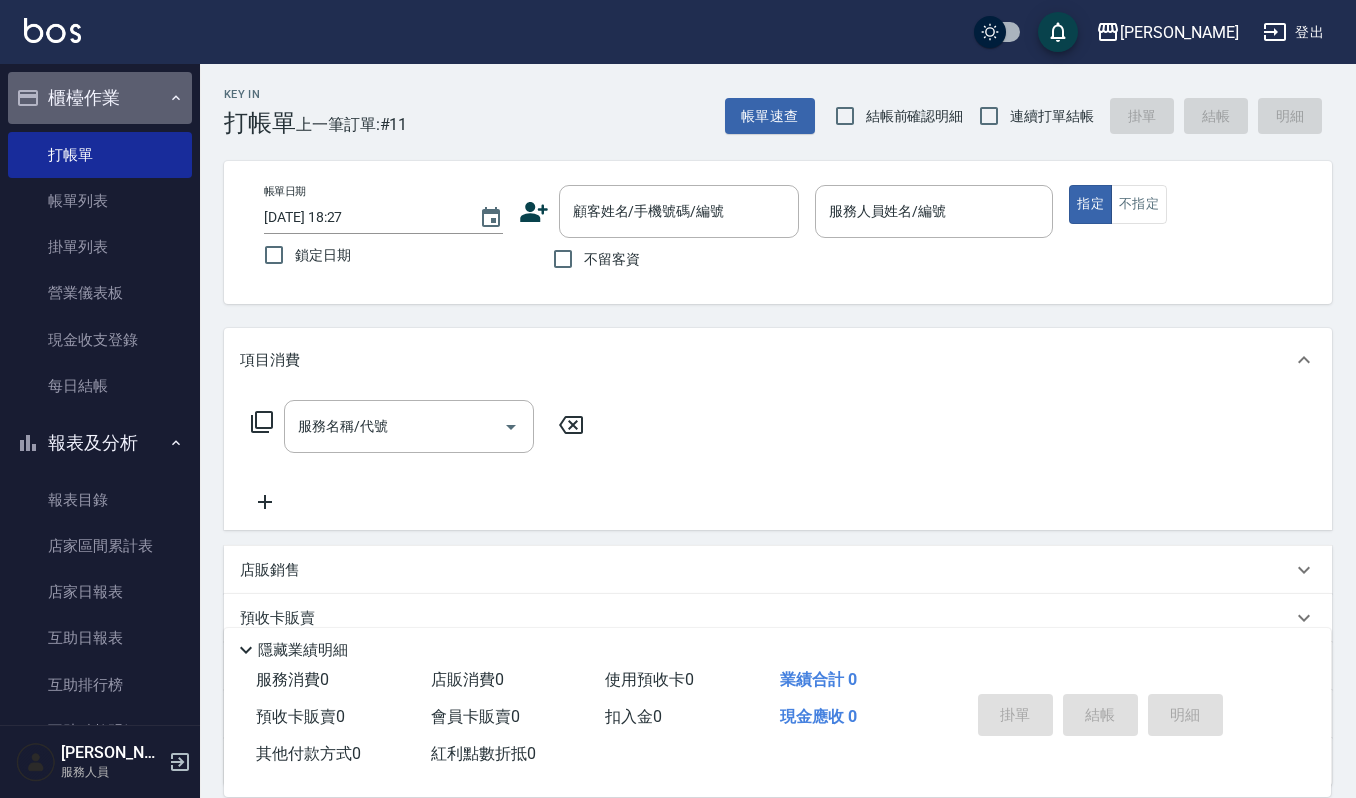 click on "櫃檯作業" at bounding box center (100, 98) 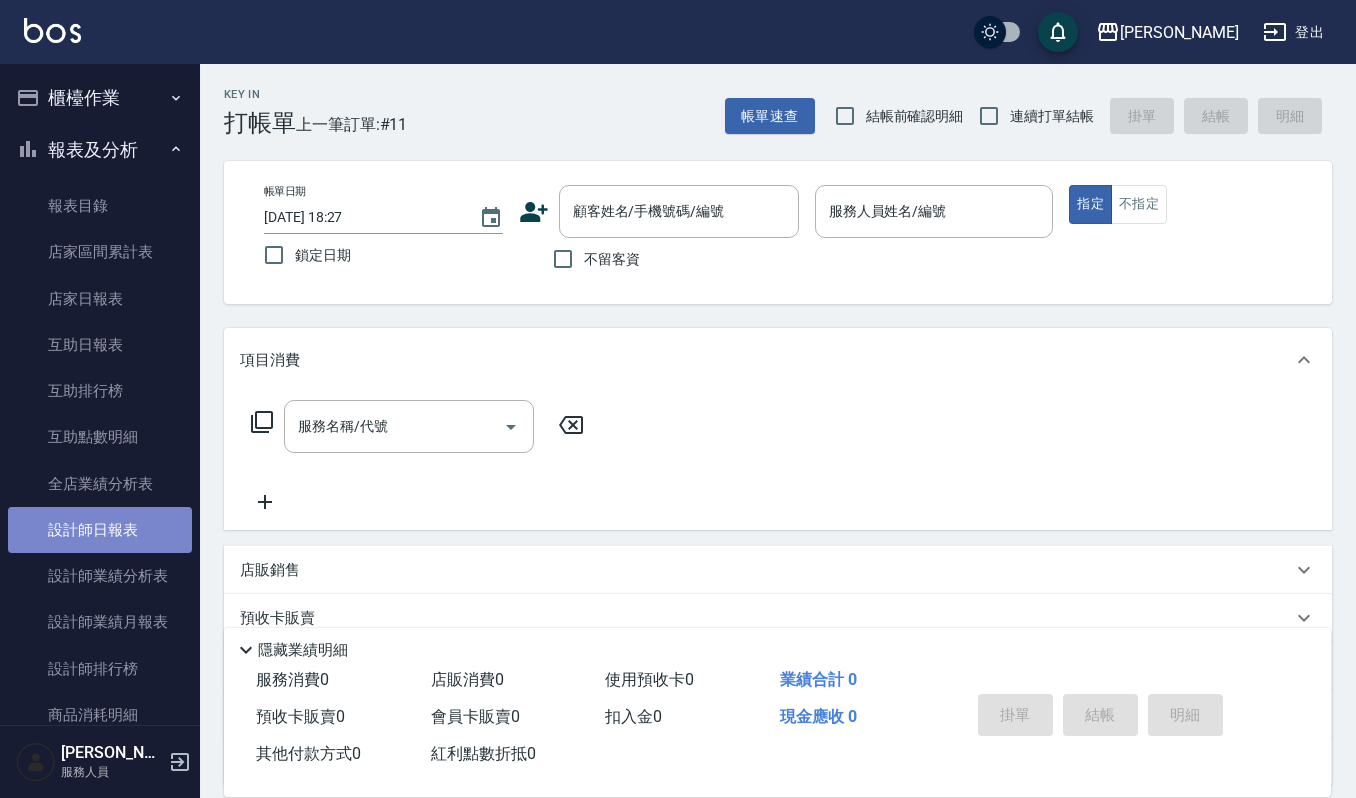 click on "設計師日報表" at bounding box center (100, 530) 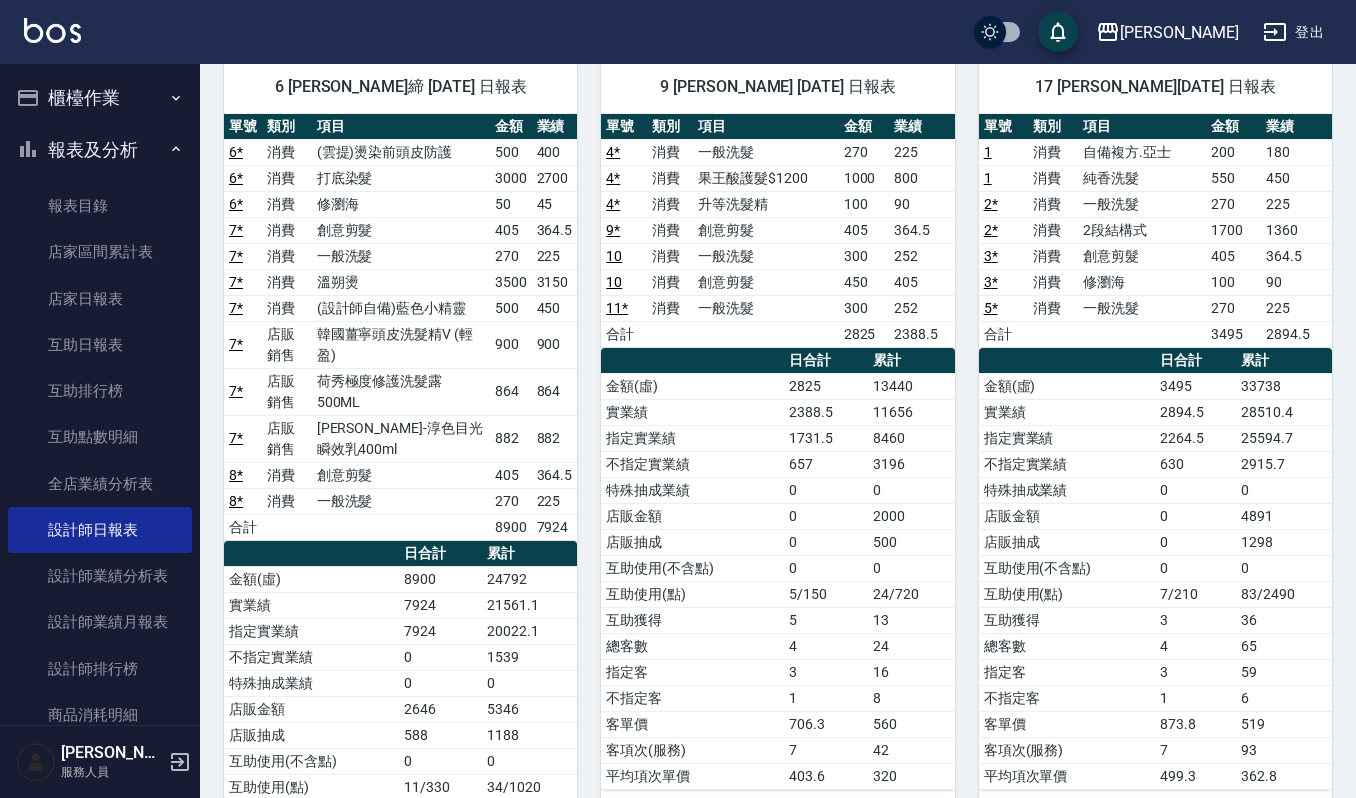 scroll, scrollTop: 140, scrollLeft: 0, axis: vertical 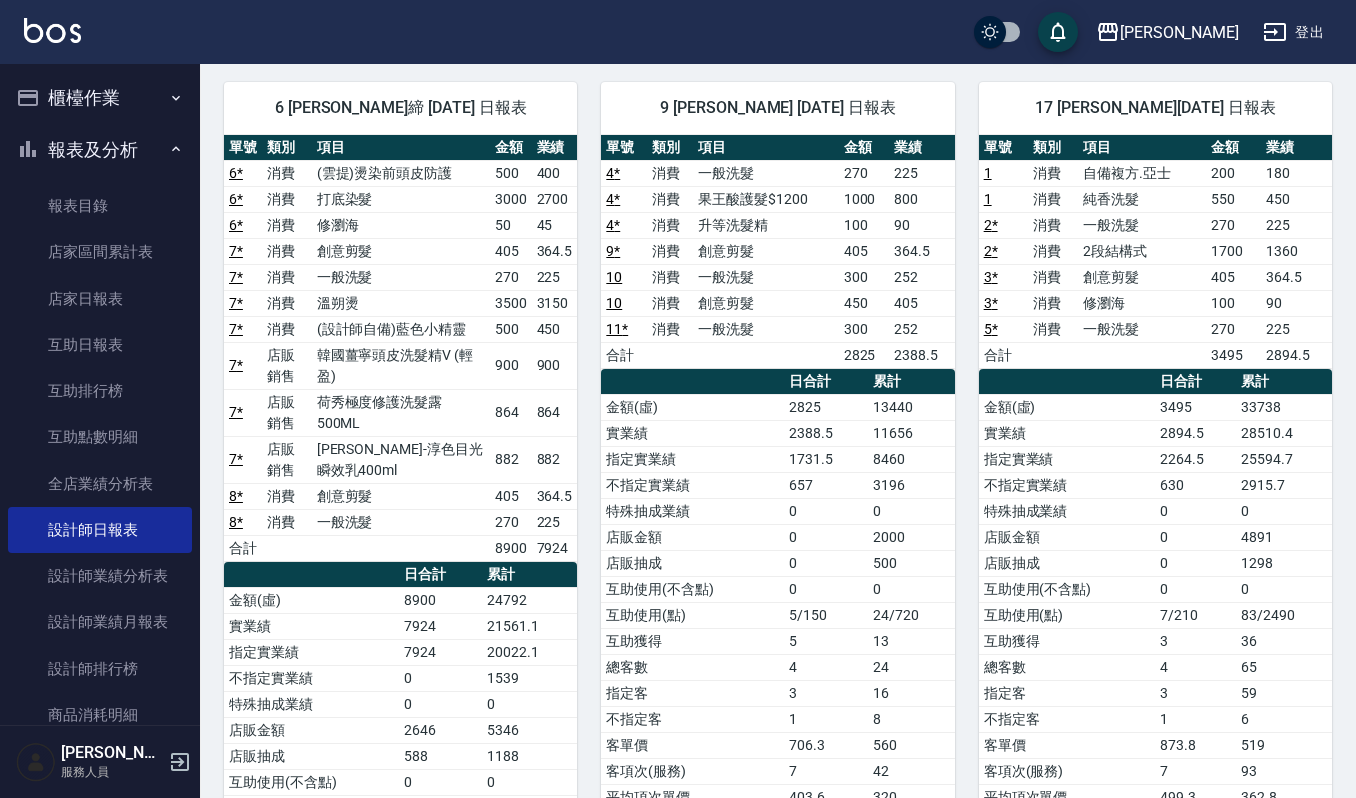 click on "櫃檯作業" at bounding box center [100, 98] 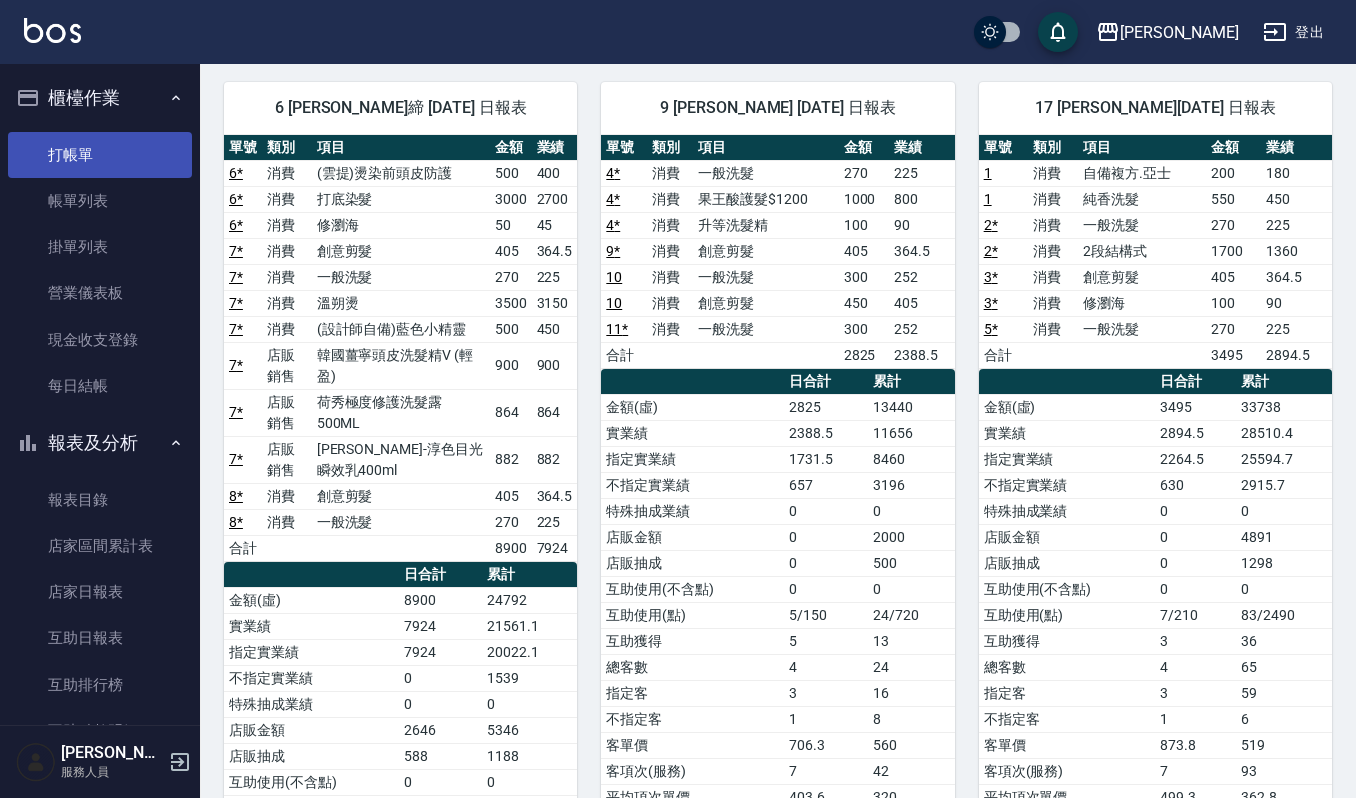click on "打帳單" at bounding box center (100, 155) 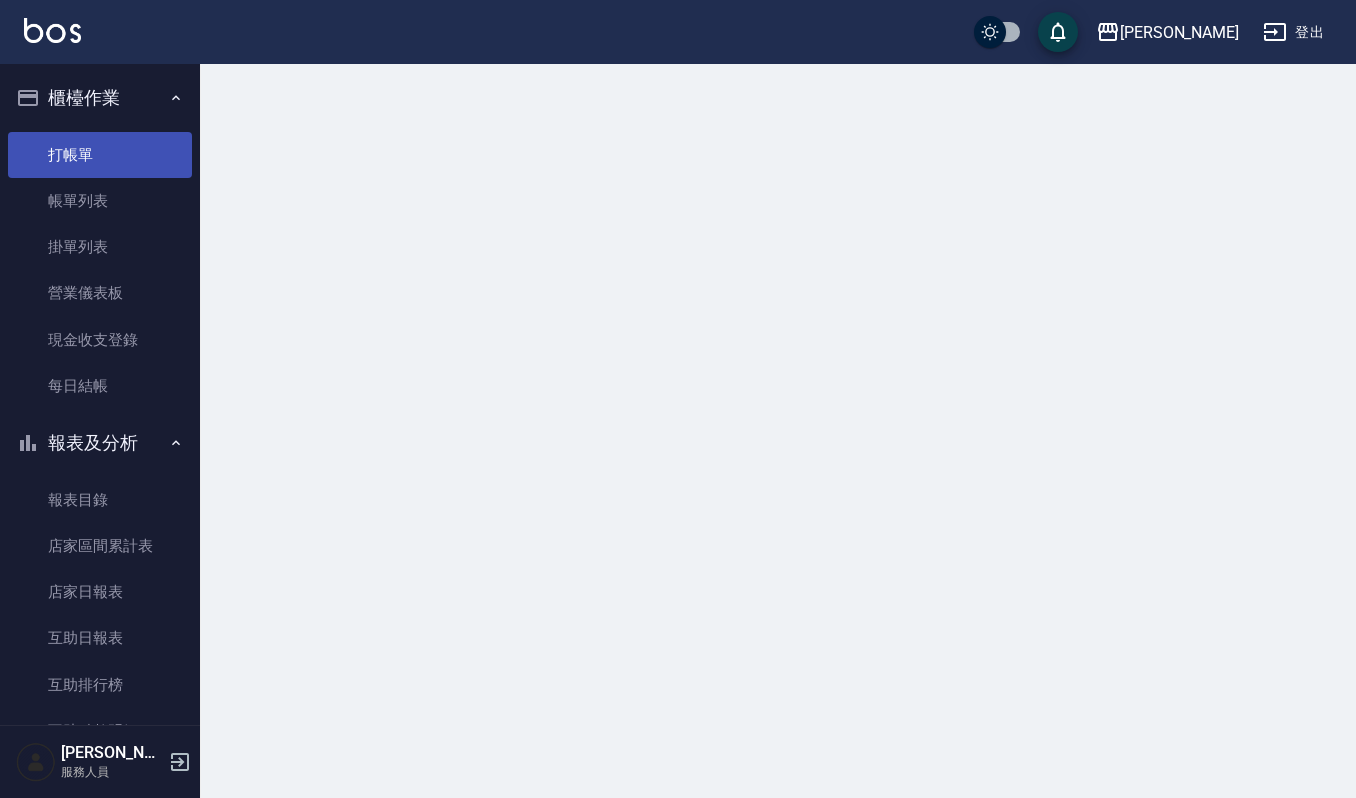 scroll, scrollTop: 0, scrollLeft: 0, axis: both 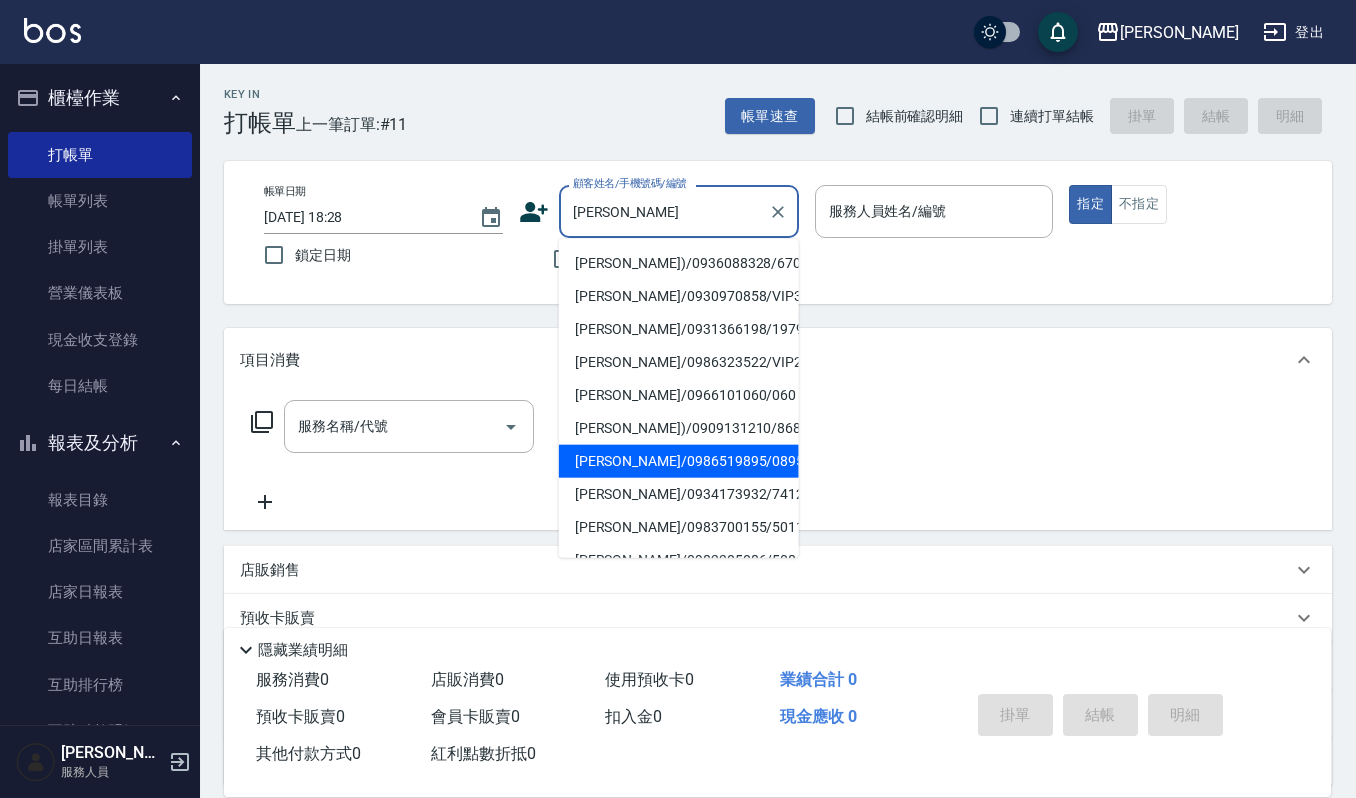 type on "李㚬苓/0986519895/089566" 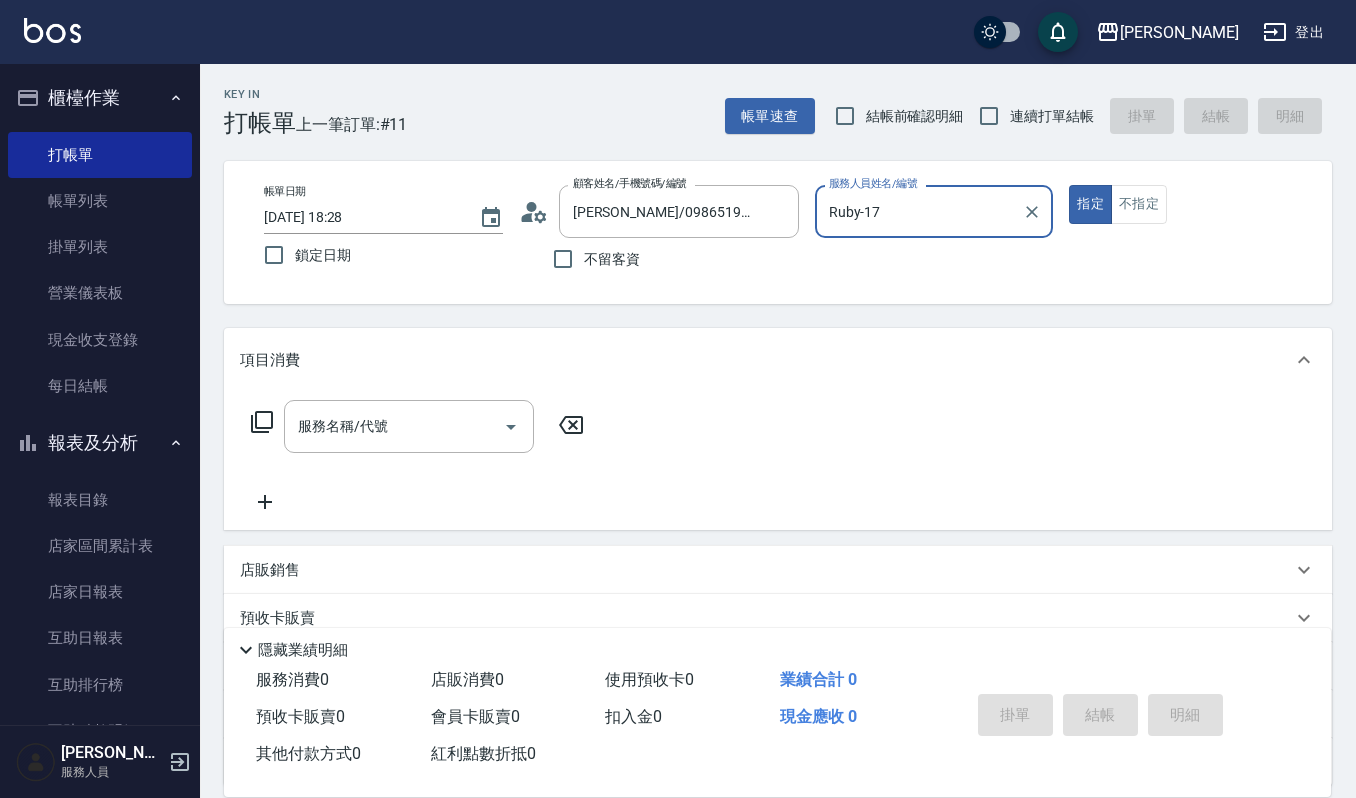 type on "Ruby-17" 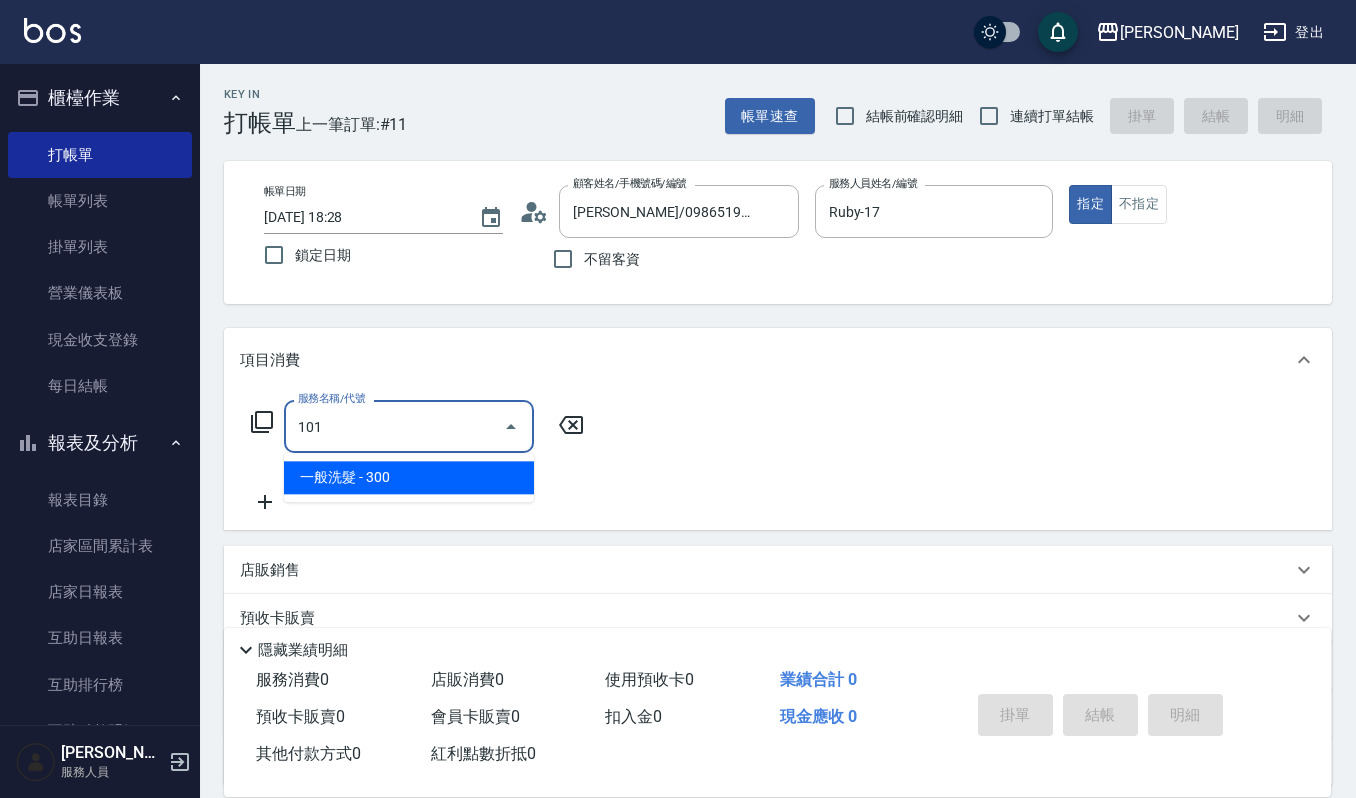 type on "一般洗髮(101)" 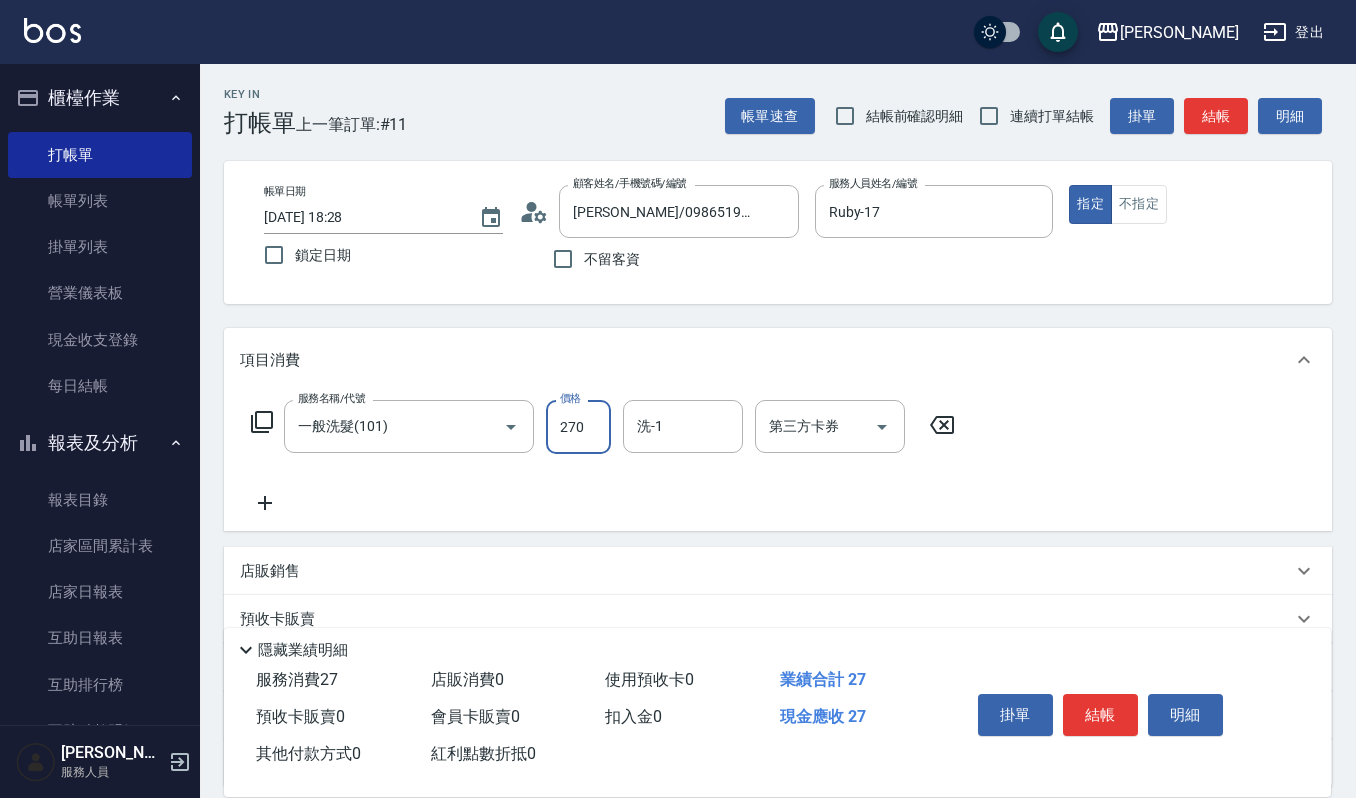 type on "270" 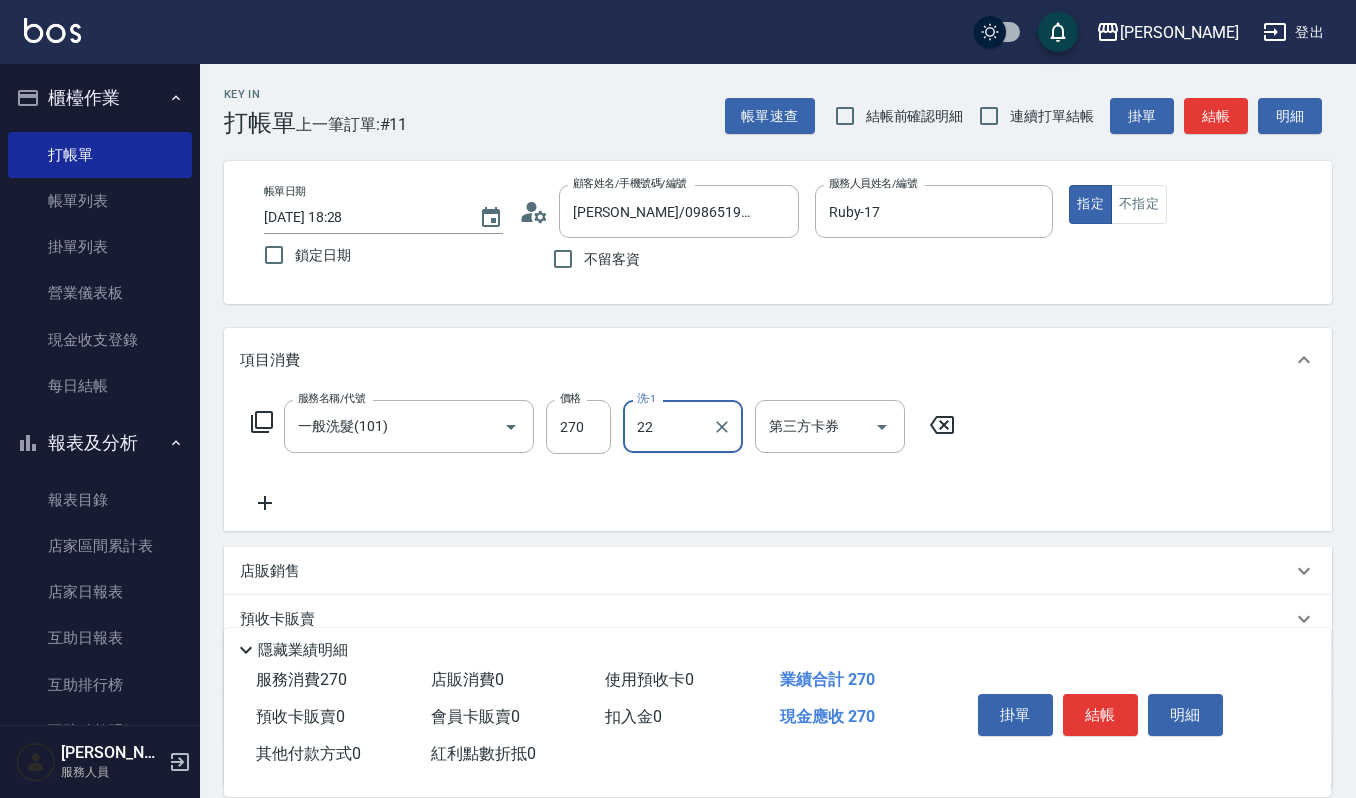 type on "宜芳-22" 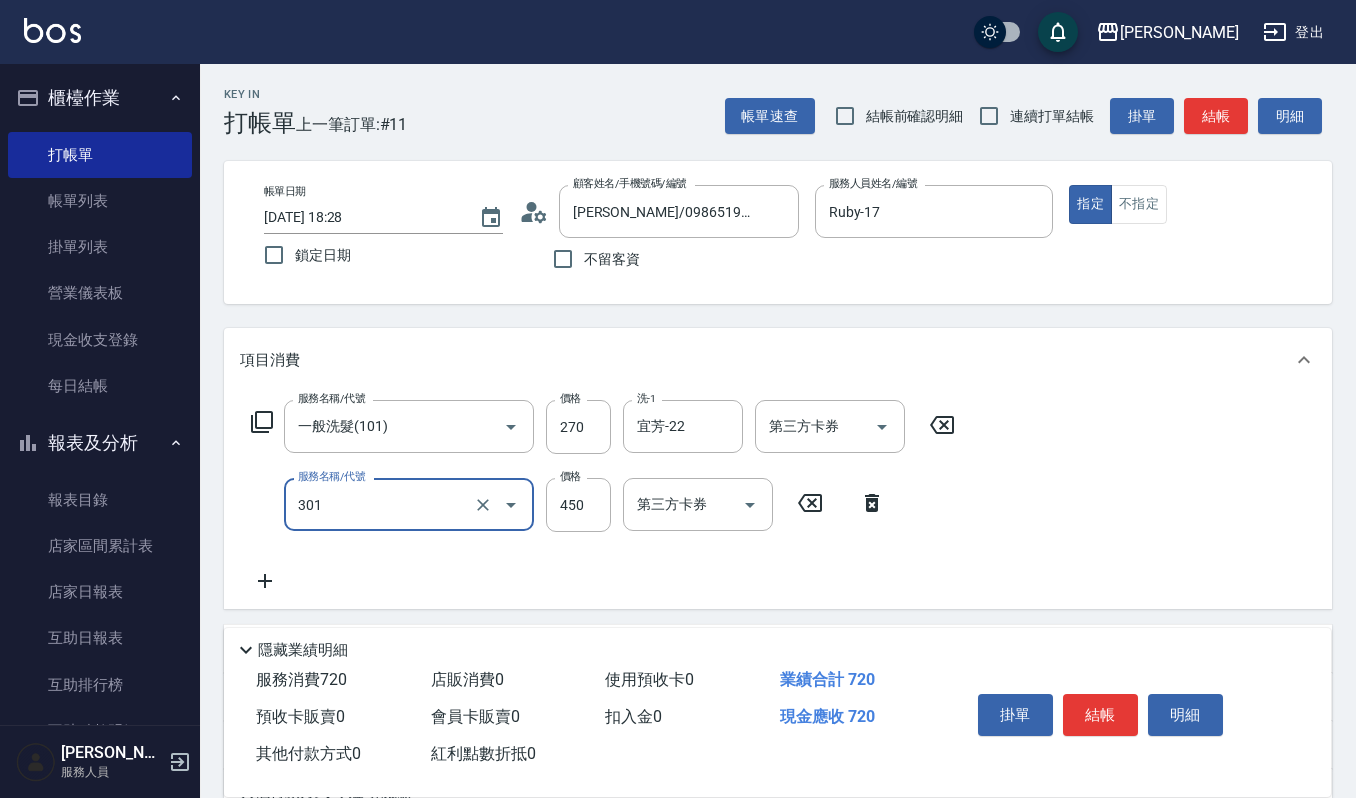 type on "創意剪髮(301)" 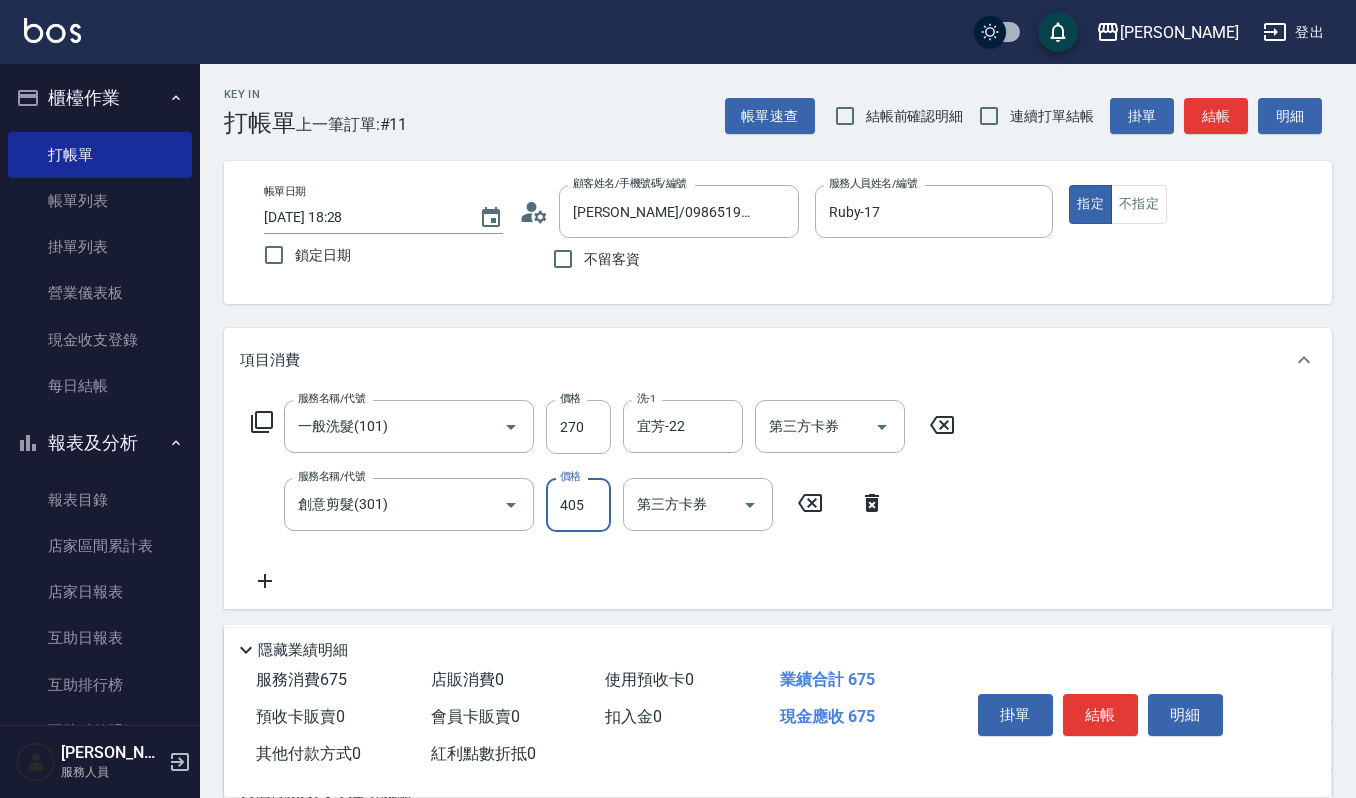 type on "405" 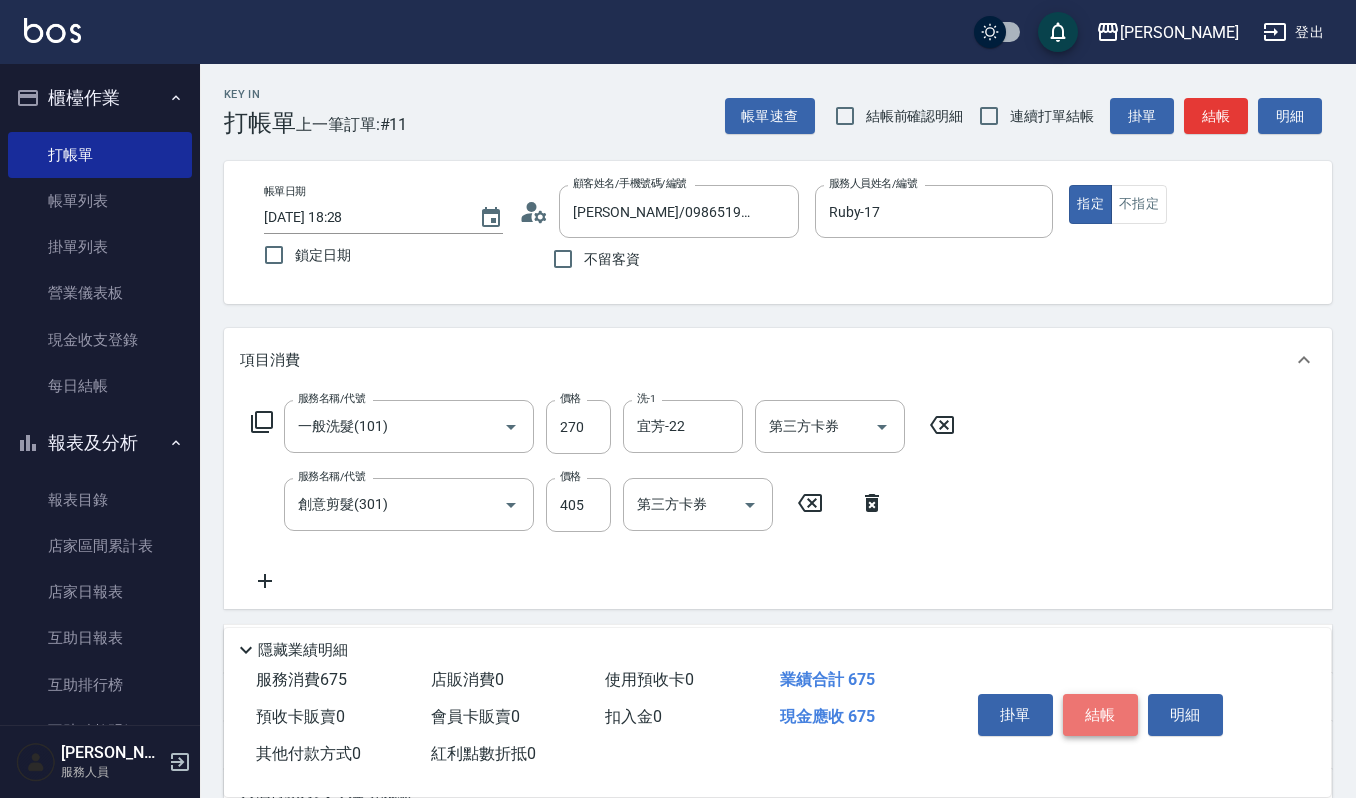 click on "結帳" at bounding box center [1100, 715] 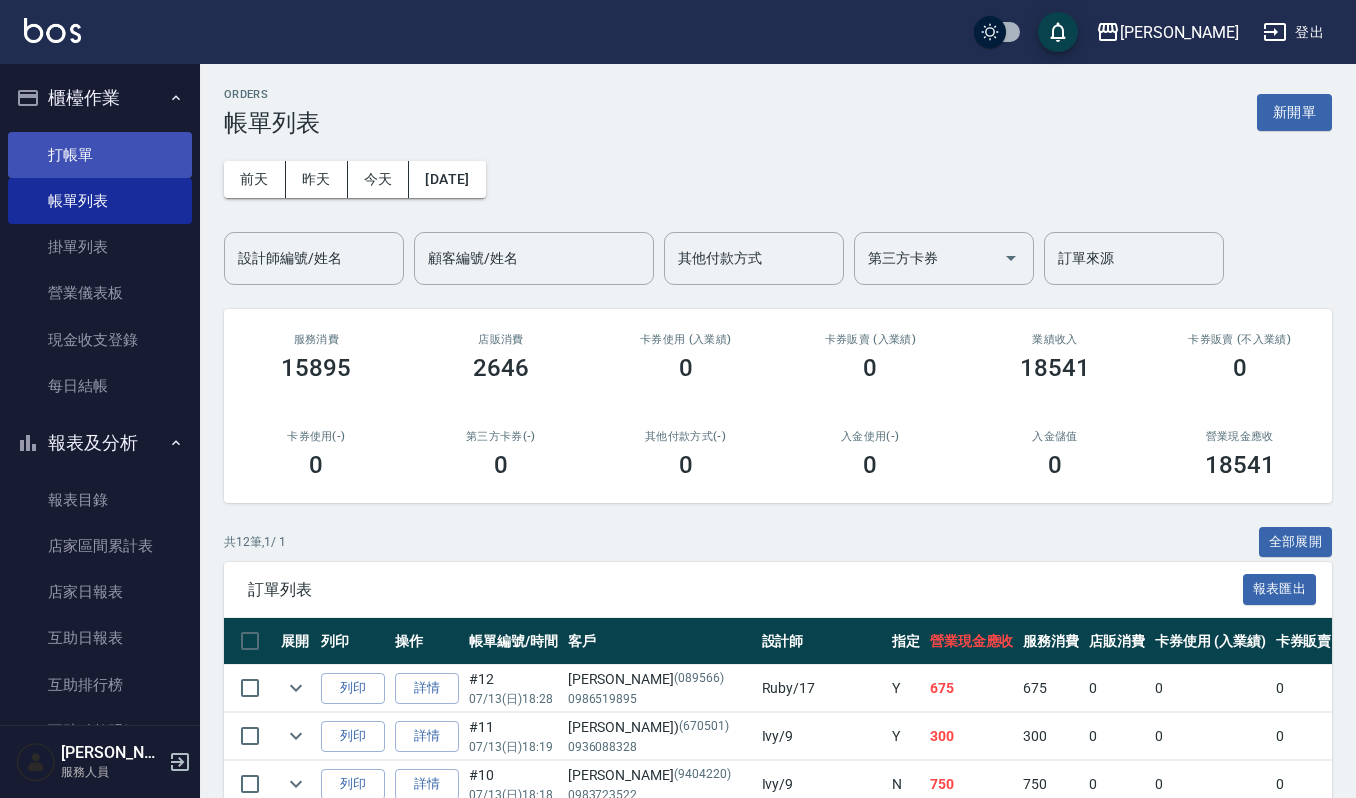 click on "打帳單" at bounding box center [100, 155] 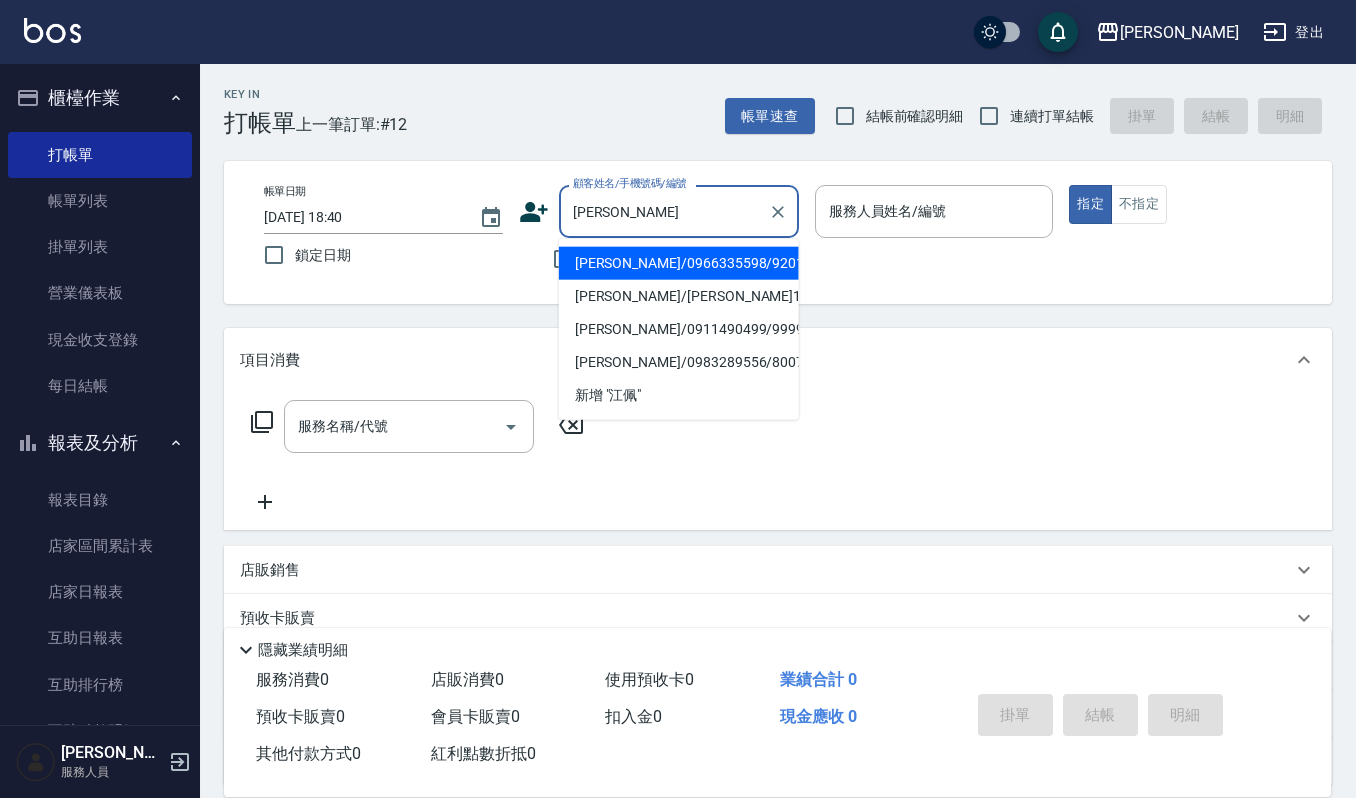 type on "江佩蓉/0966335598/920109" 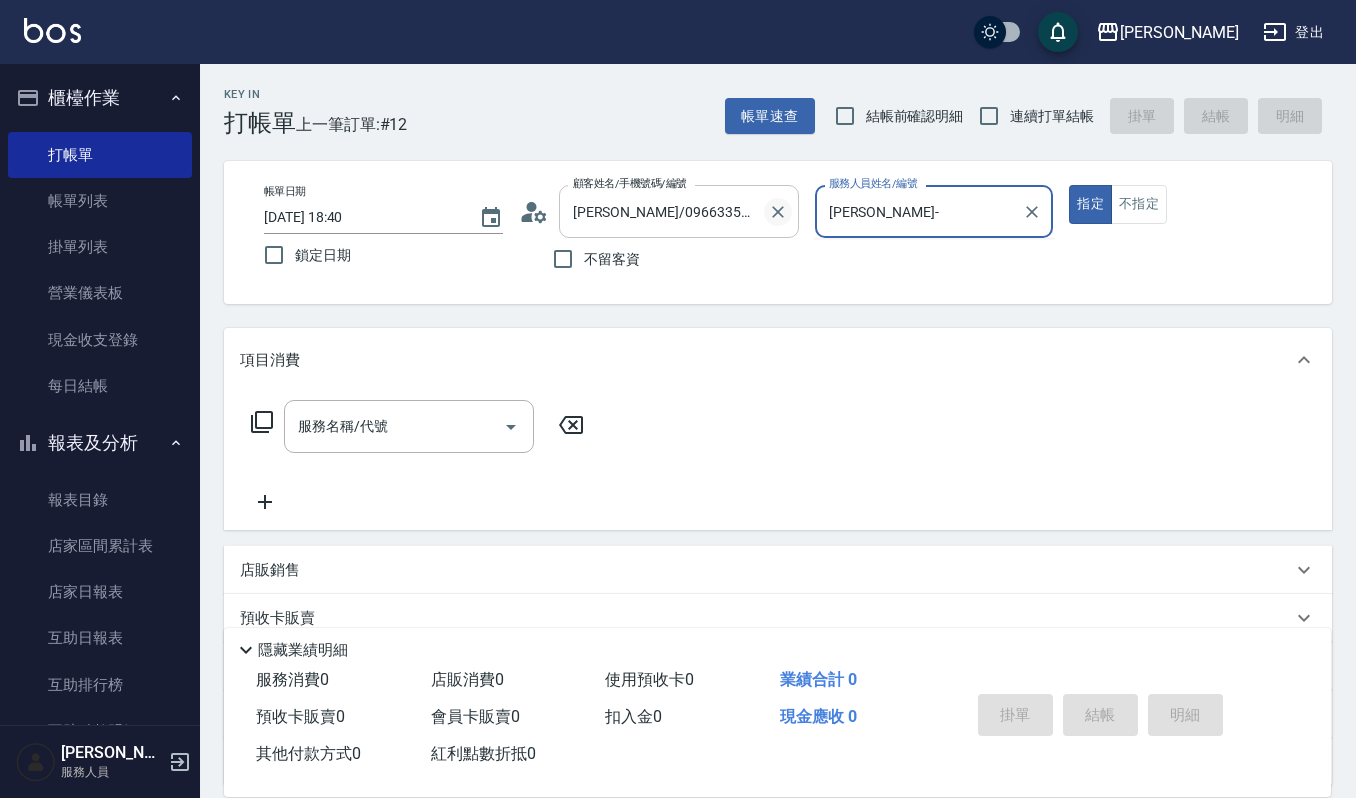 click 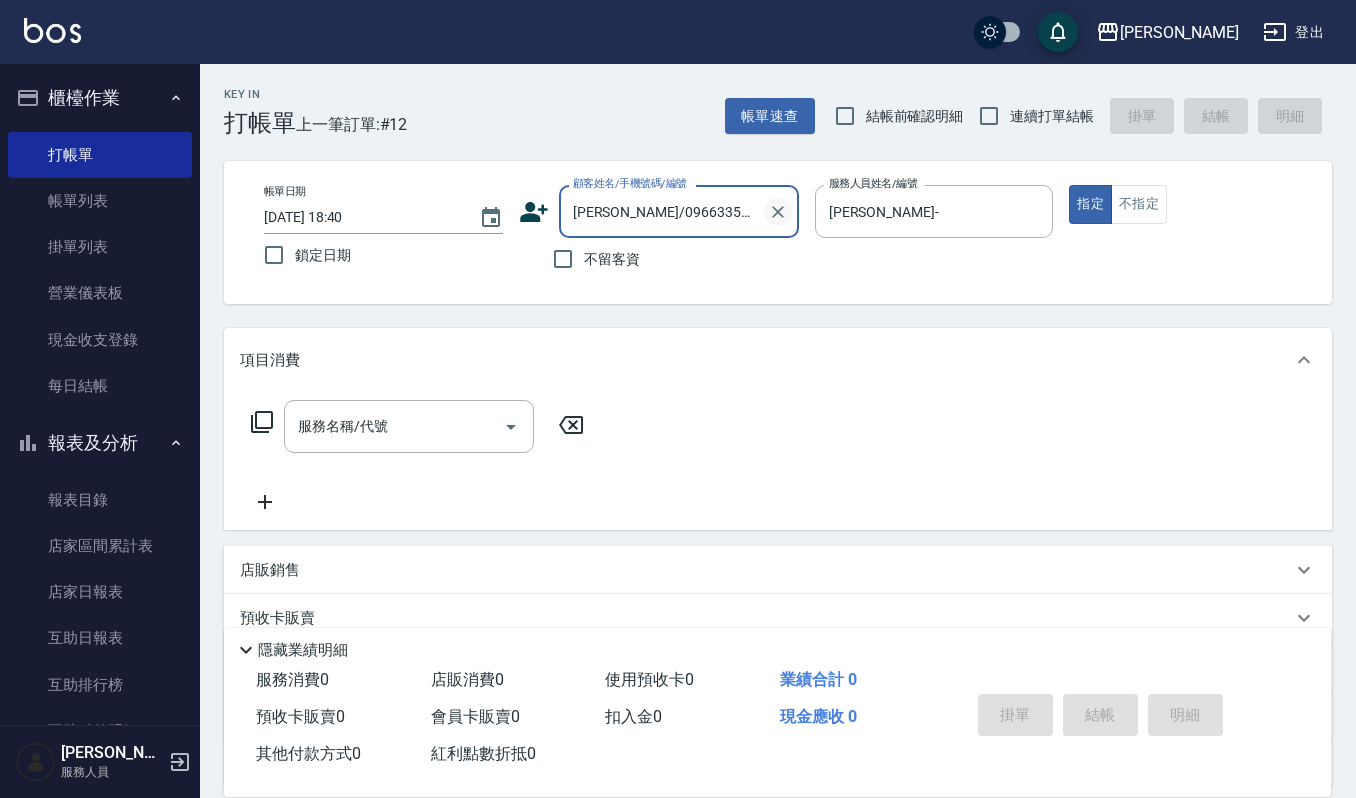 type 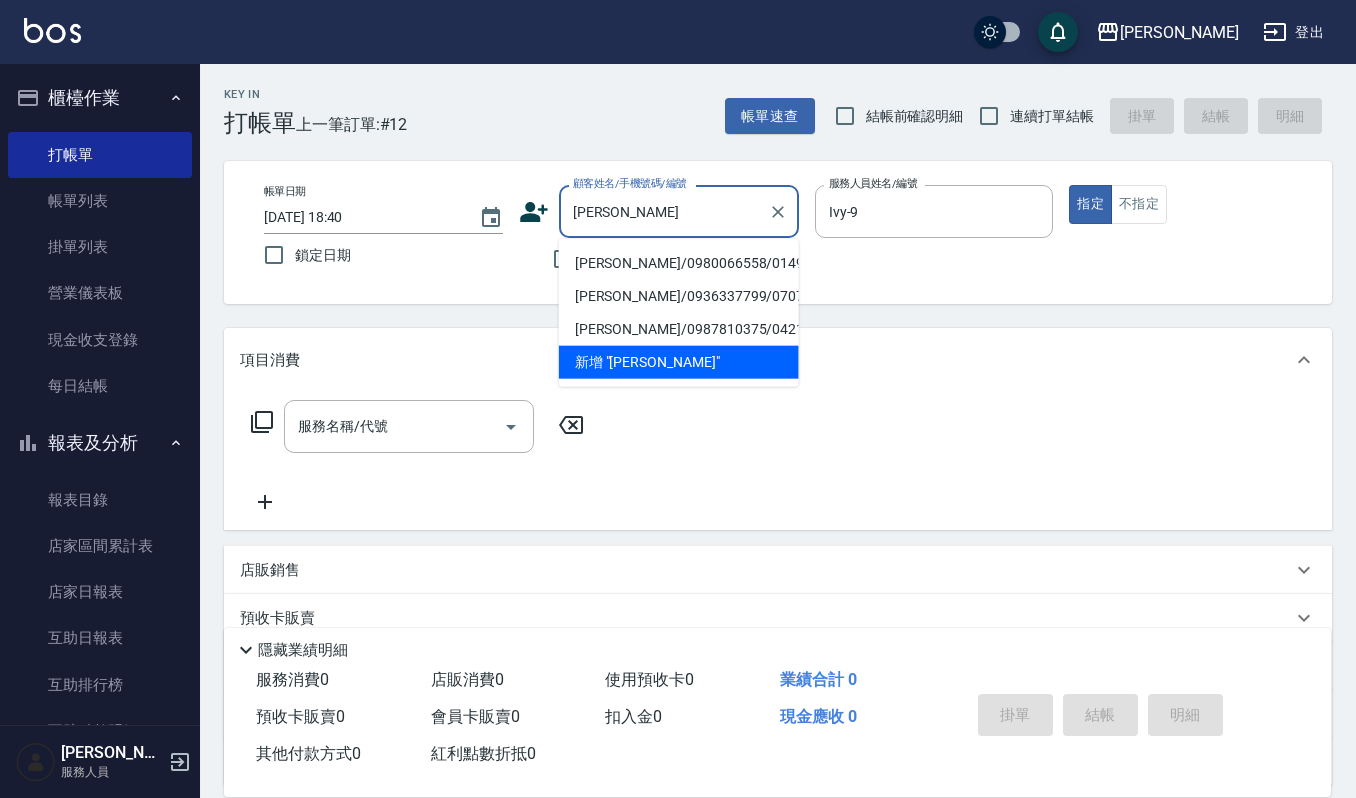 type on "江珮郡/0980066558/01499" 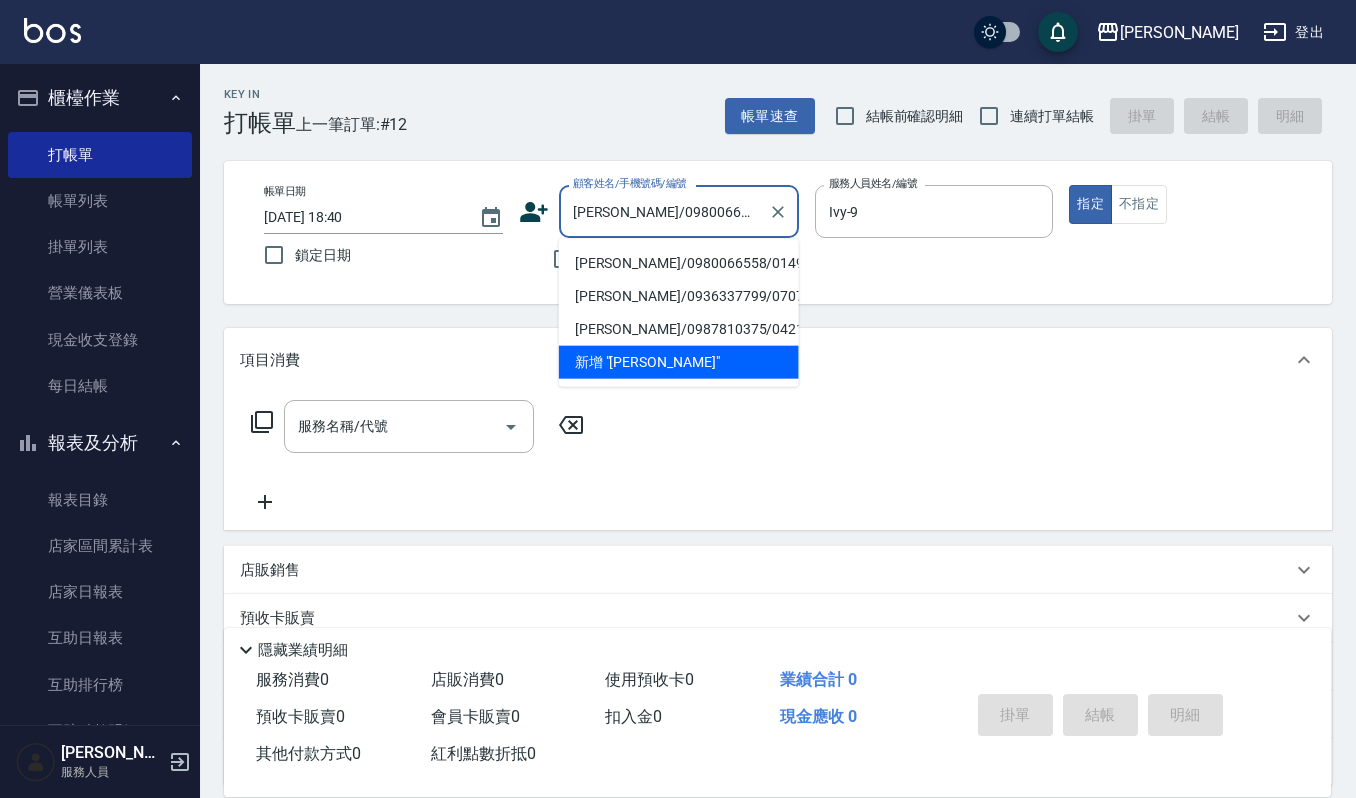 type on "Ruby-17" 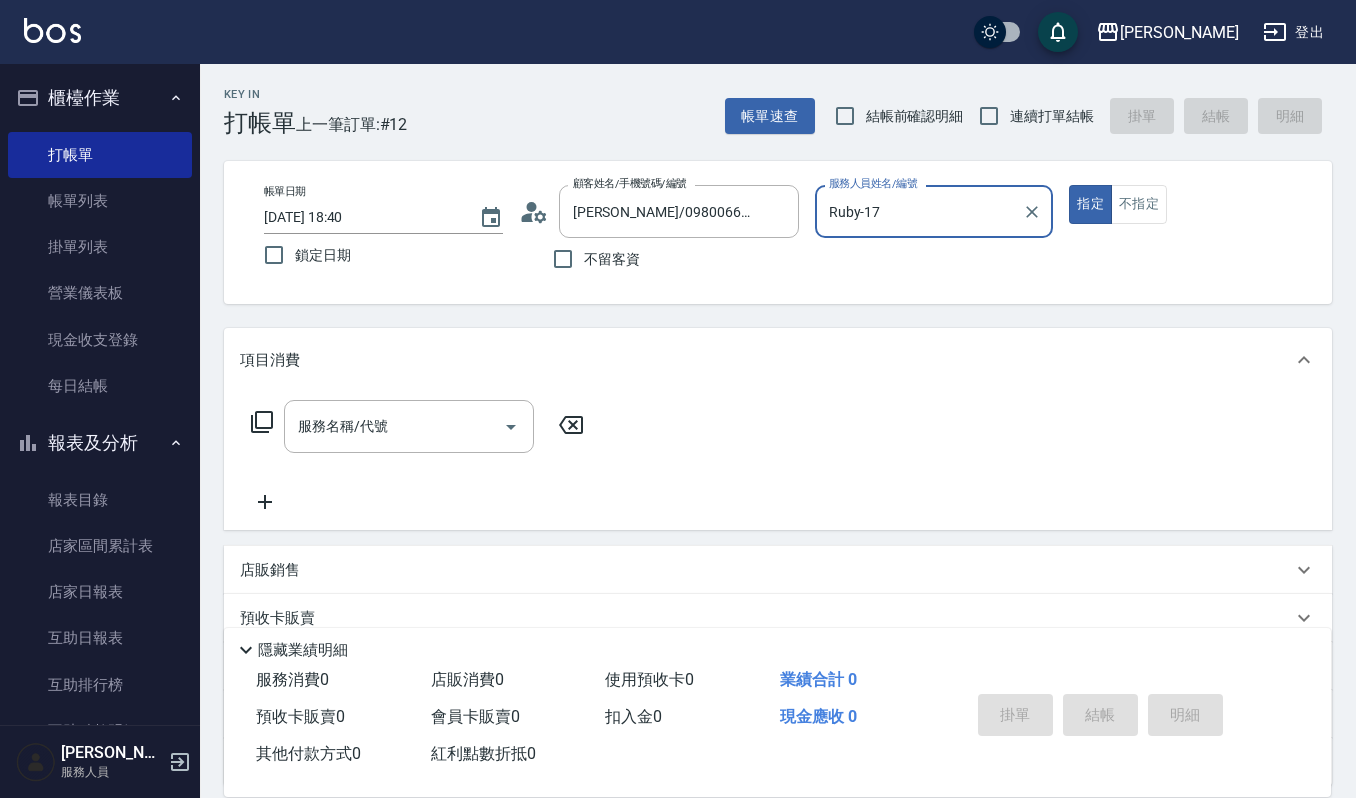 click on "指定" at bounding box center (1090, 204) 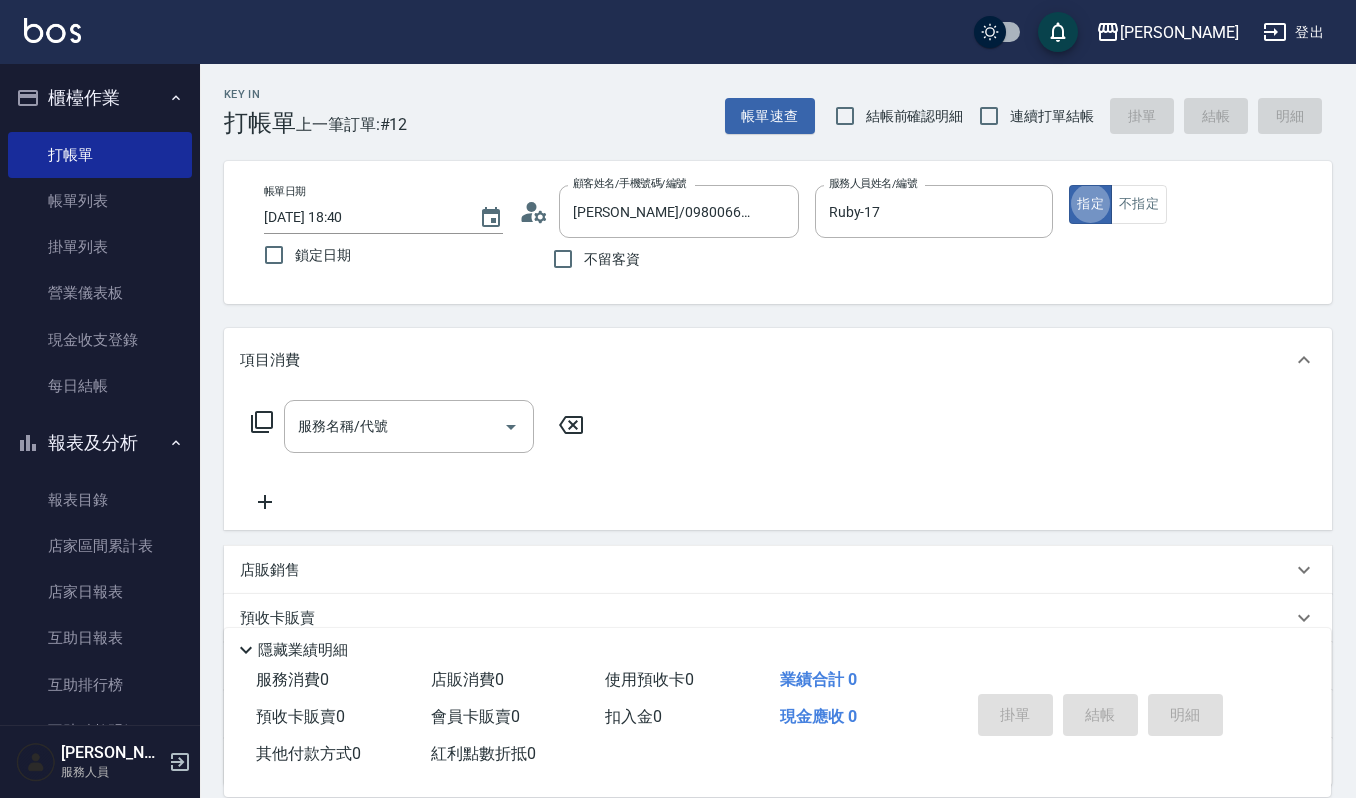type on "true" 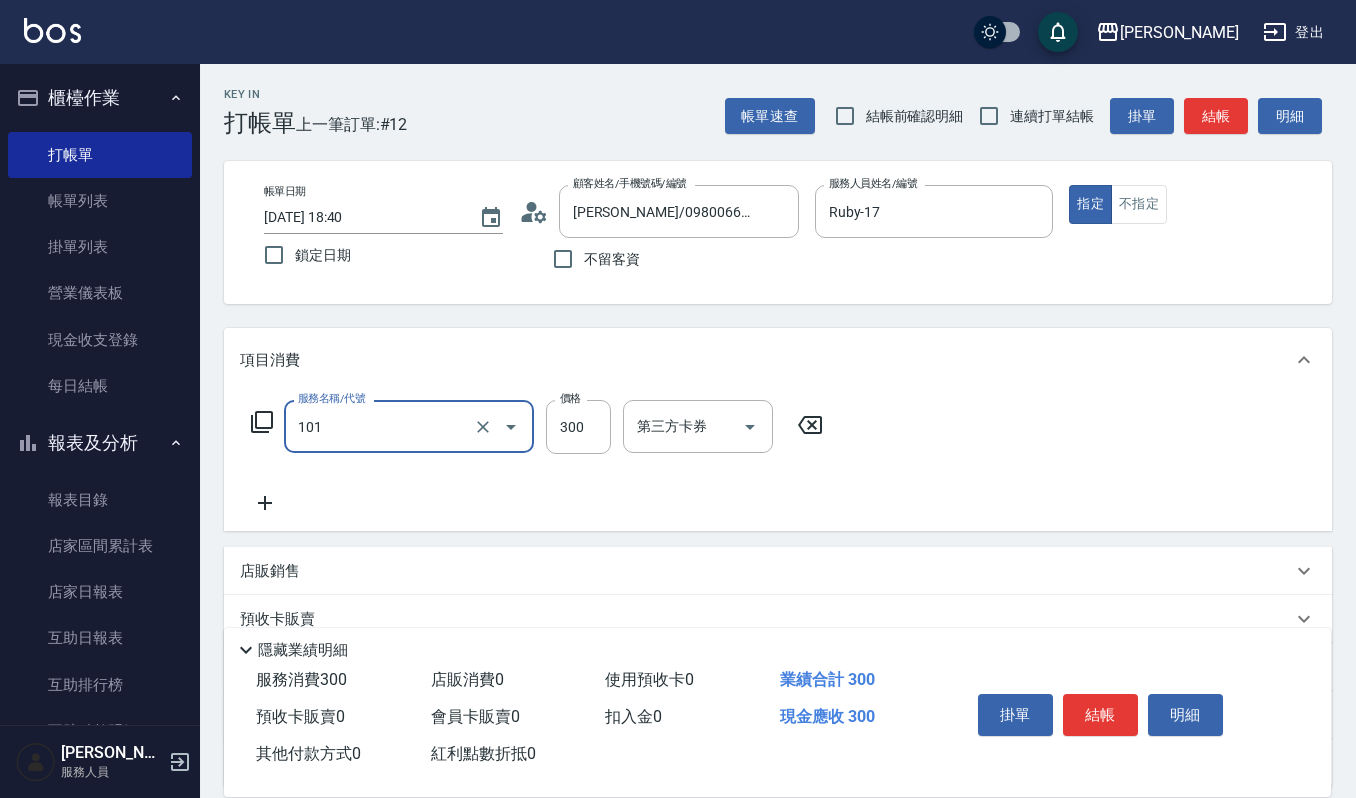 type on "一般洗髮(101)" 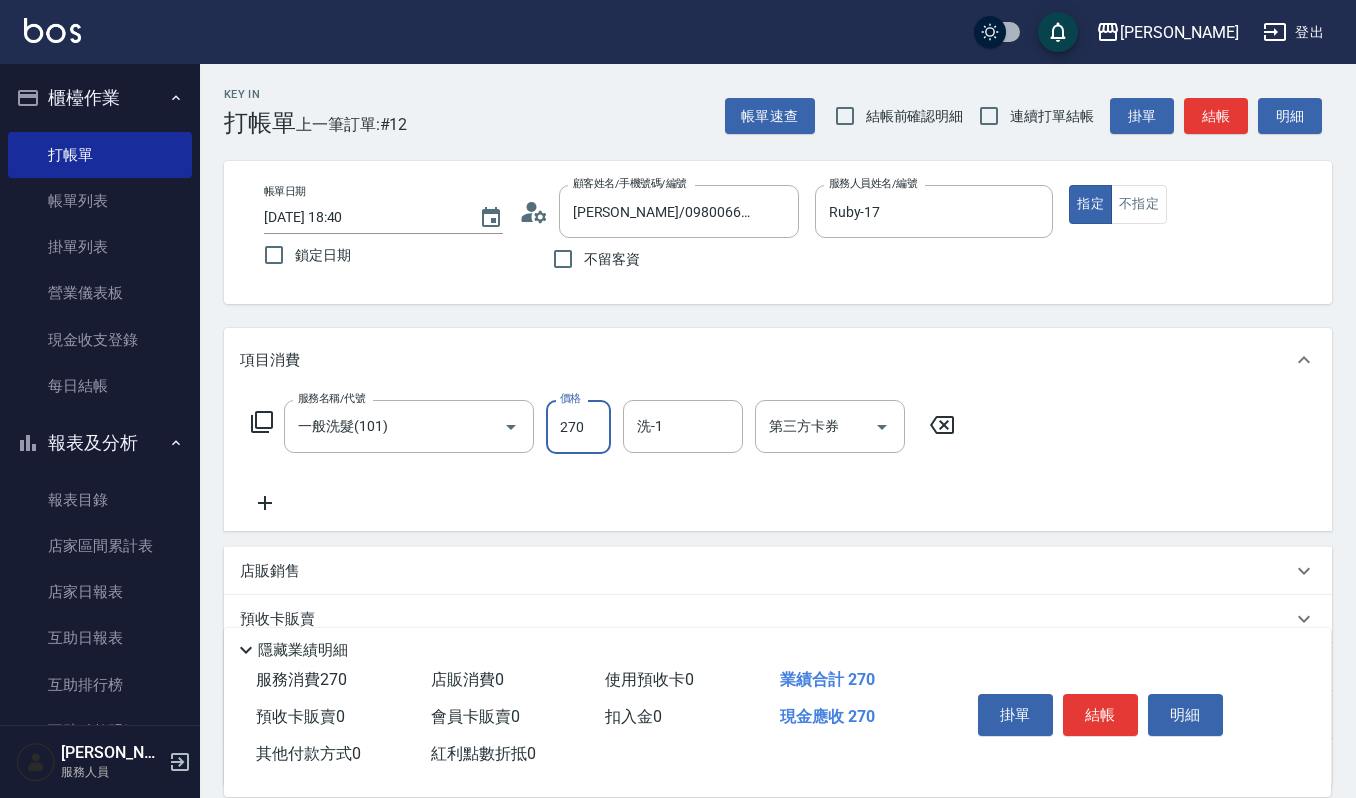 type on "270" 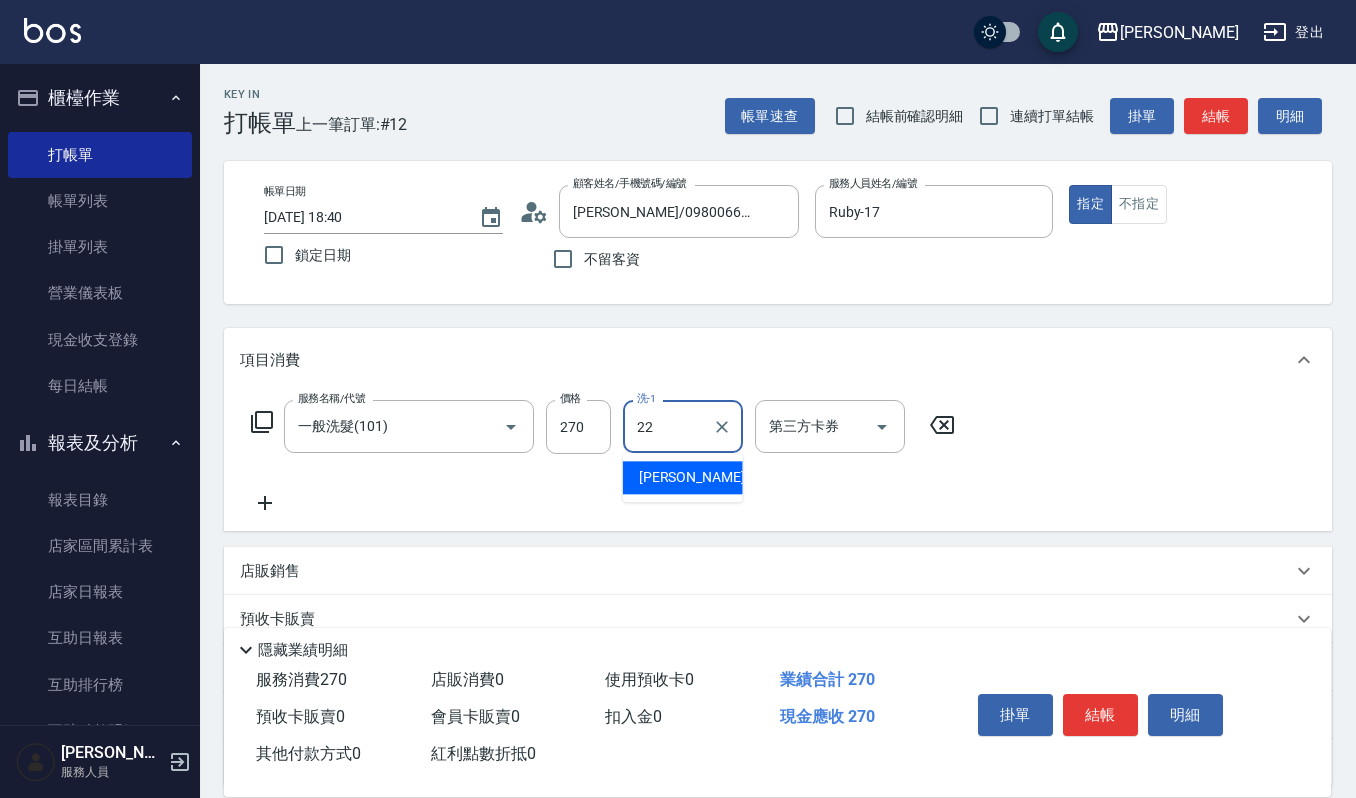 type on "宜芳-22" 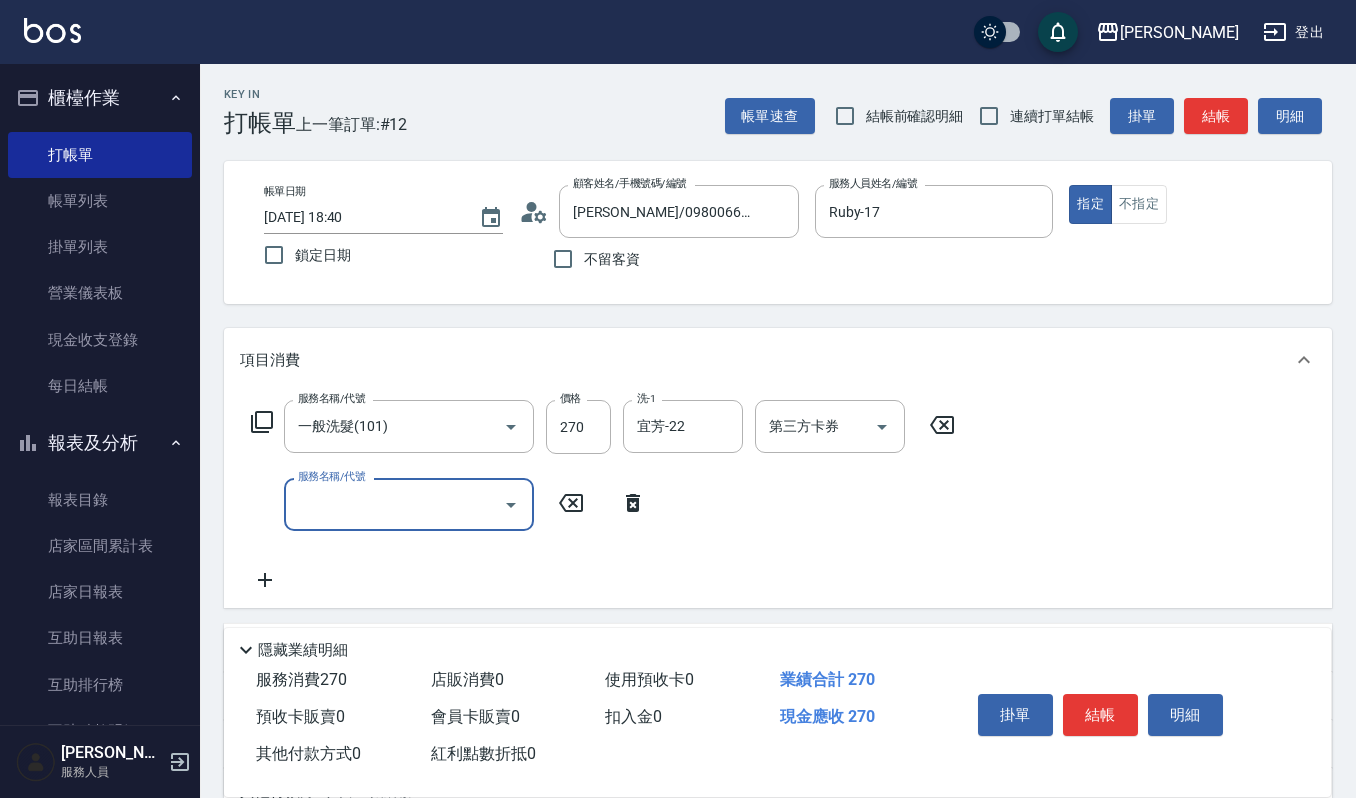 type on "5" 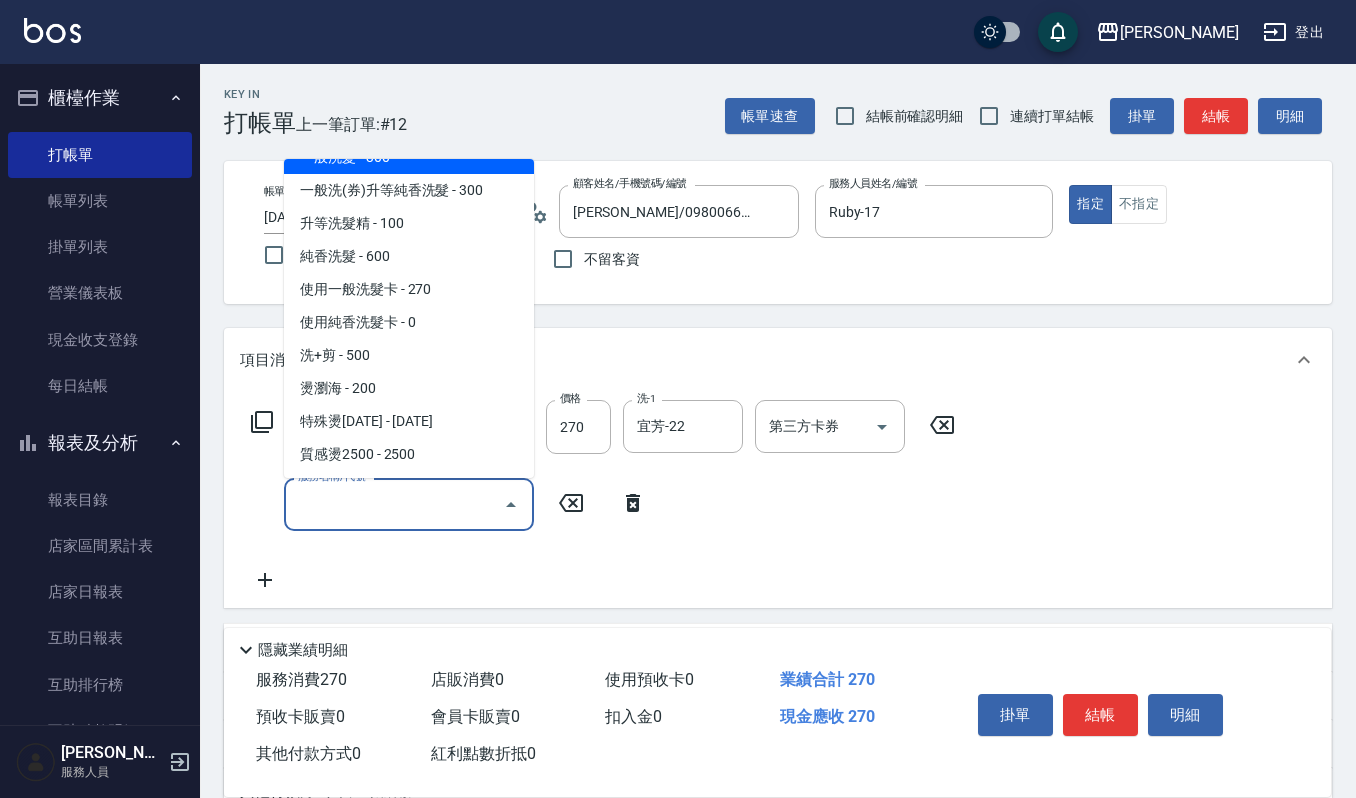 scroll, scrollTop: 8, scrollLeft: 0, axis: vertical 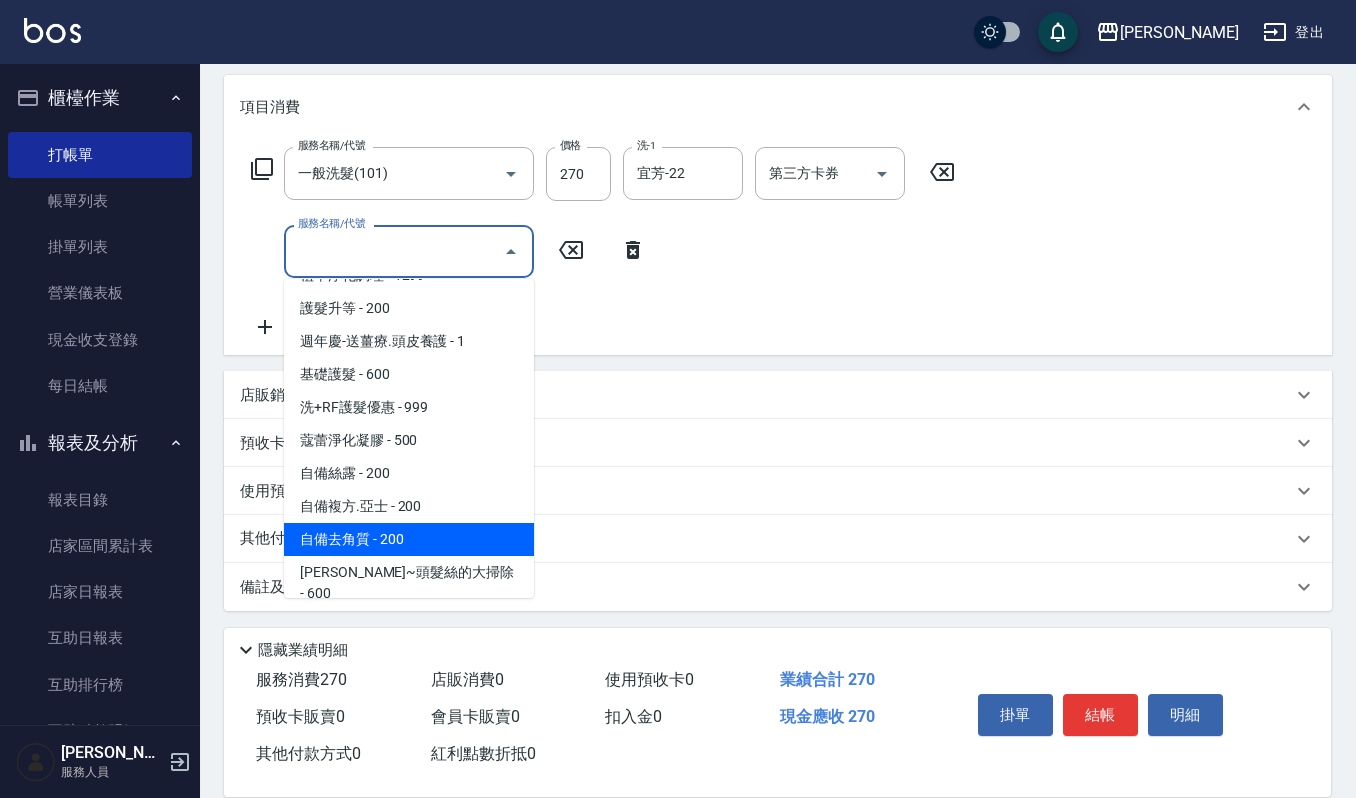 click on "自備去角質 - 200" at bounding box center [409, 539] 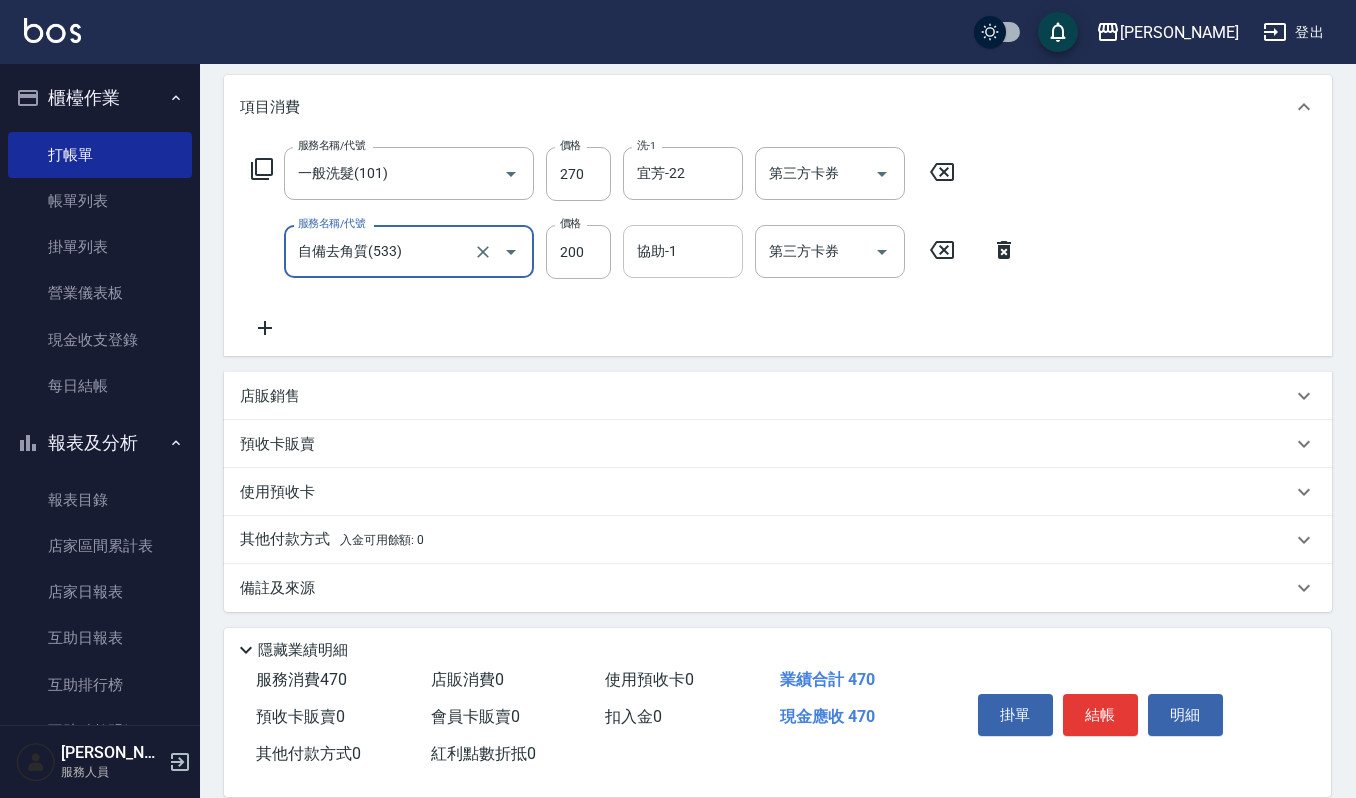 click on "協助-1" at bounding box center (683, 251) 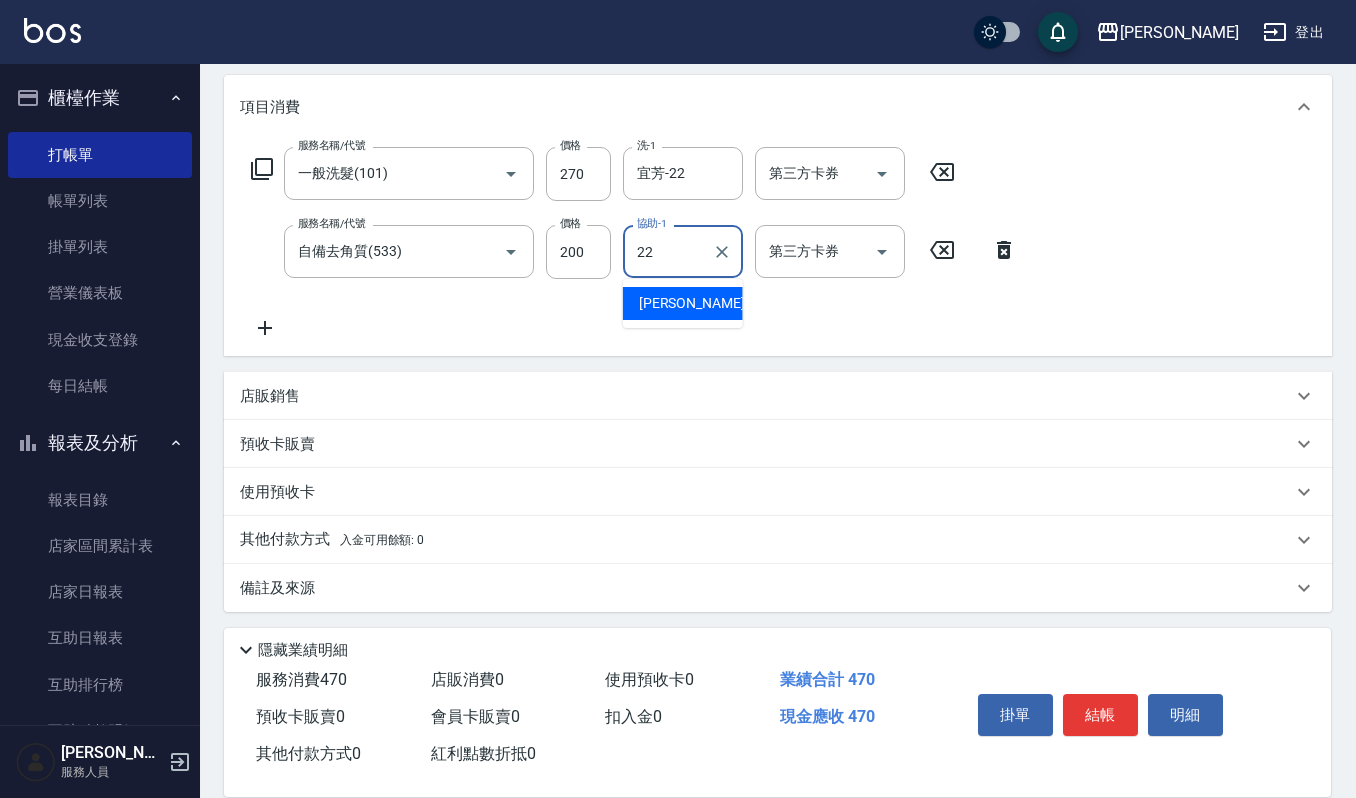 type on "宜芳-22" 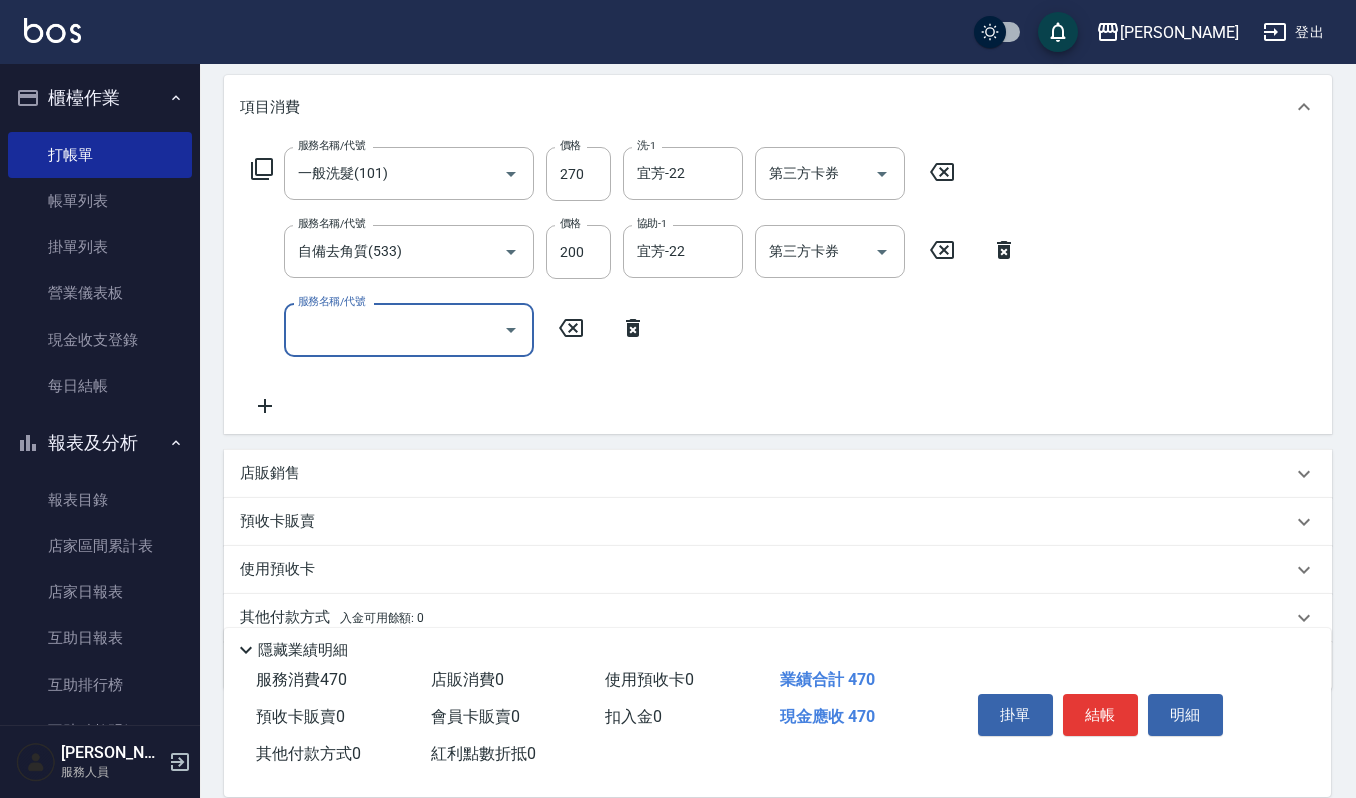 click on "服務名稱/代號" at bounding box center (394, 329) 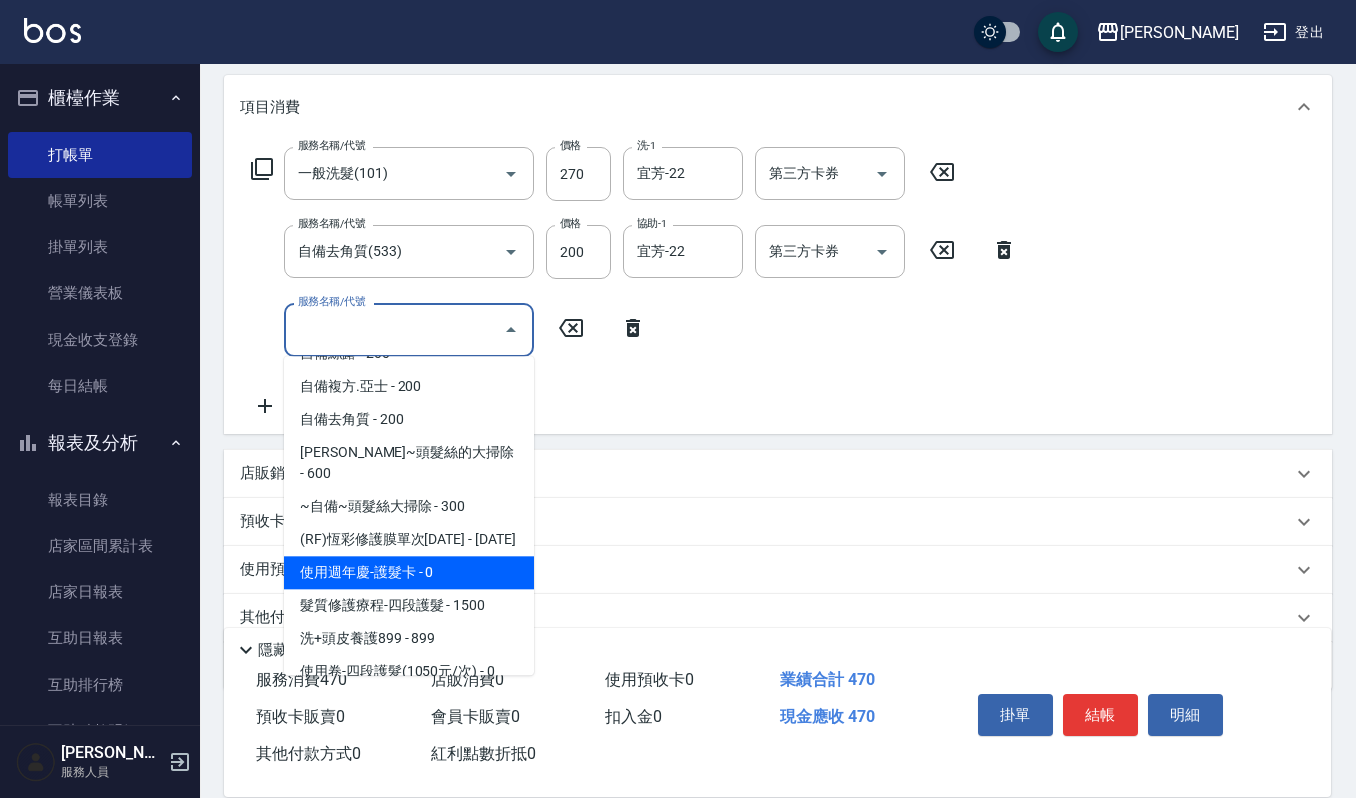 scroll, scrollTop: 2000, scrollLeft: 0, axis: vertical 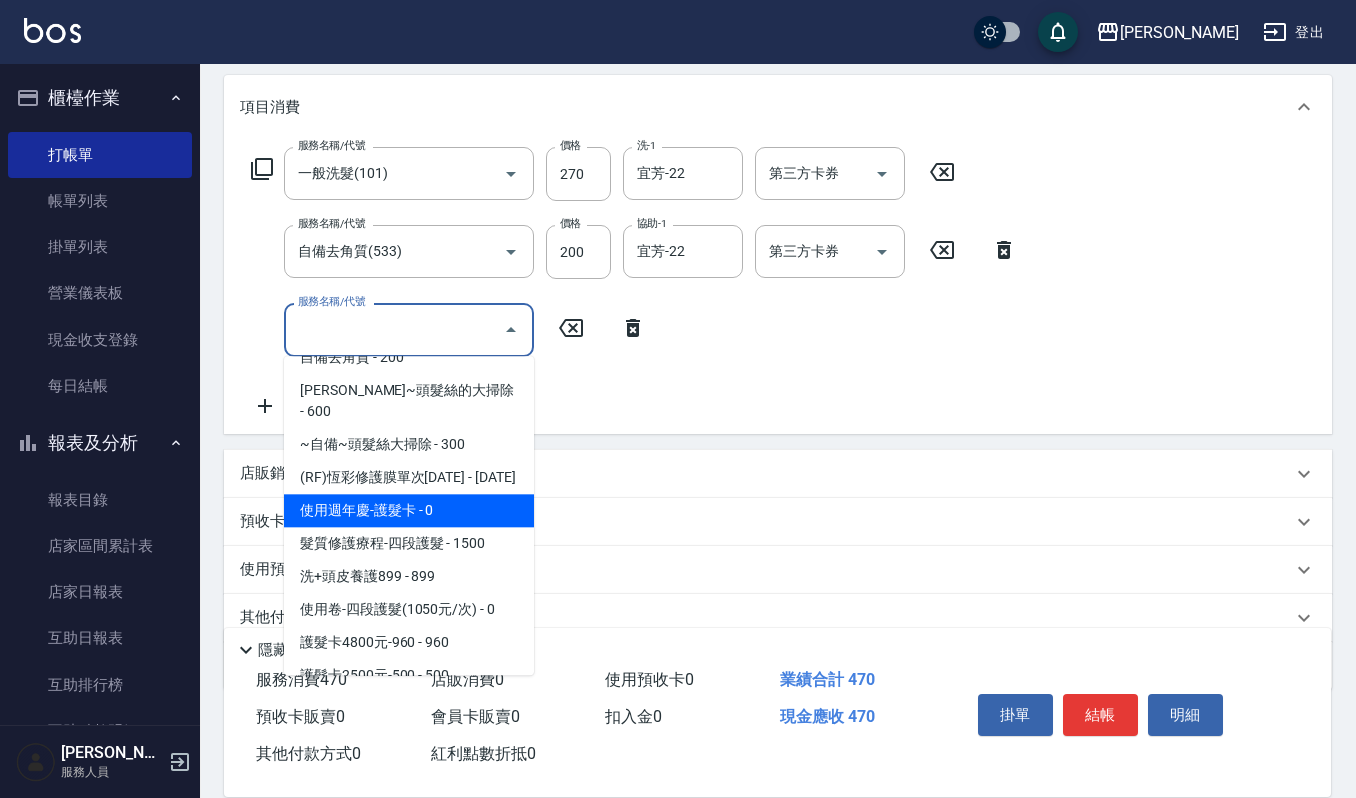 click on "使用週年慶-護髮卡 - 0" at bounding box center [409, 510] 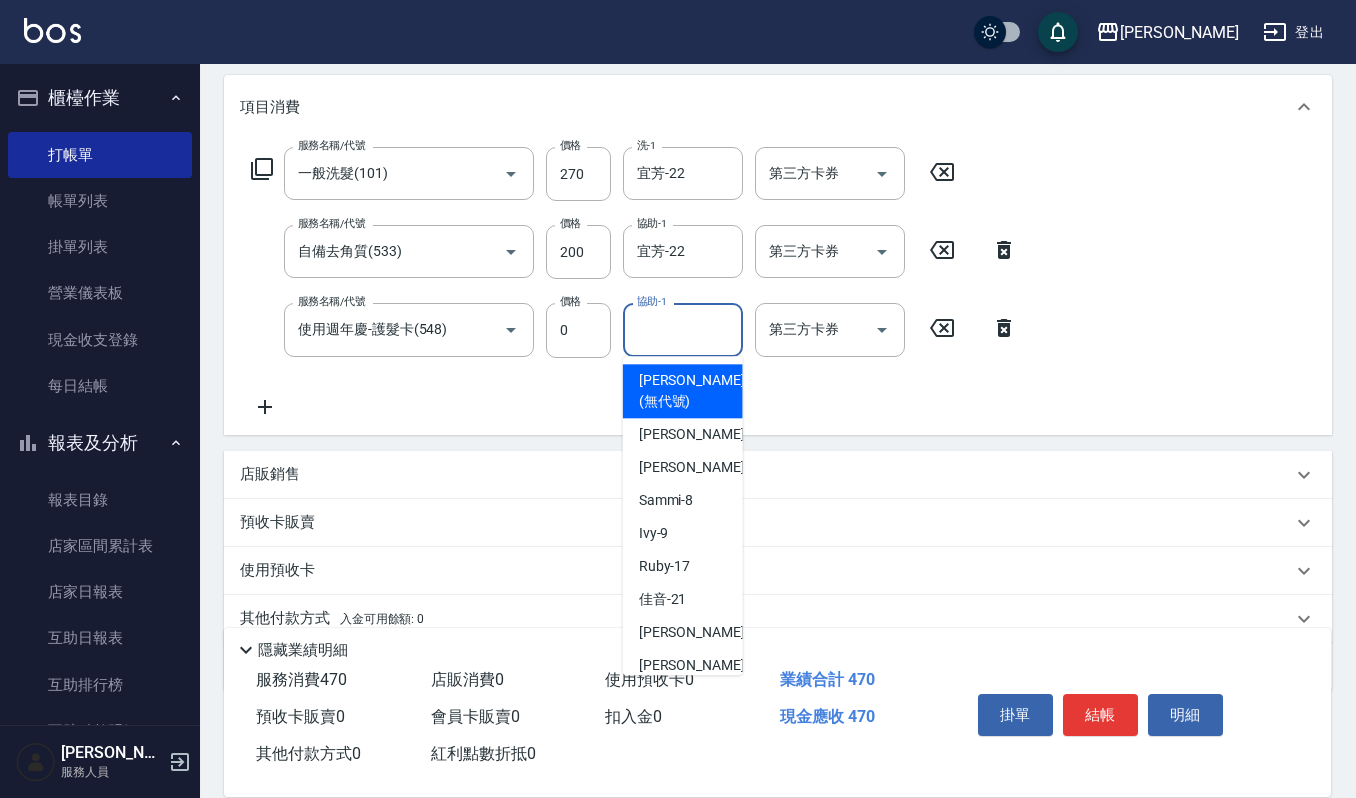 click on "協助-1" at bounding box center [683, 329] 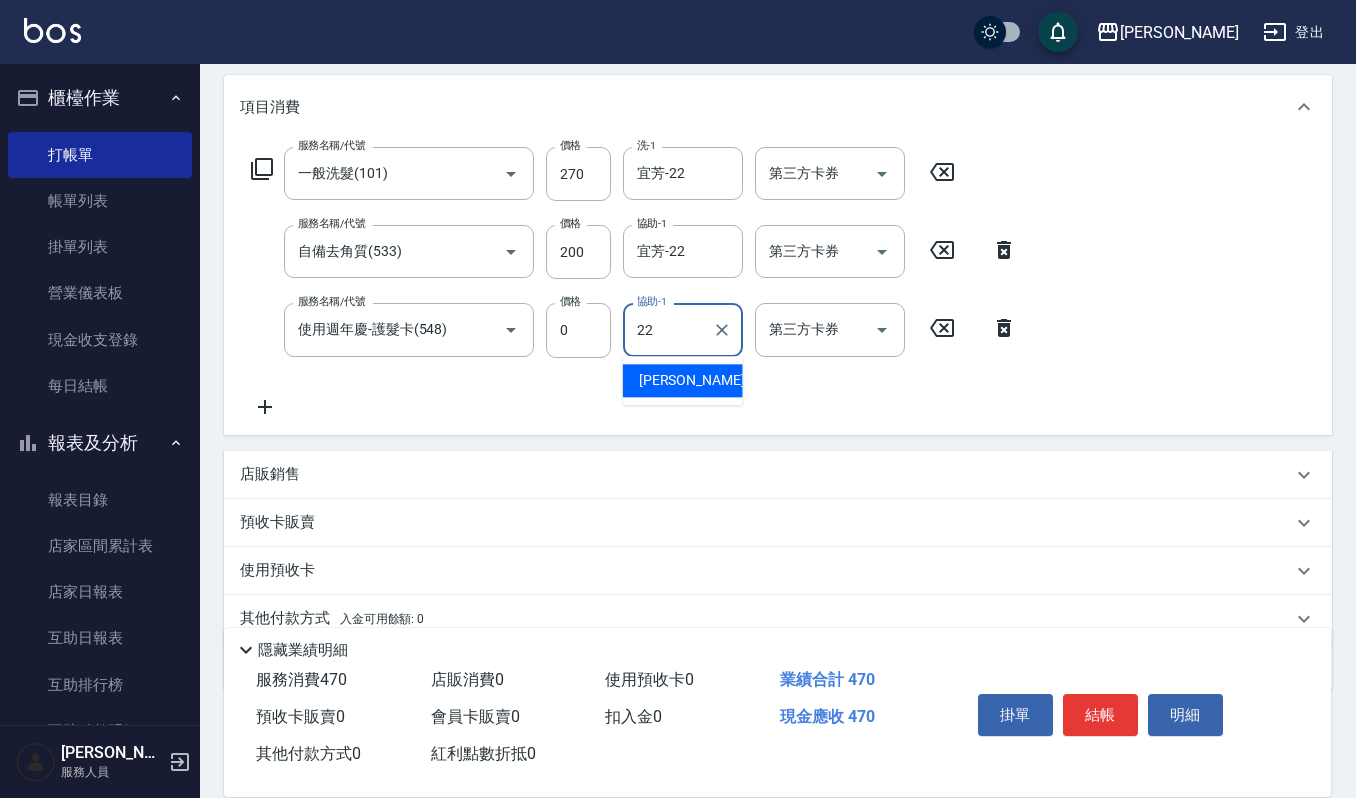 type on "宜芳-22" 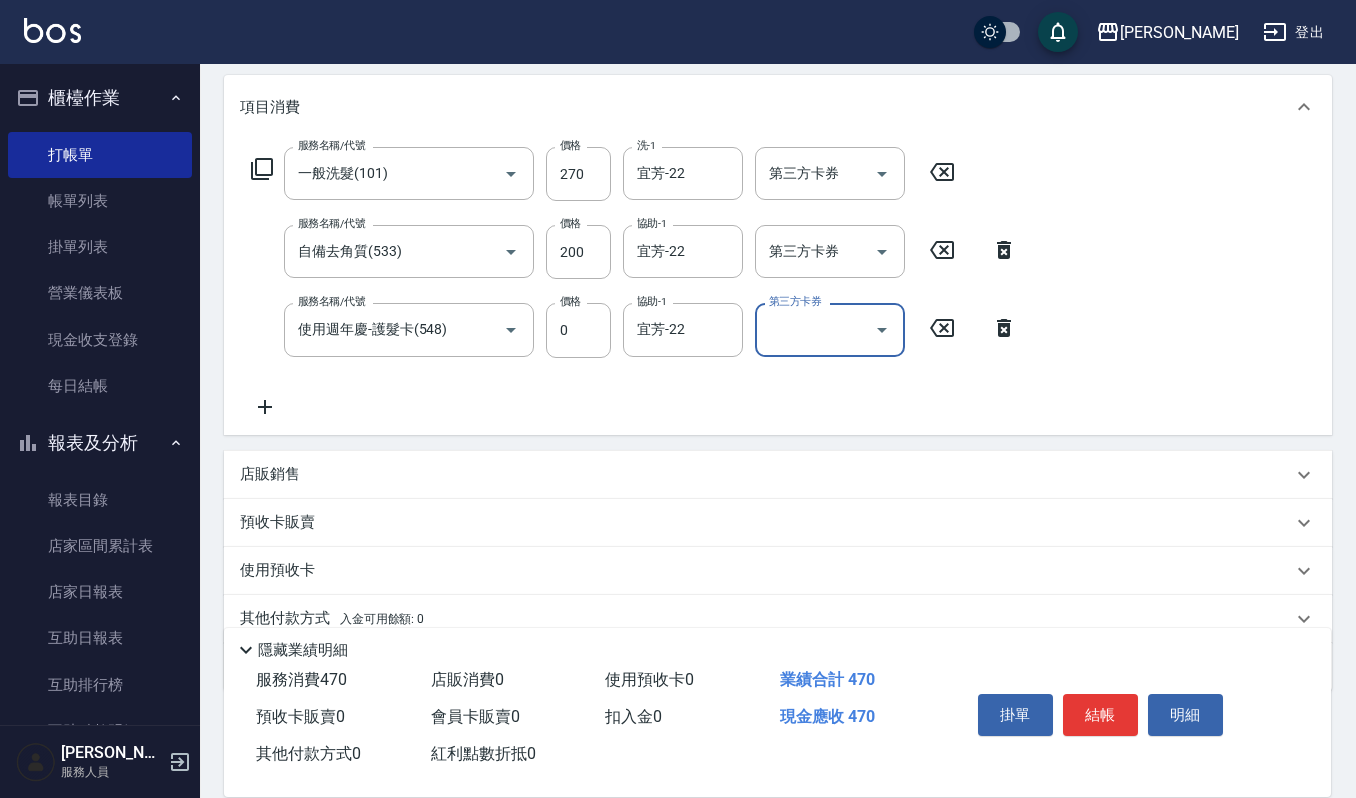 click 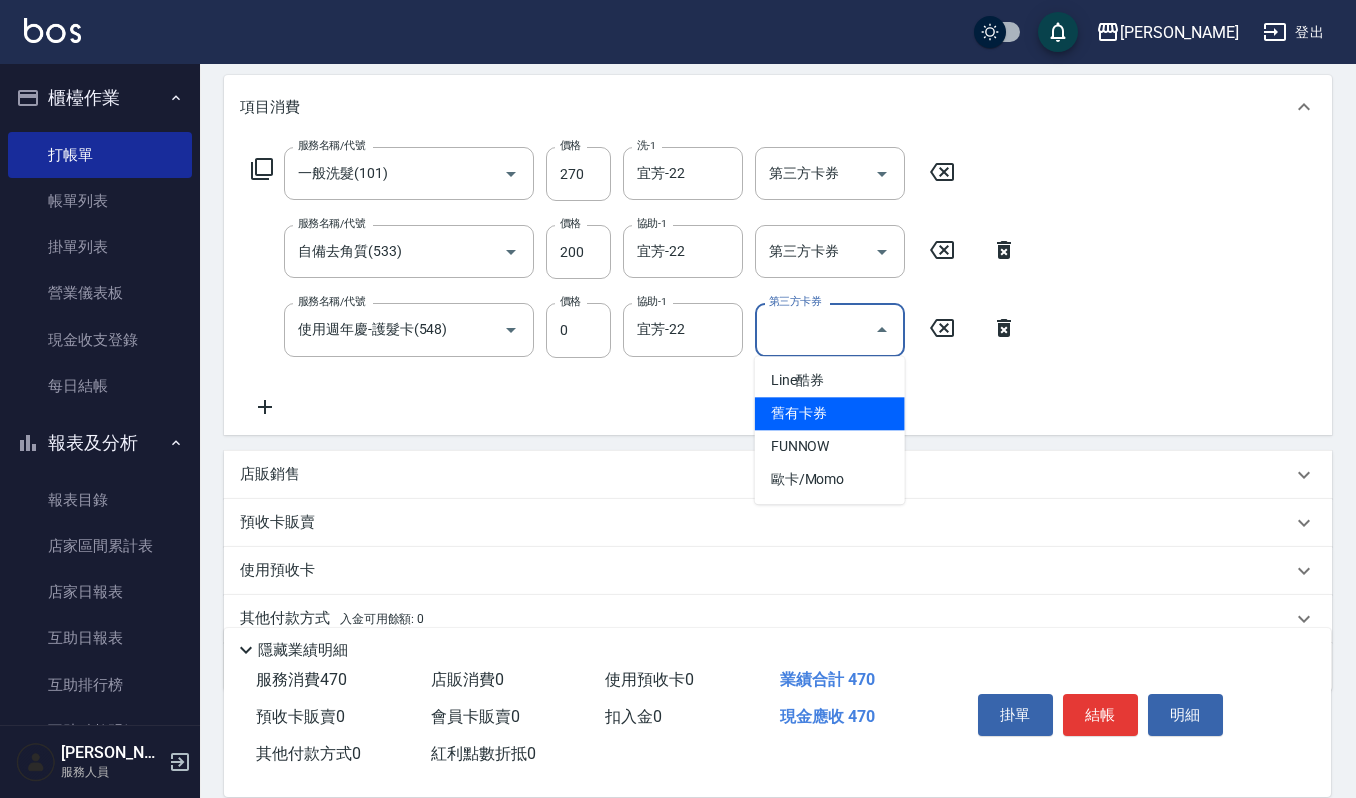 click on "舊有卡券" at bounding box center [830, 413] 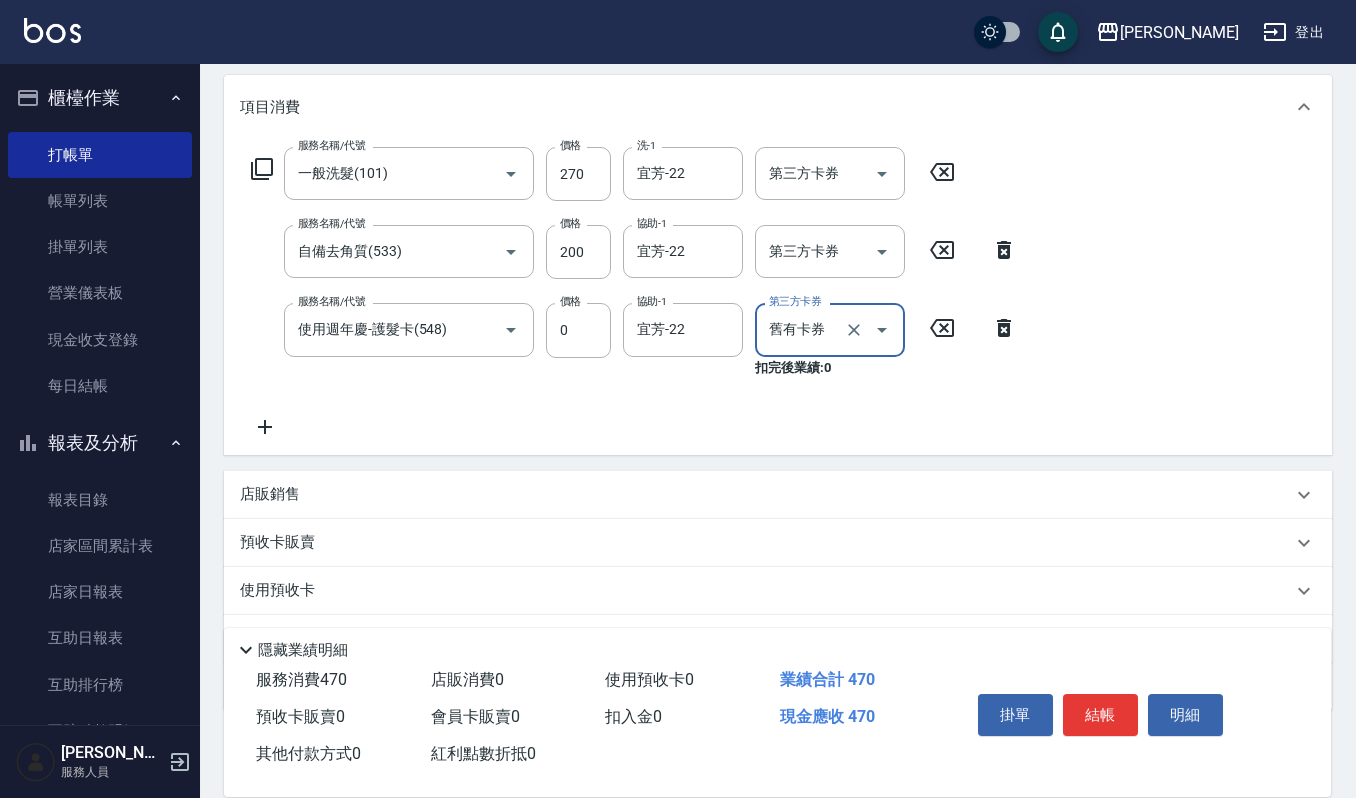 type on "舊有卡券" 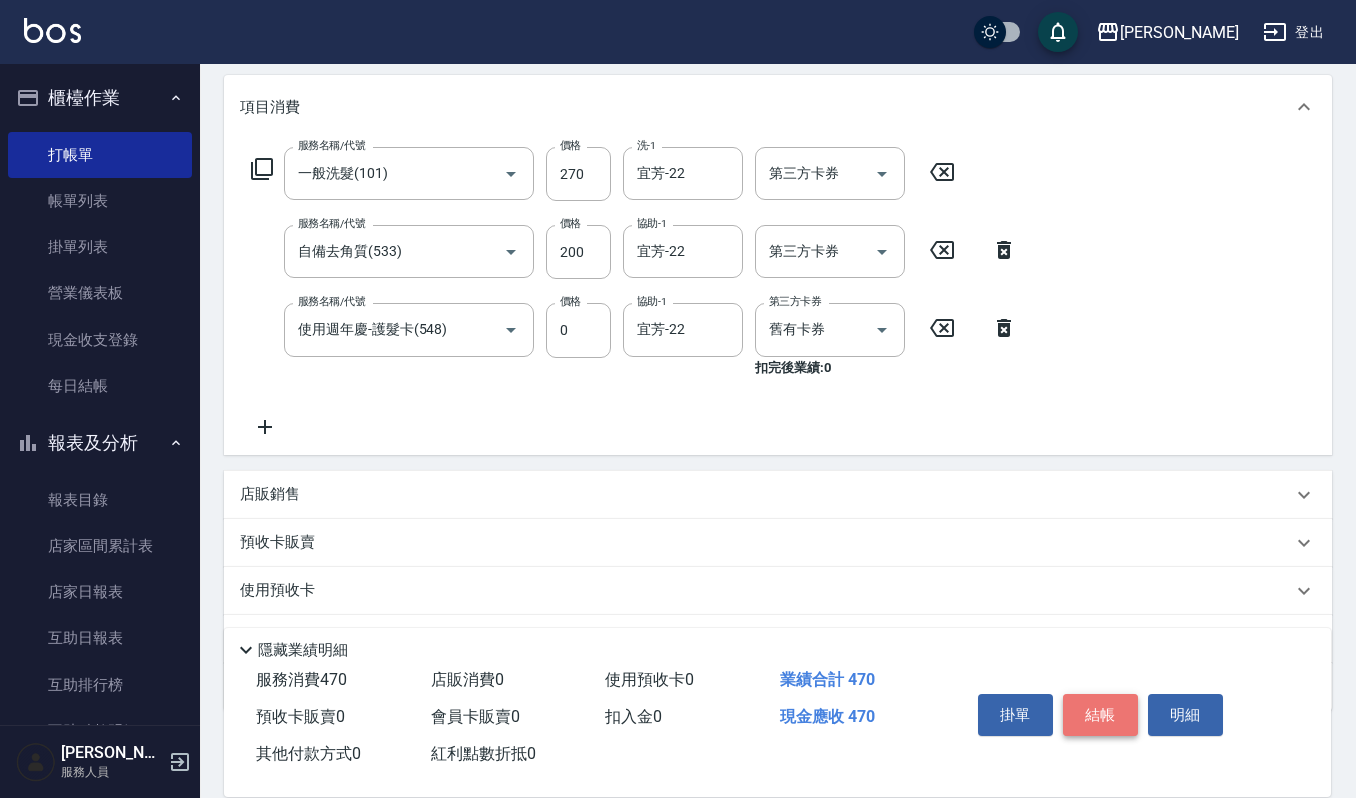 click on "結帳" at bounding box center [1100, 715] 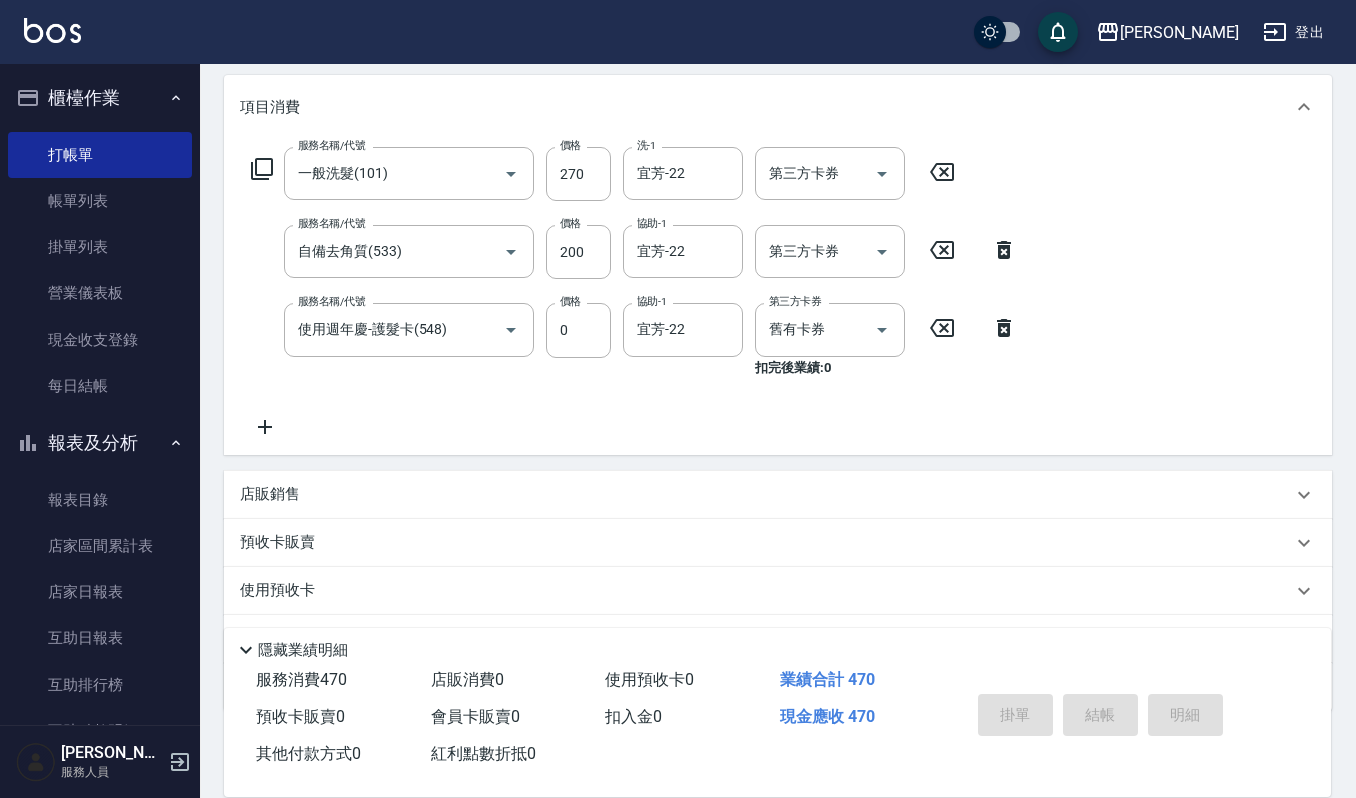 scroll, scrollTop: 0, scrollLeft: 0, axis: both 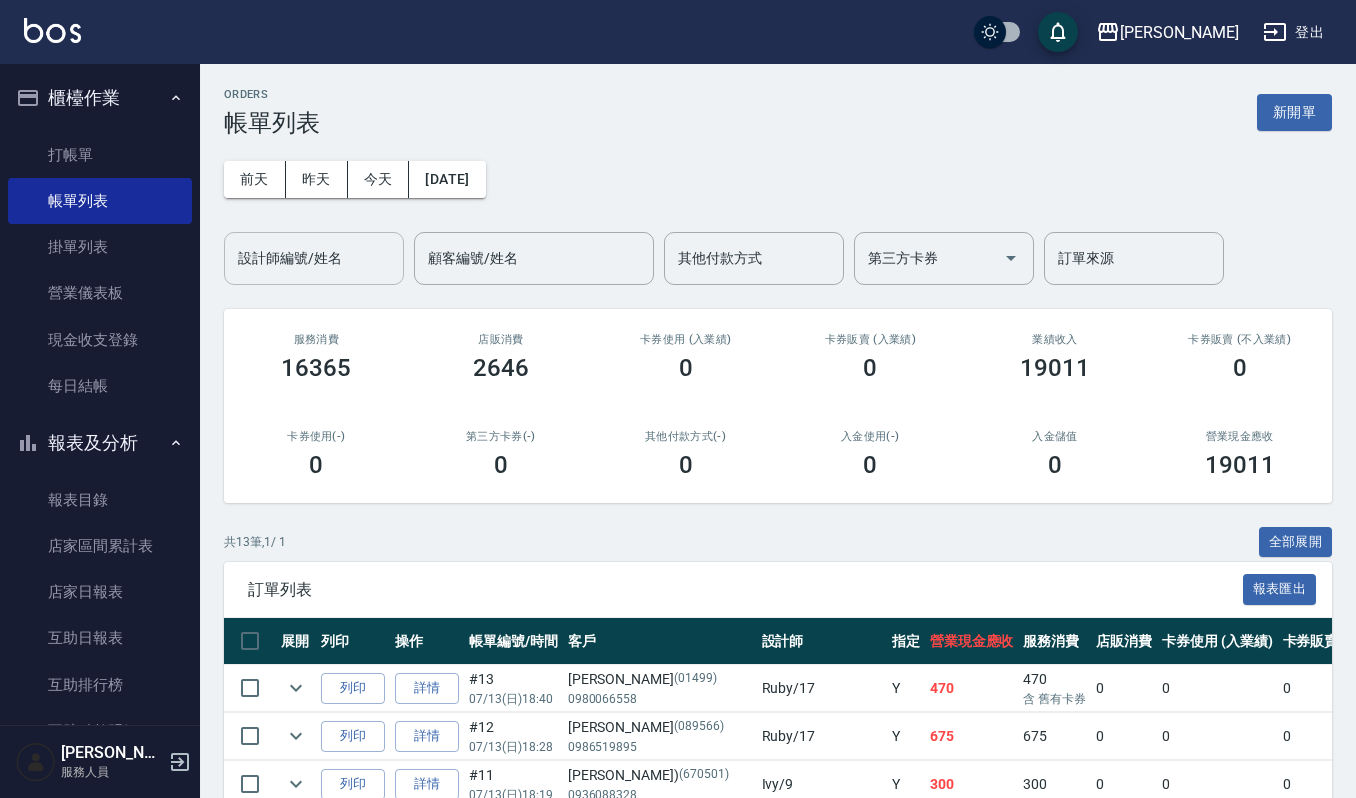click on "設計師編號/姓名" at bounding box center (314, 258) 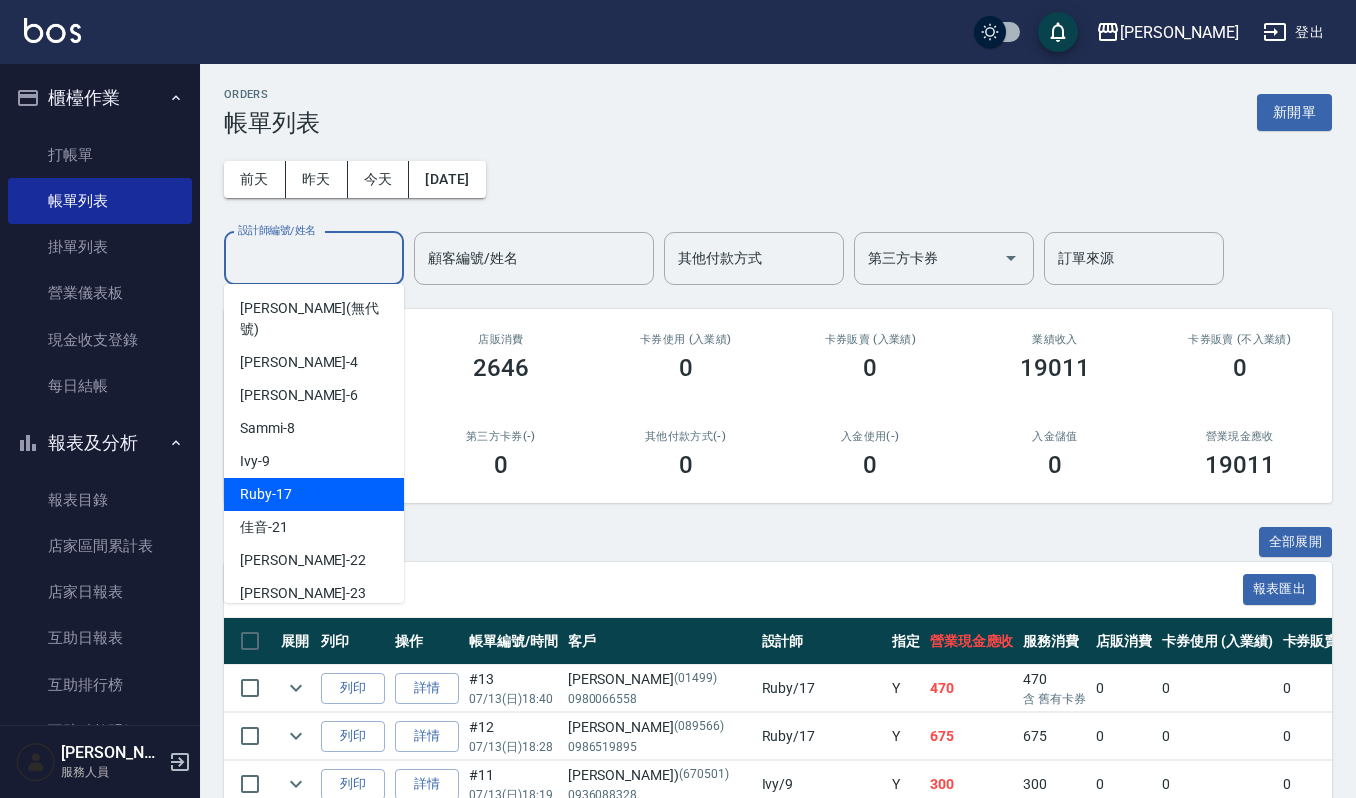 click on "Ruby -17" at bounding box center (314, 494) 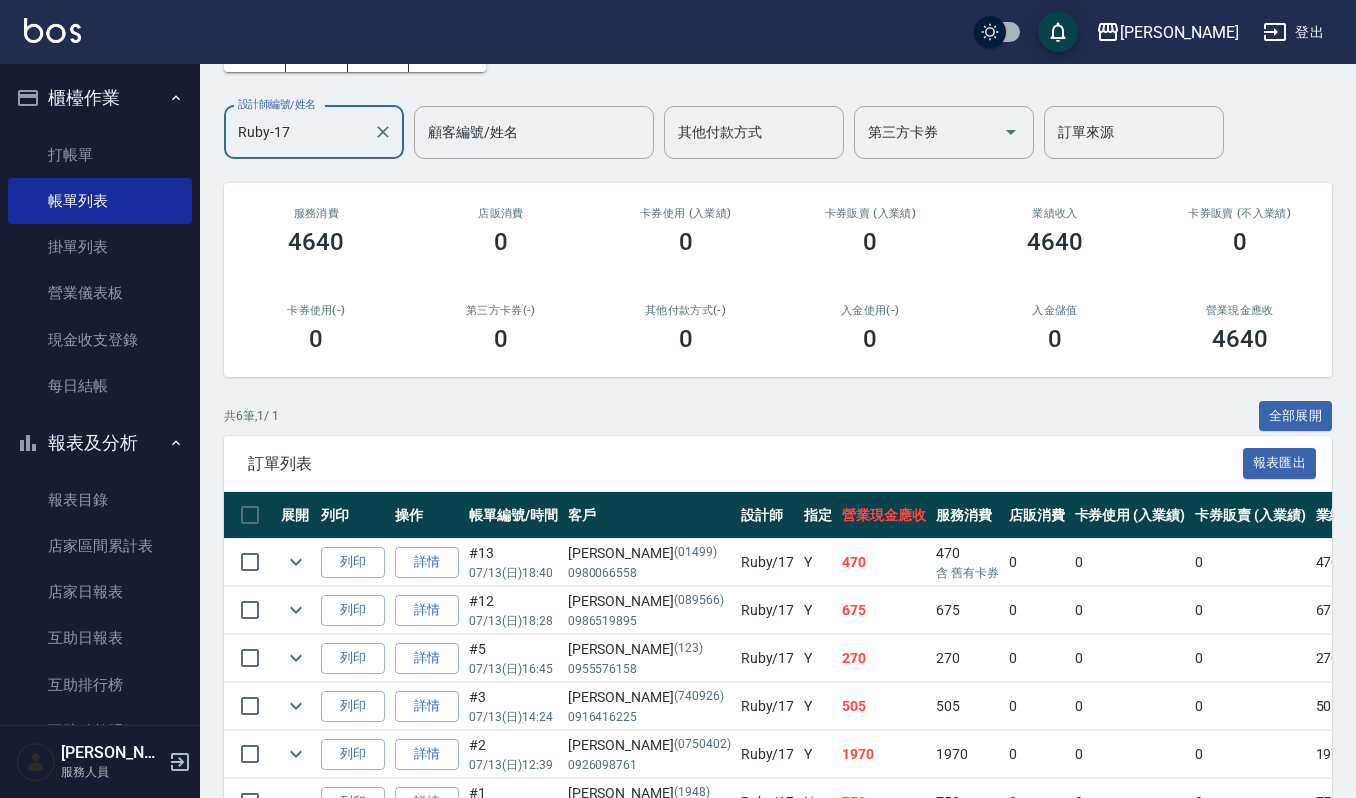 scroll, scrollTop: 257, scrollLeft: 0, axis: vertical 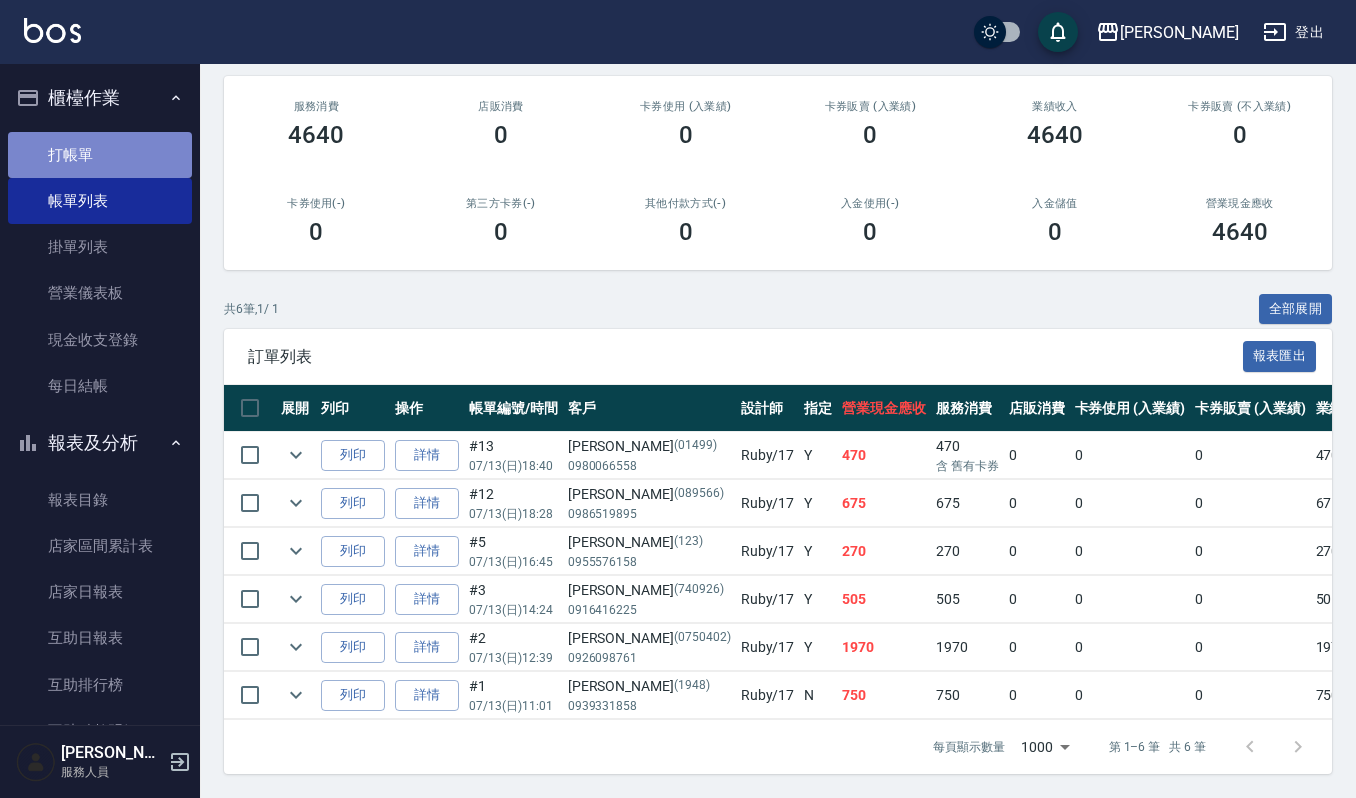 click on "打帳單" at bounding box center (100, 155) 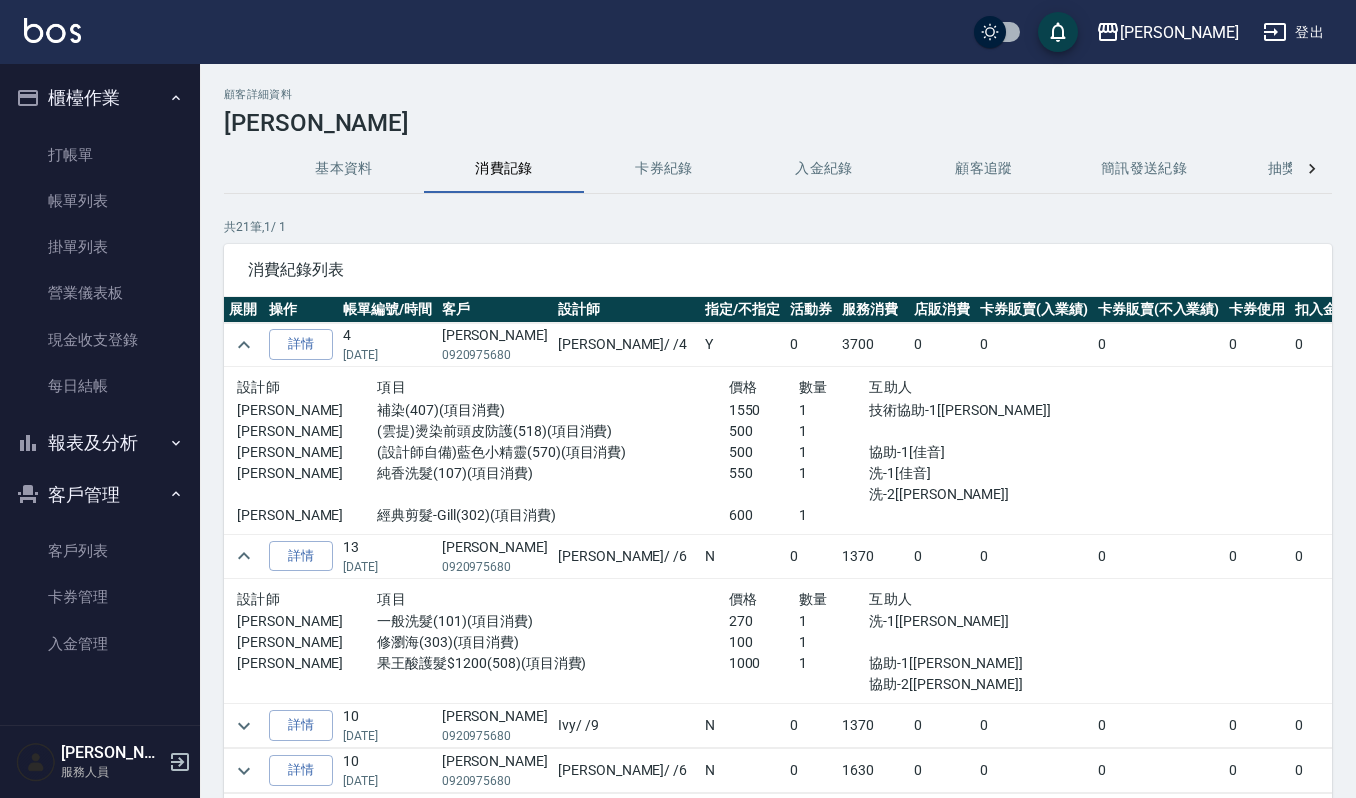 scroll, scrollTop: 0, scrollLeft: 0, axis: both 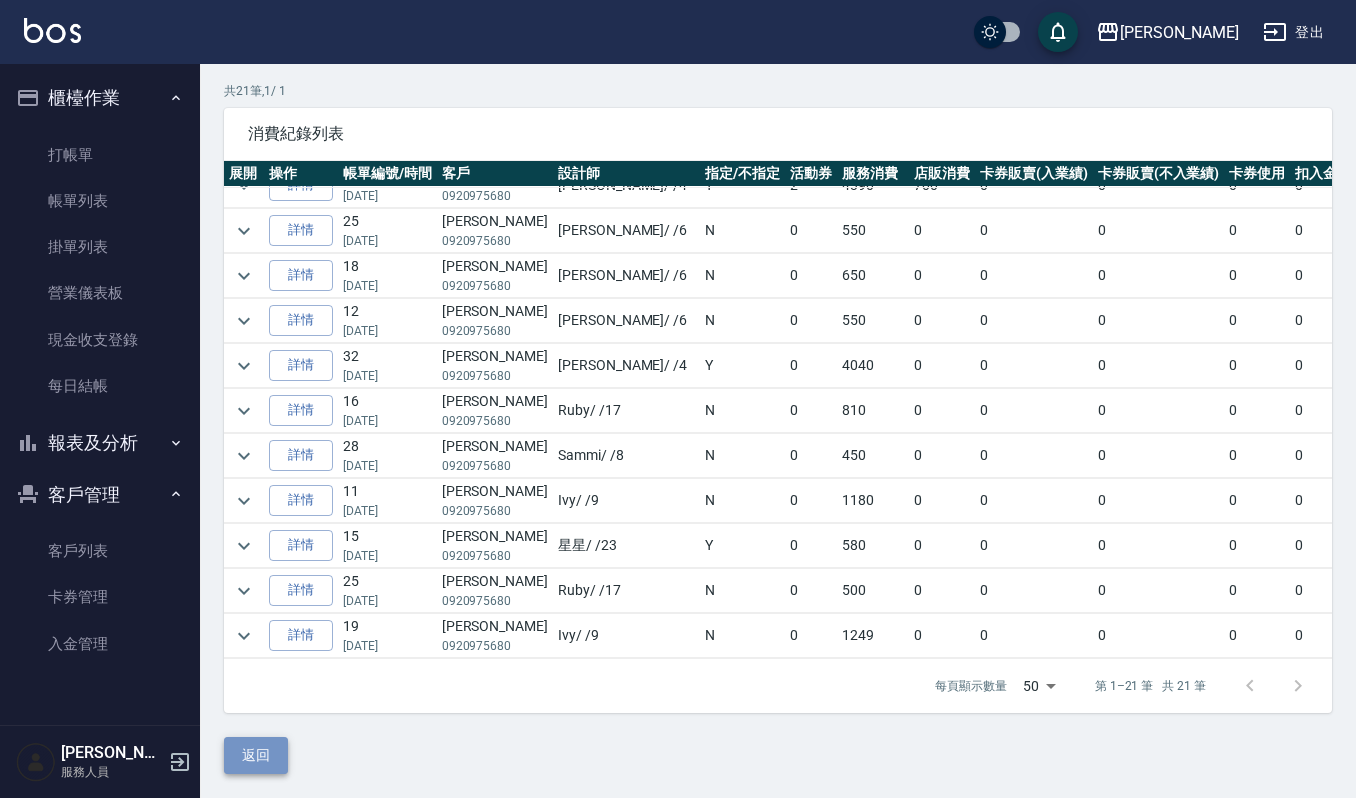 click on "返回" at bounding box center (256, 755) 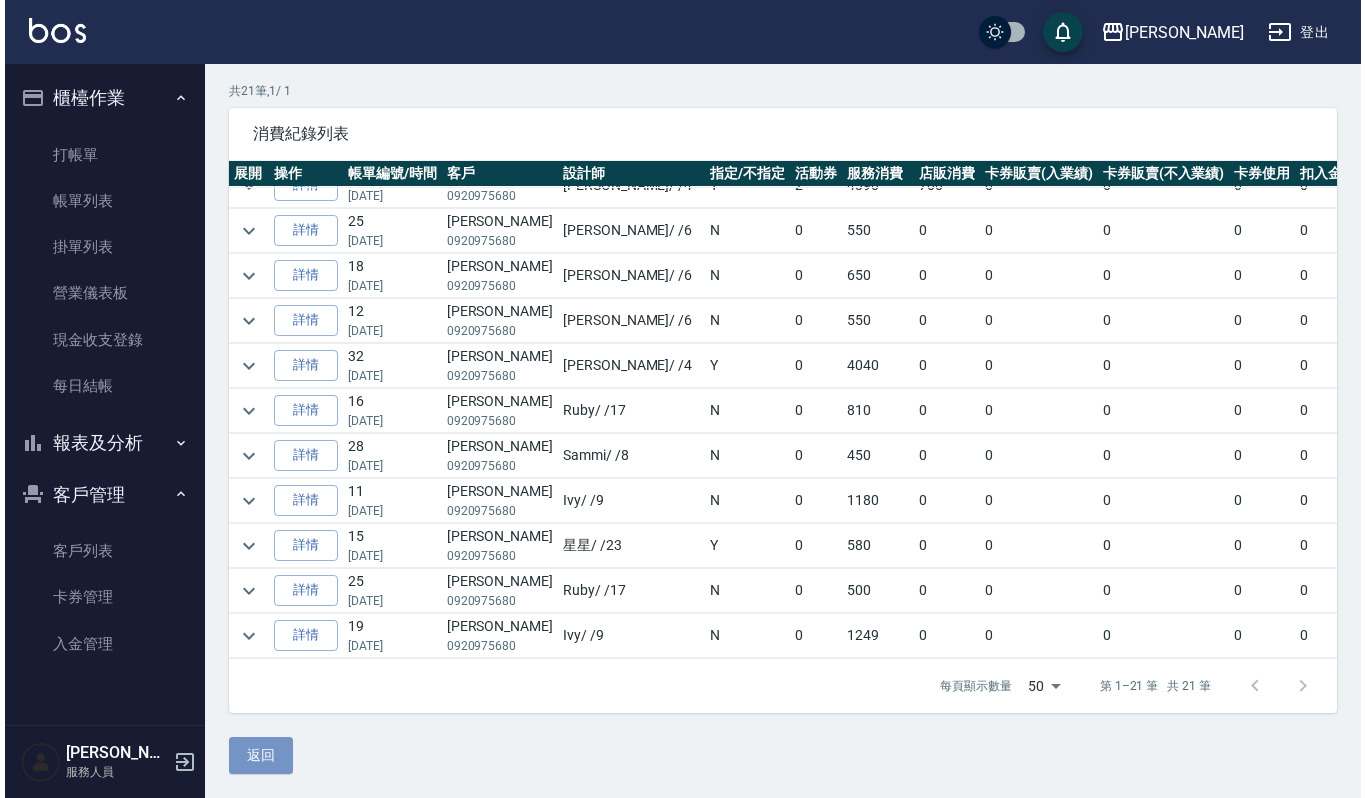 scroll, scrollTop: 0, scrollLeft: 0, axis: both 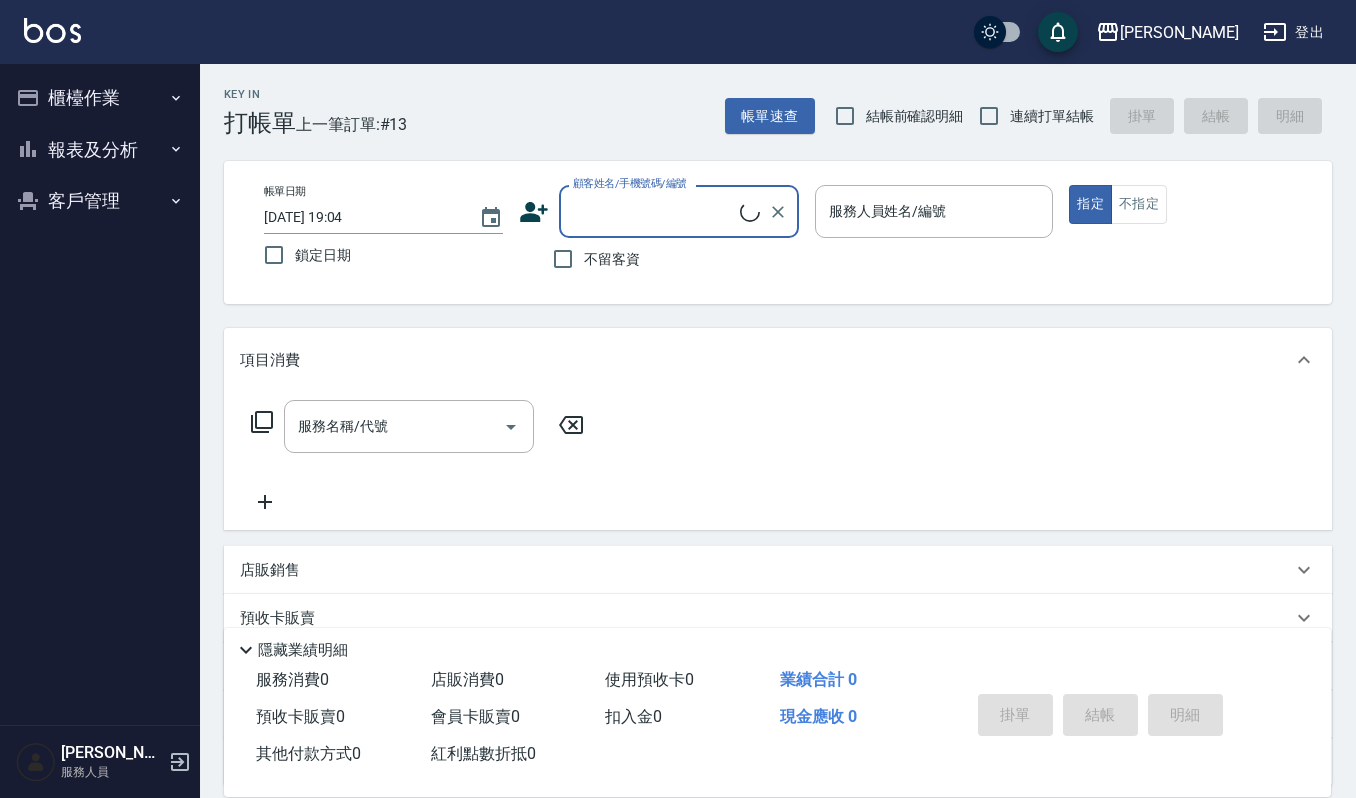 click on "顧客姓名/手機號碼/編號" at bounding box center (654, 211) 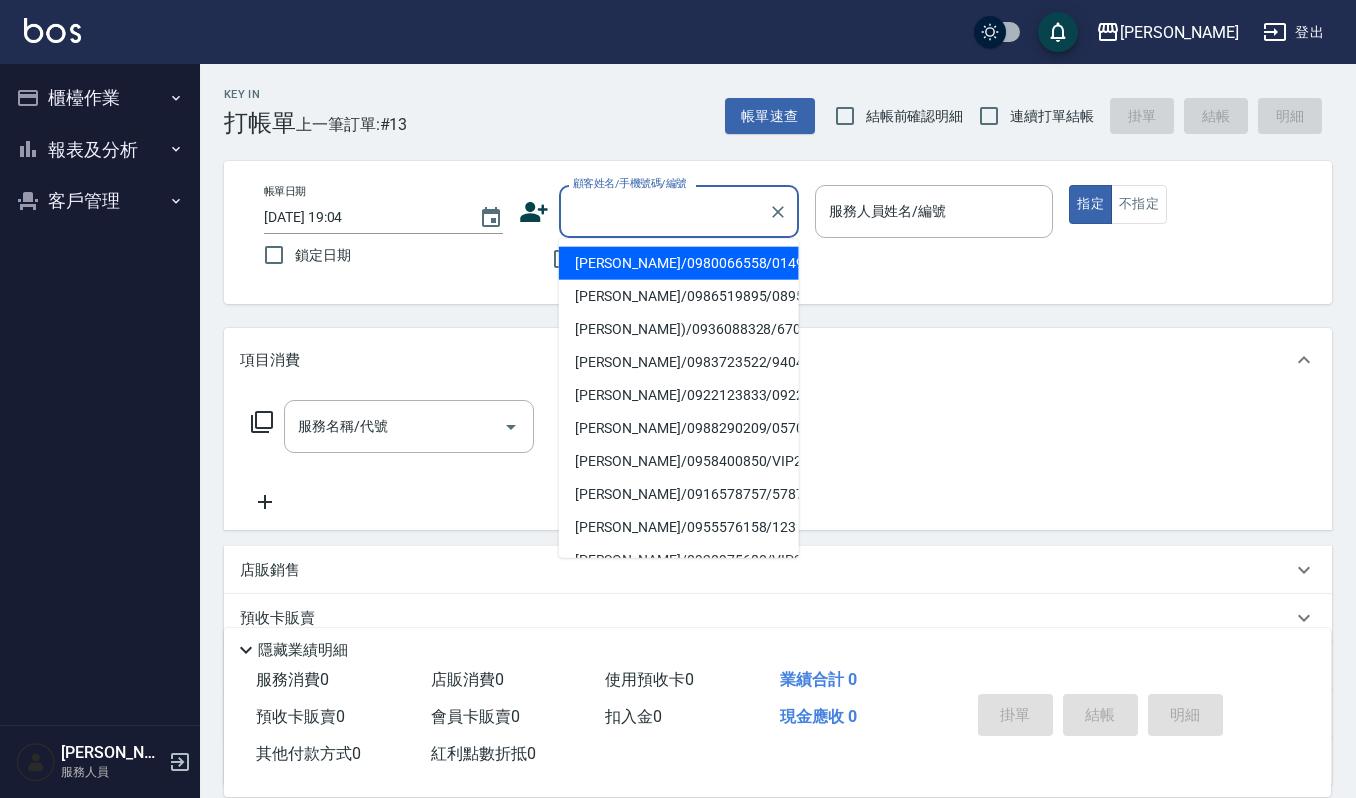 type on "ㄈ" 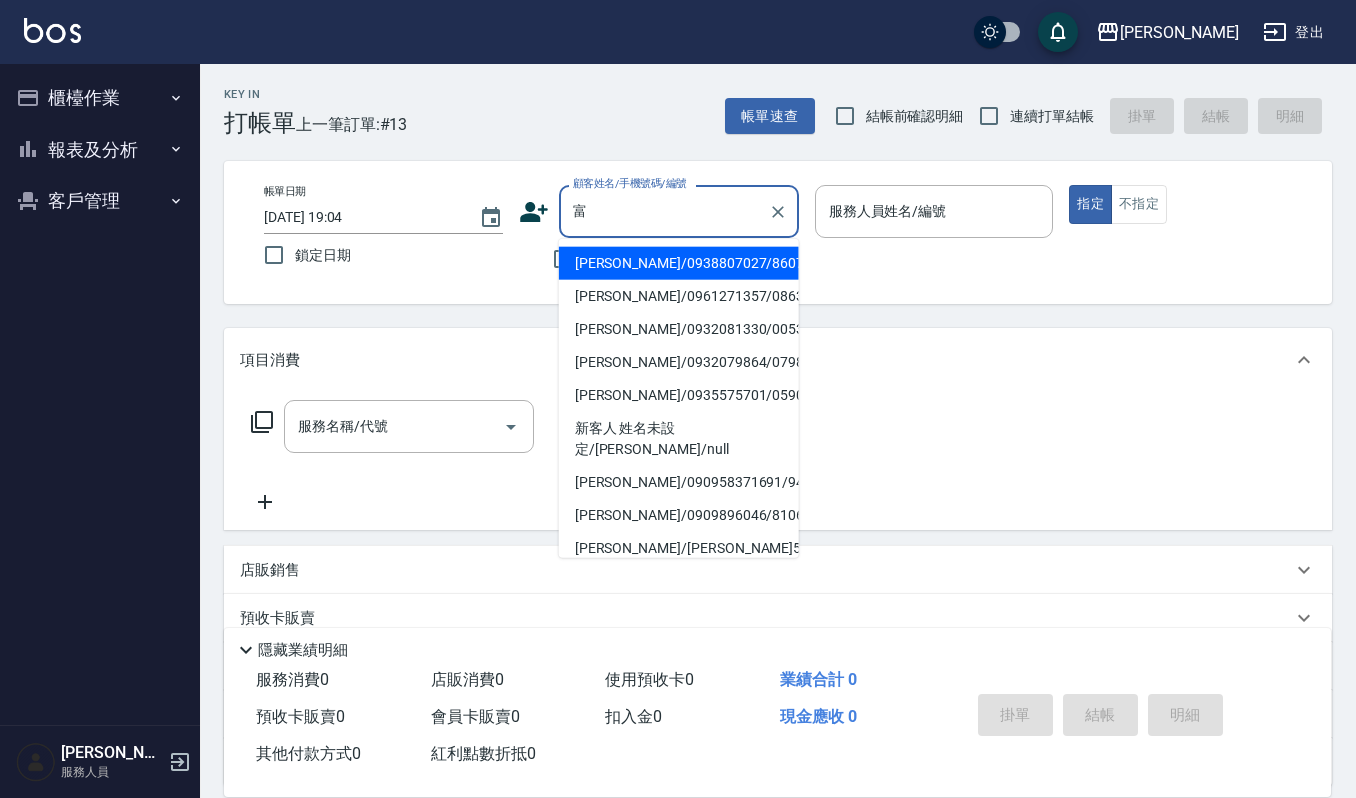 click on "鄭富陽/0938807027/860726" at bounding box center (679, 263) 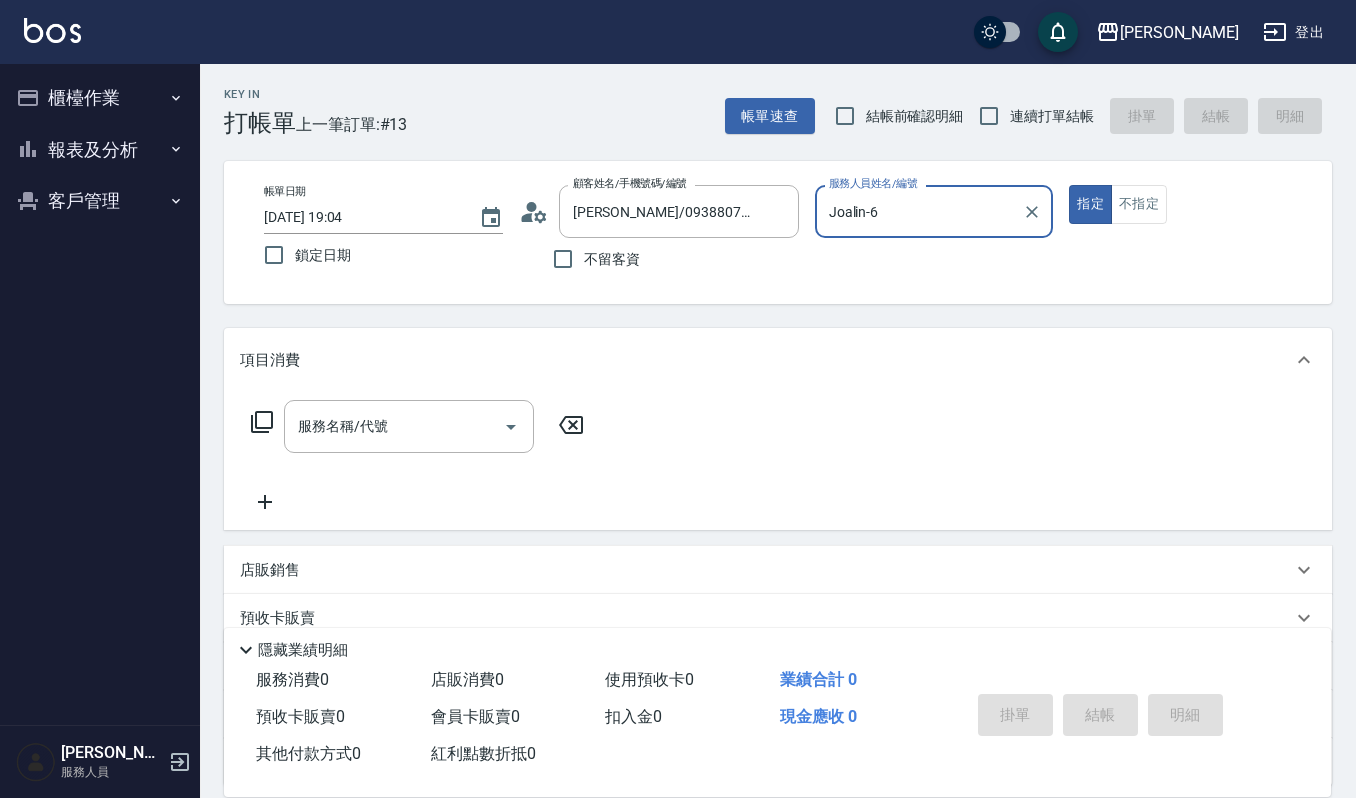 type on "Joalin-6" 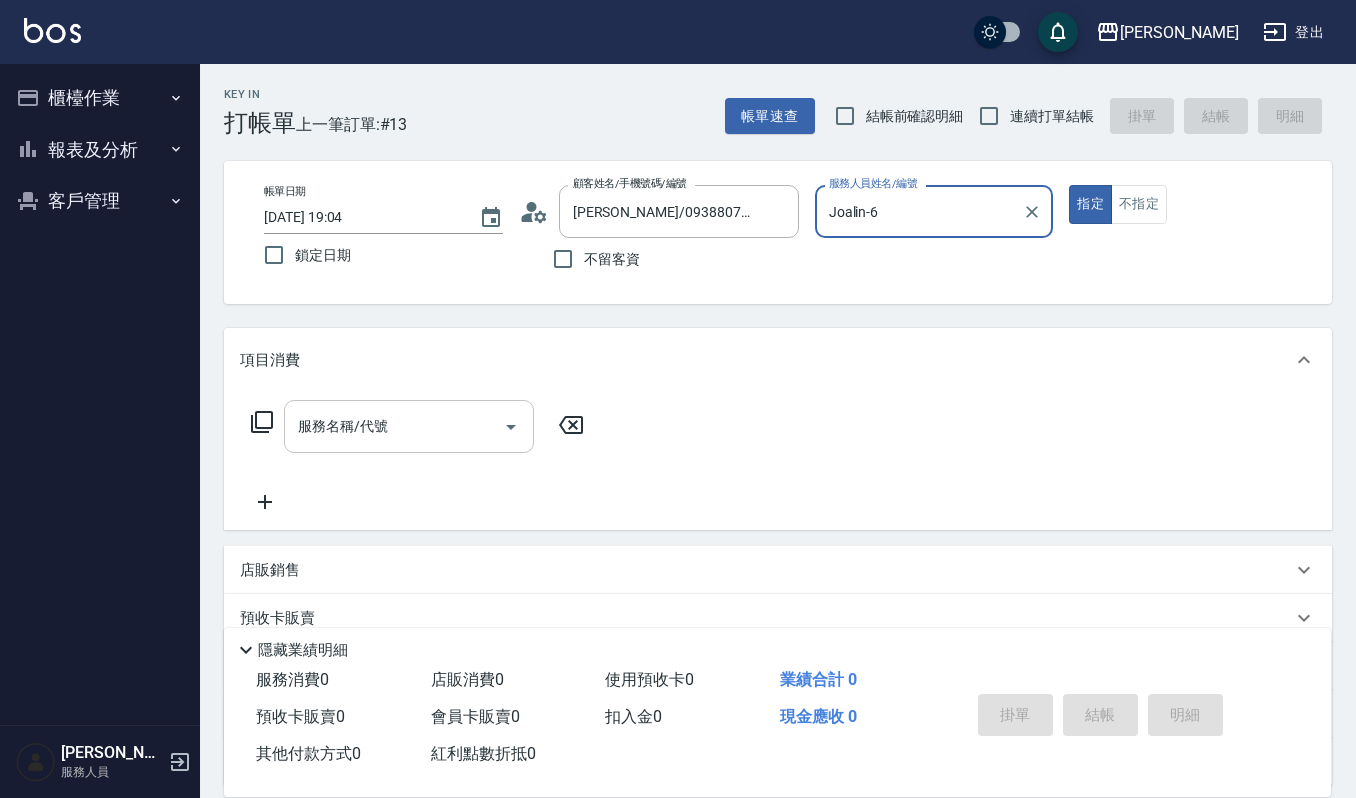click on "服務名稱/代號" at bounding box center (394, 426) 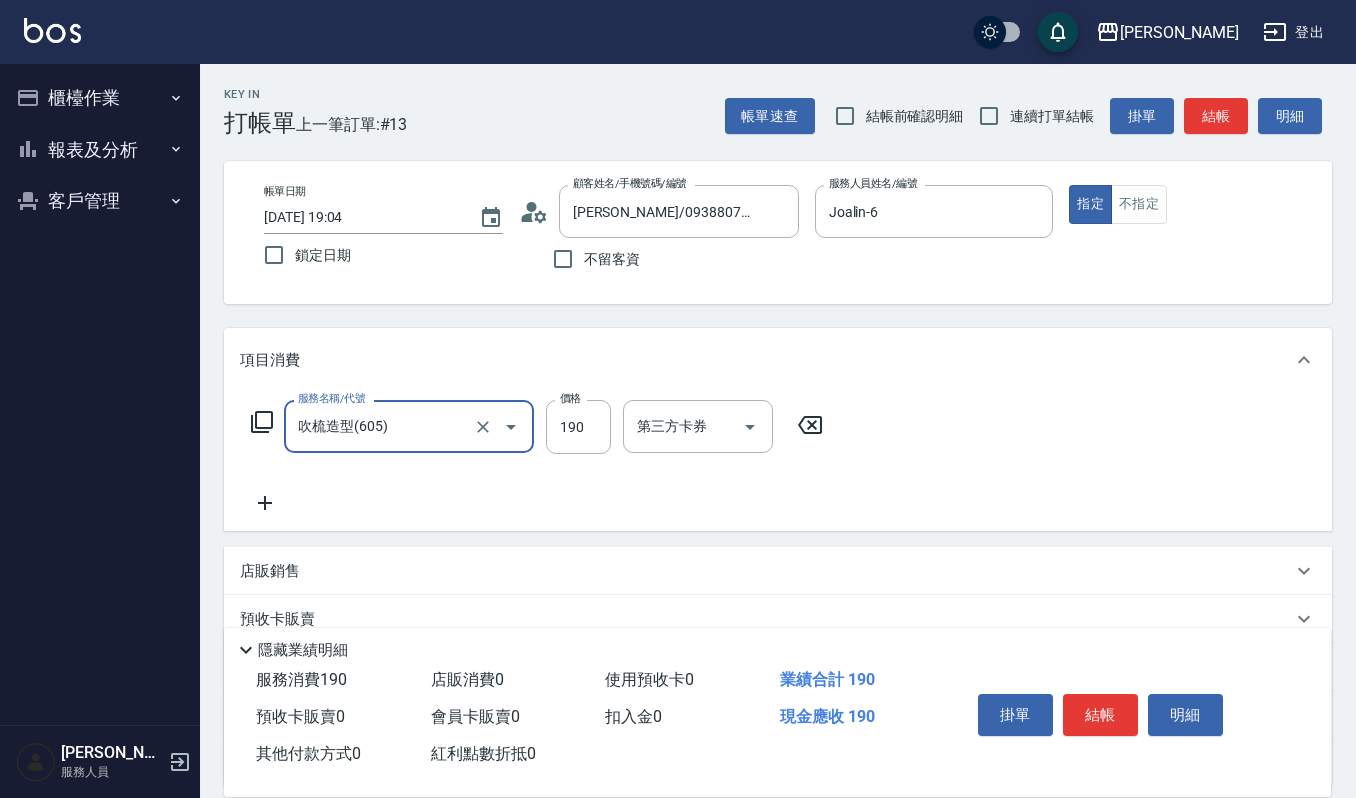 type on "吹梳造型(605)" 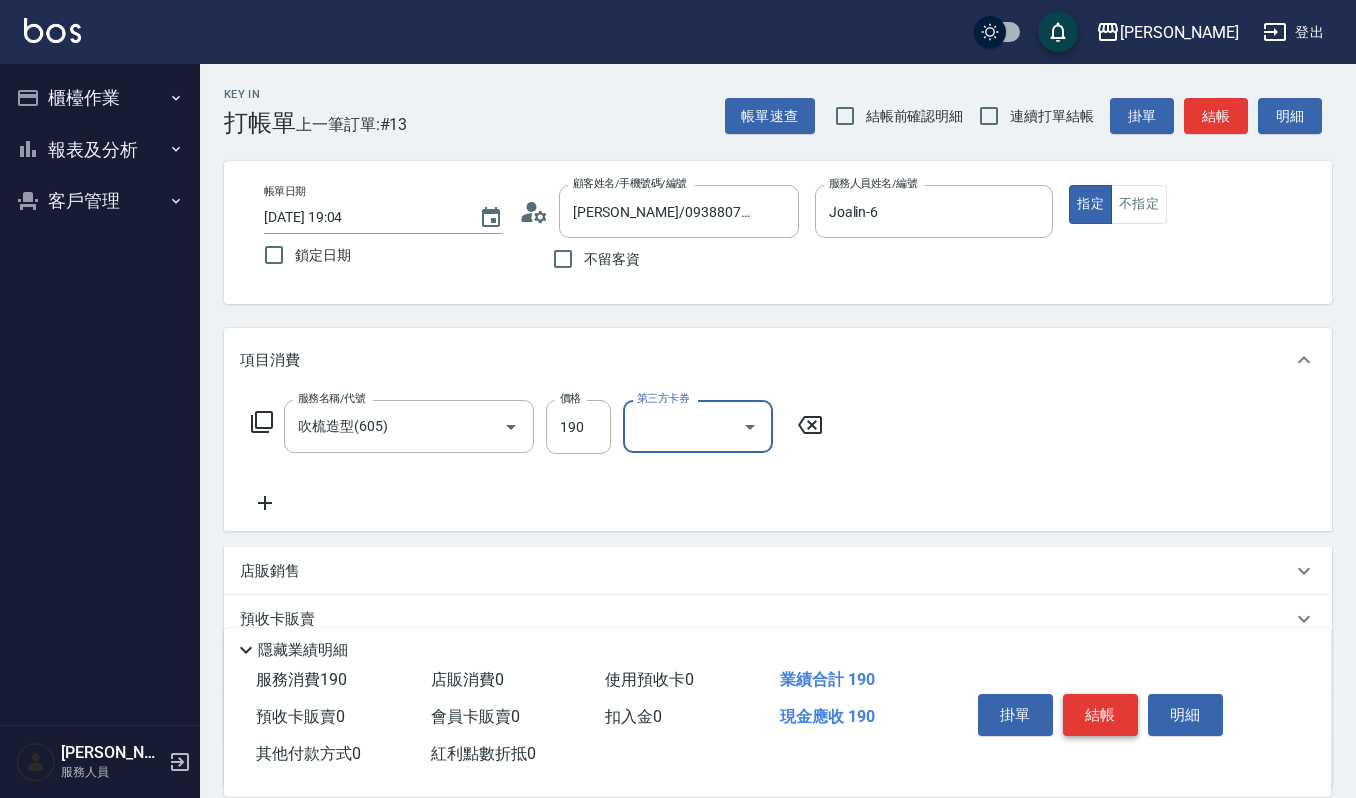 drag, startPoint x: 1124, startPoint y: 681, endPoint x: 1121, endPoint y: 709, distance: 28.160255 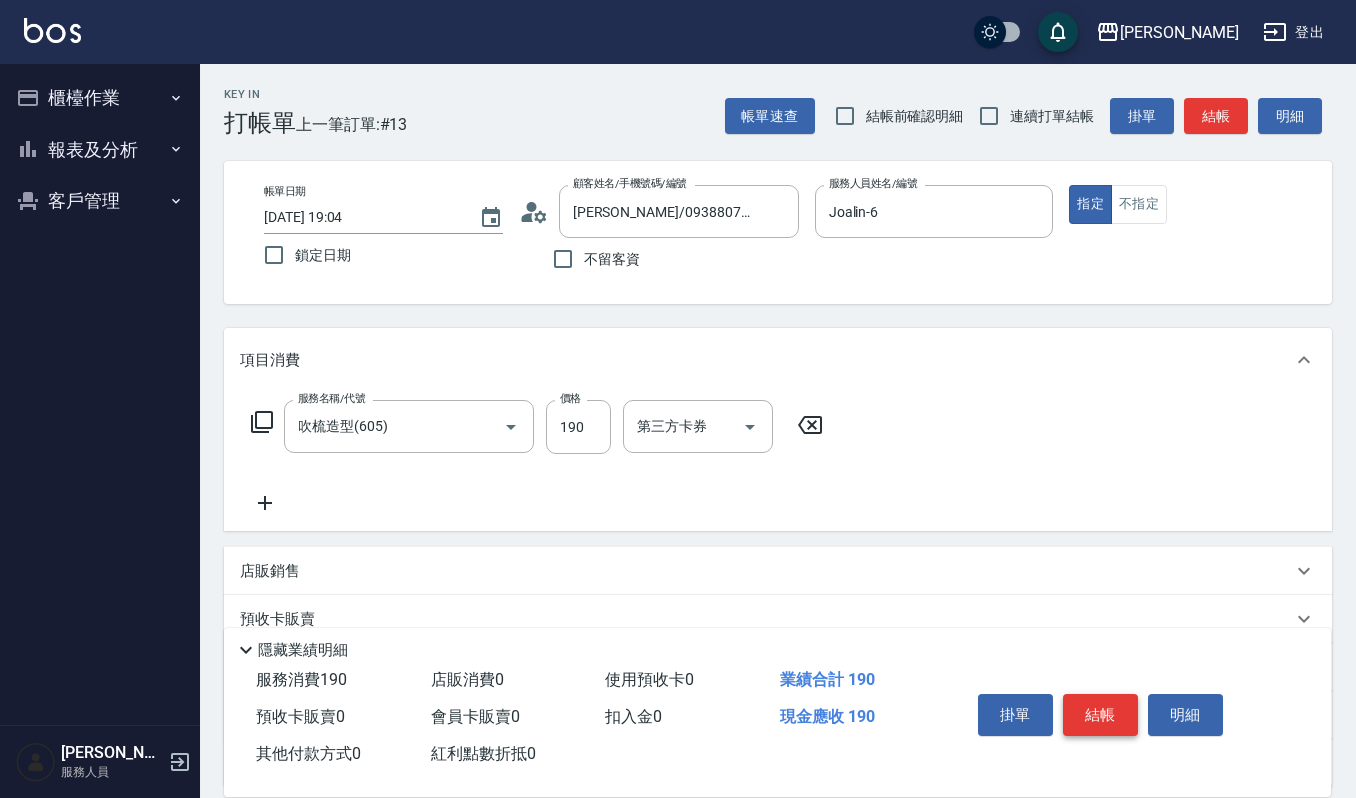 click on "結帳" at bounding box center (1100, 715) 